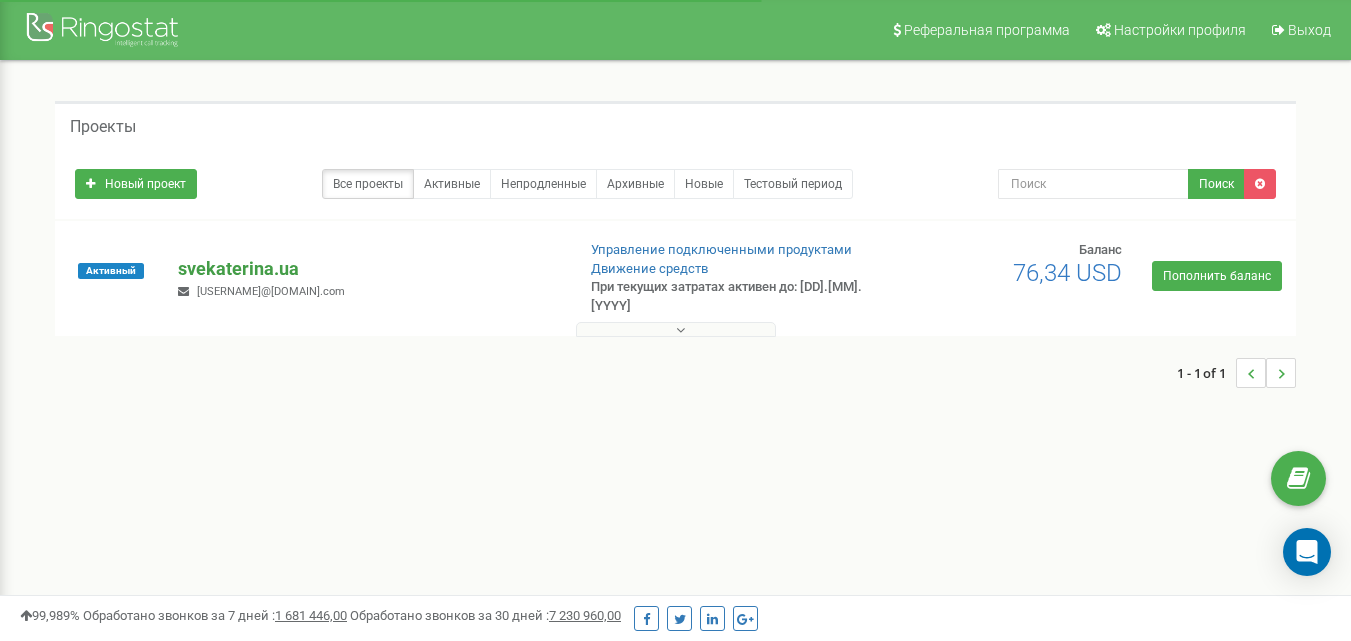 scroll, scrollTop: 0, scrollLeft: 0, axis: both 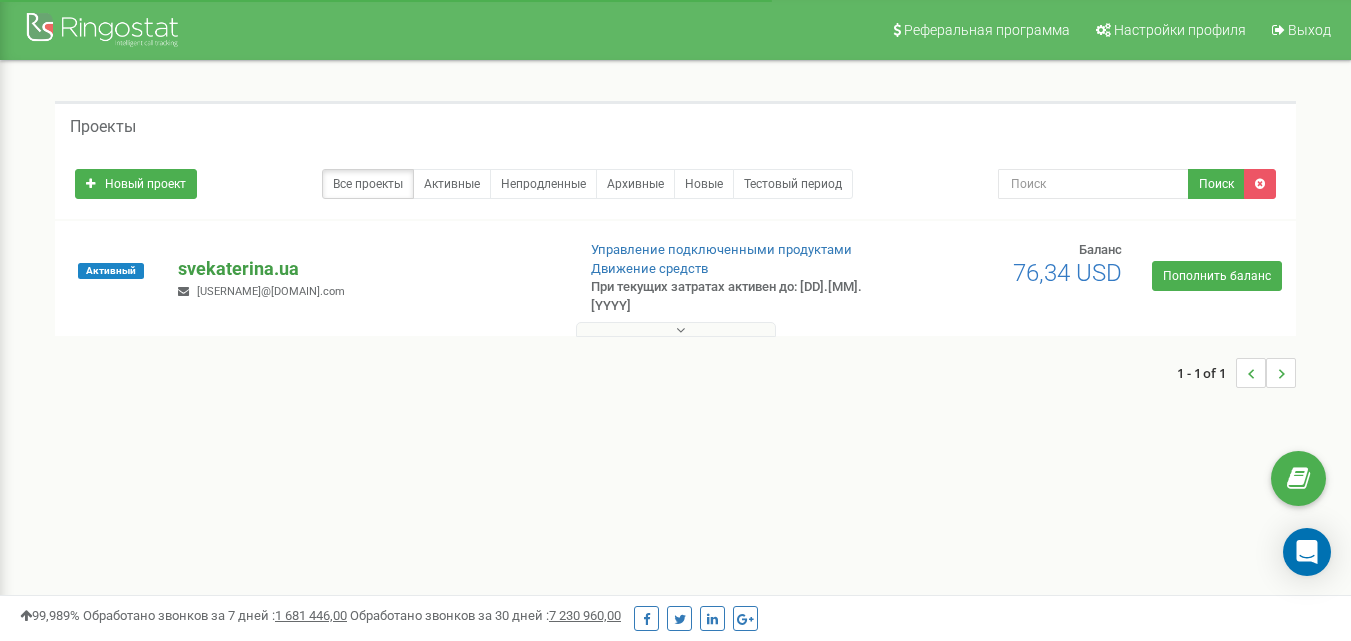click on "svekaterina.ua" at bounding box center [368, 269] 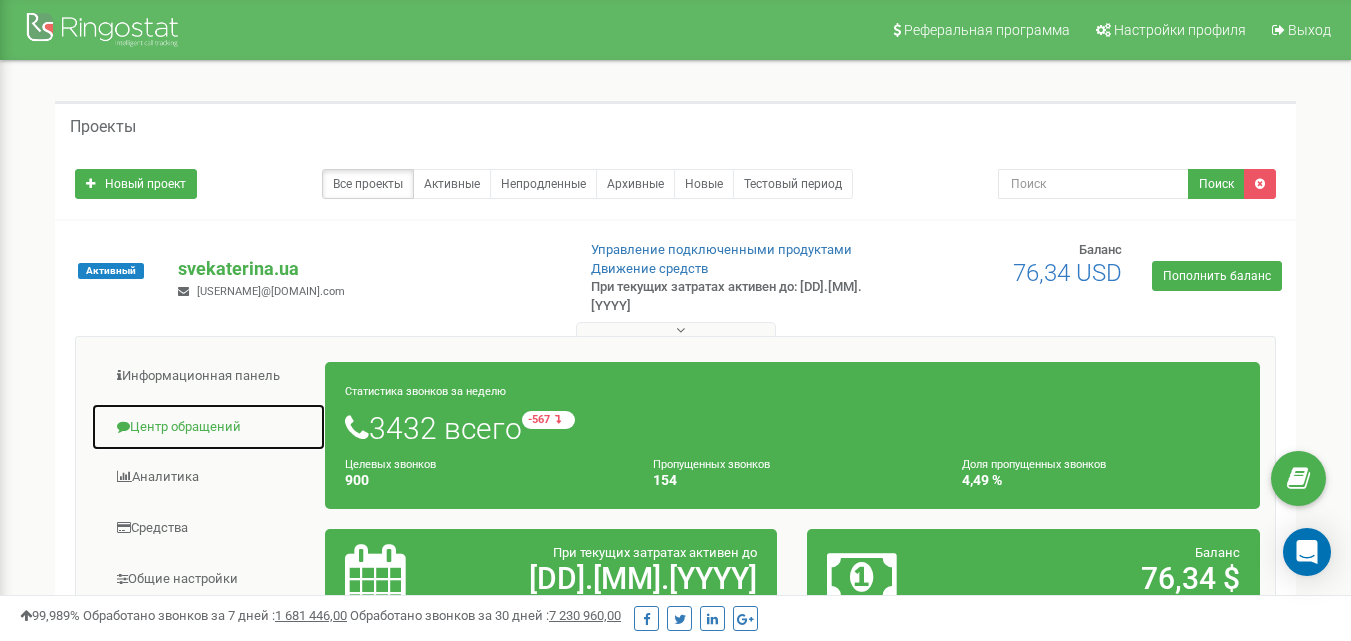 click on "Центр обращений" at bounding box center (208, 427) 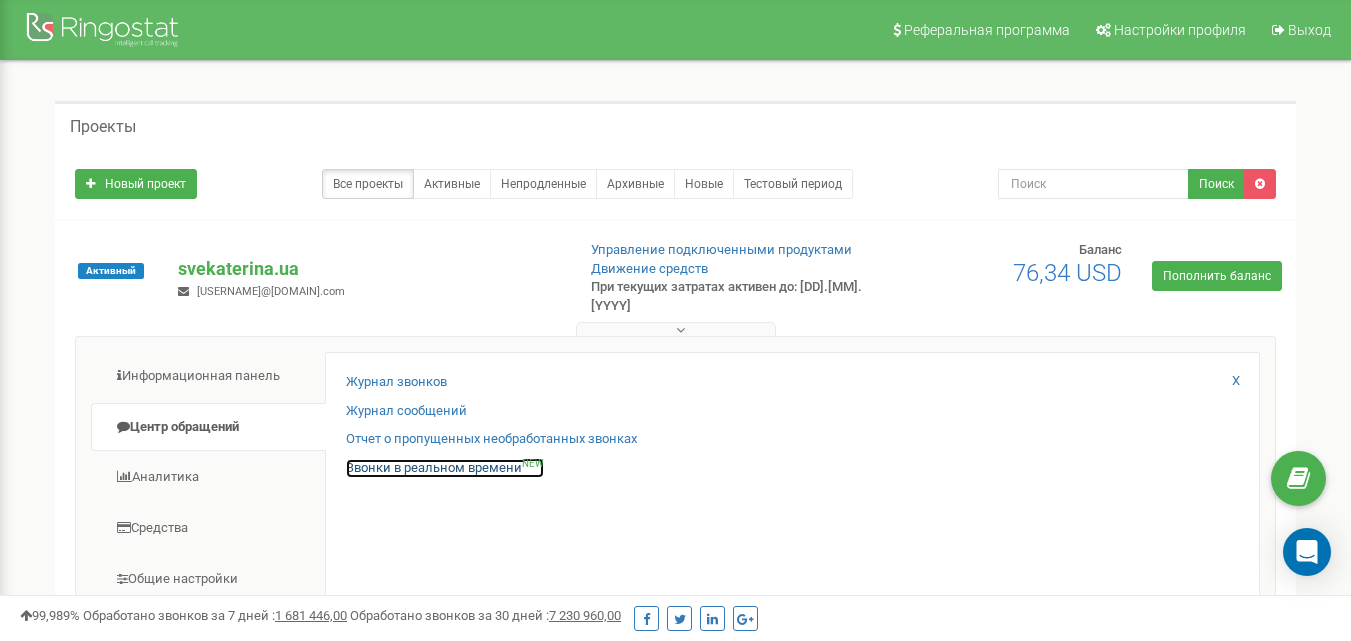 click on "Звонки в реальном времени  NEW" at bounding box center [445, 468] 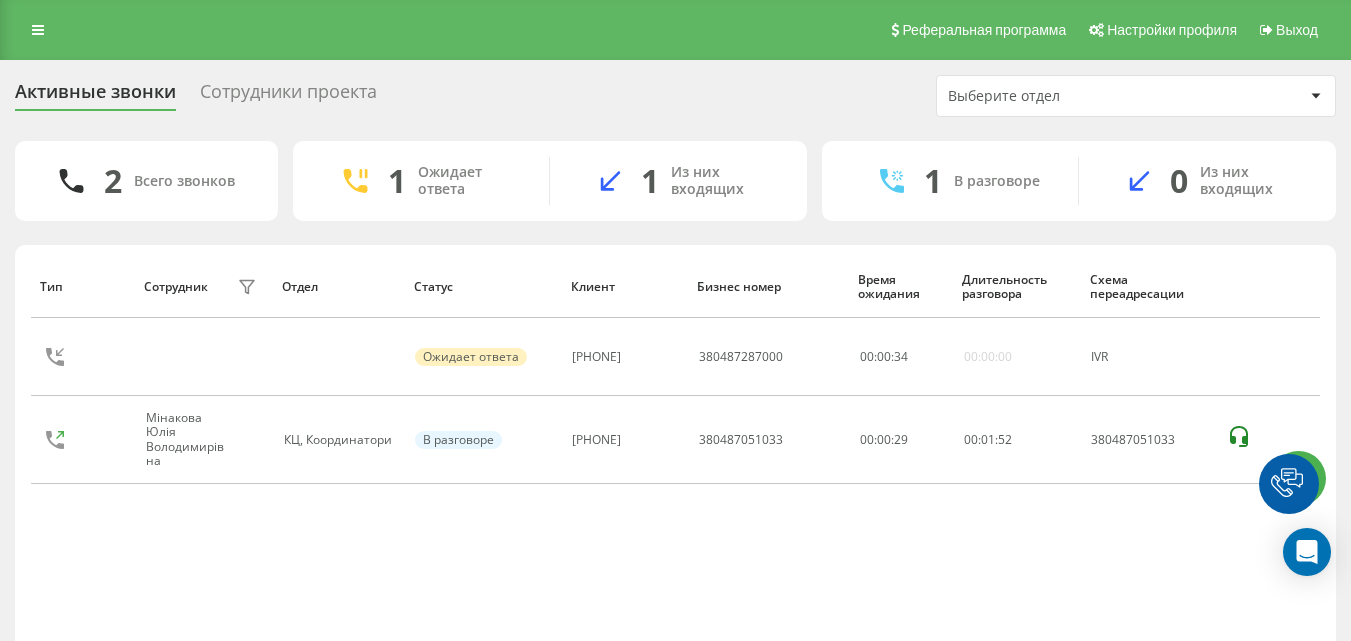 scroll, scrollTop: 0, scrollLeft: 0, axis: both 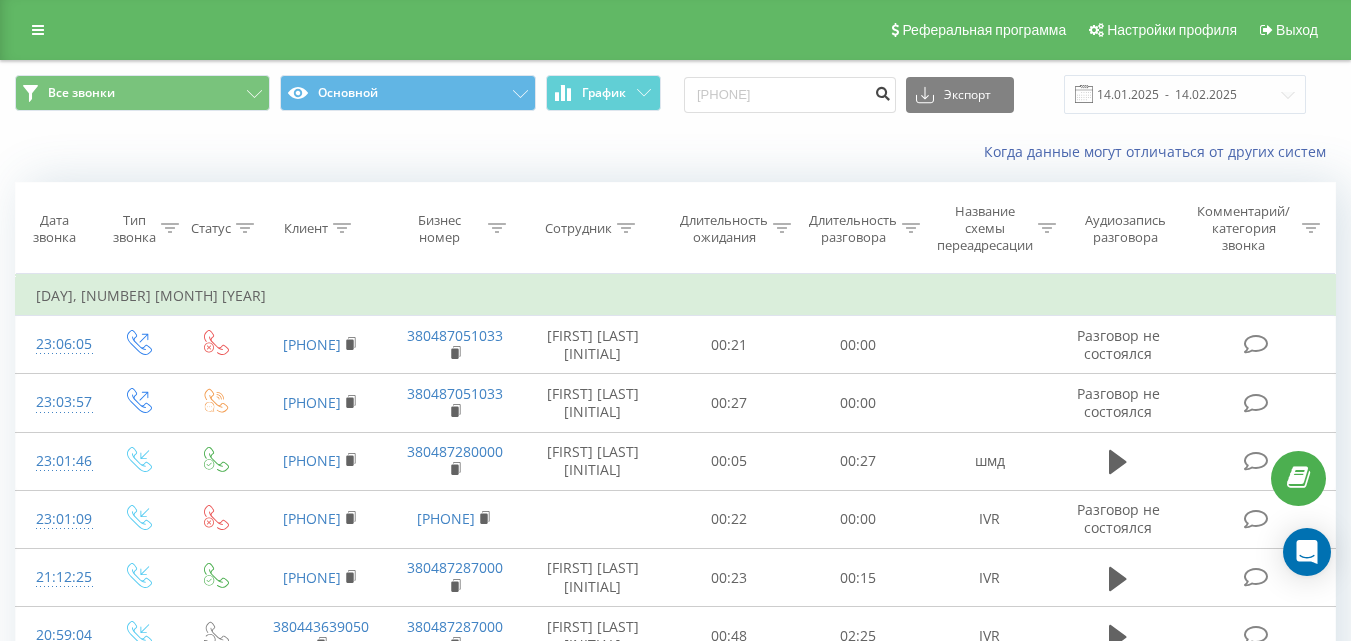 type on "[PHONE]" 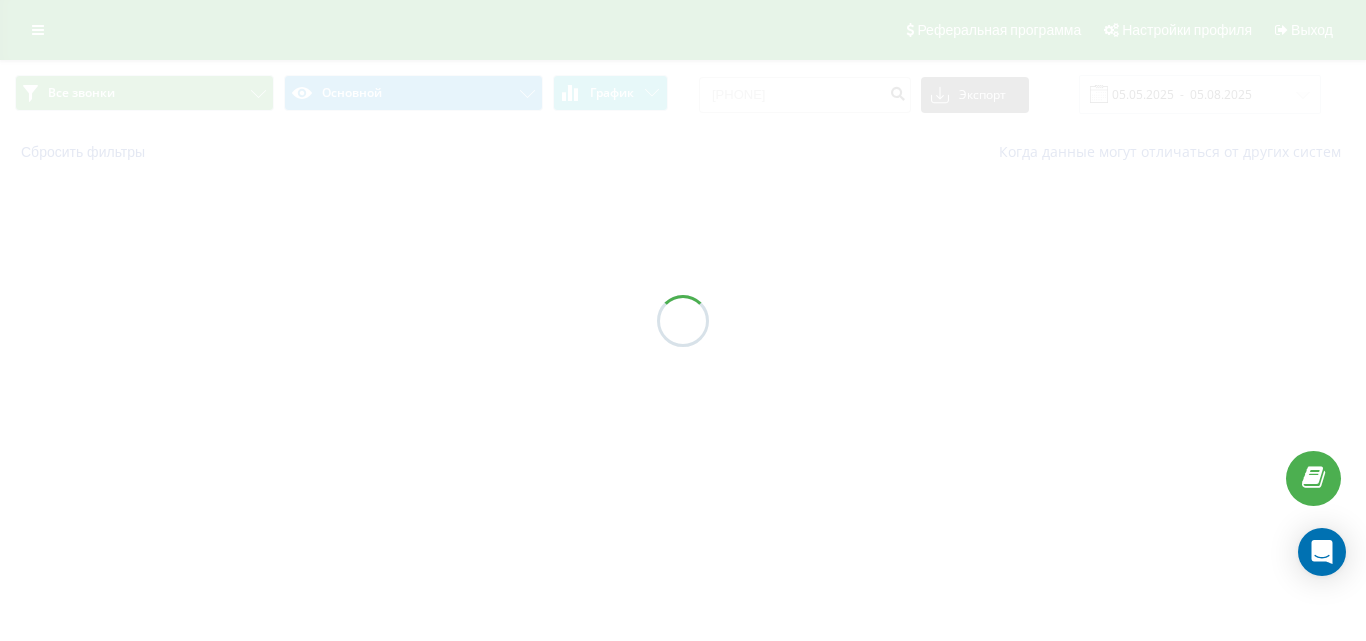 scroll, scrollTop: 0, scrollLeft: 0, axis: both 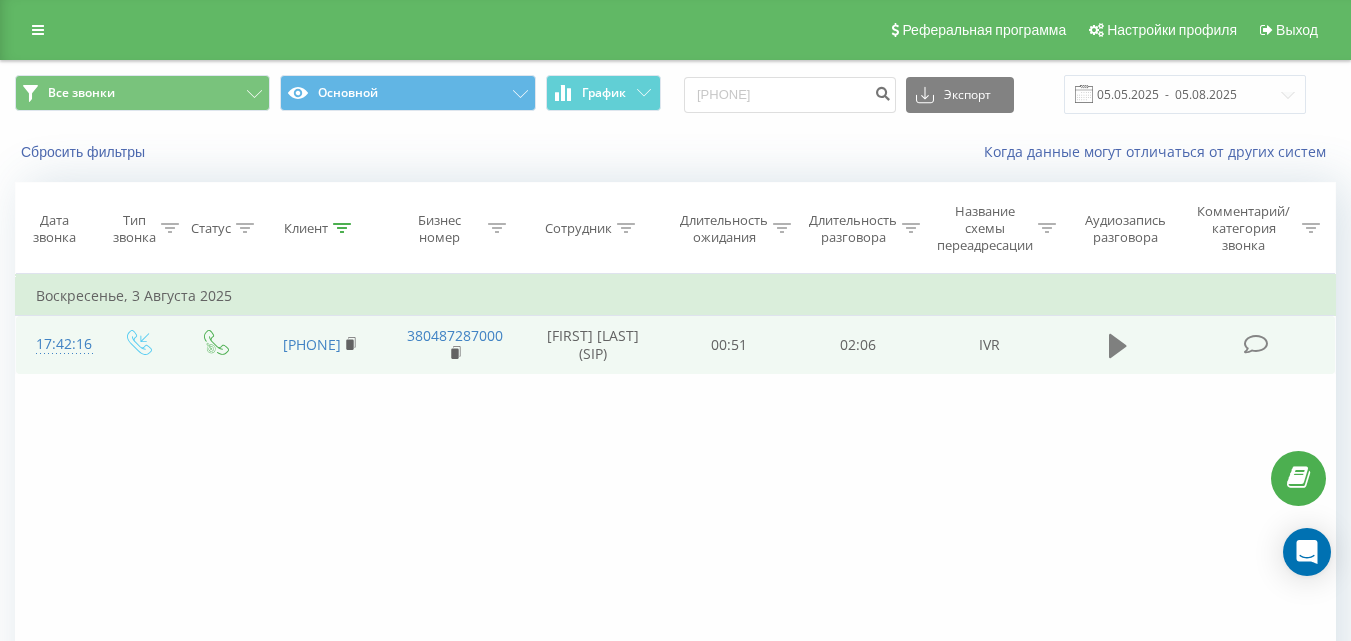 click 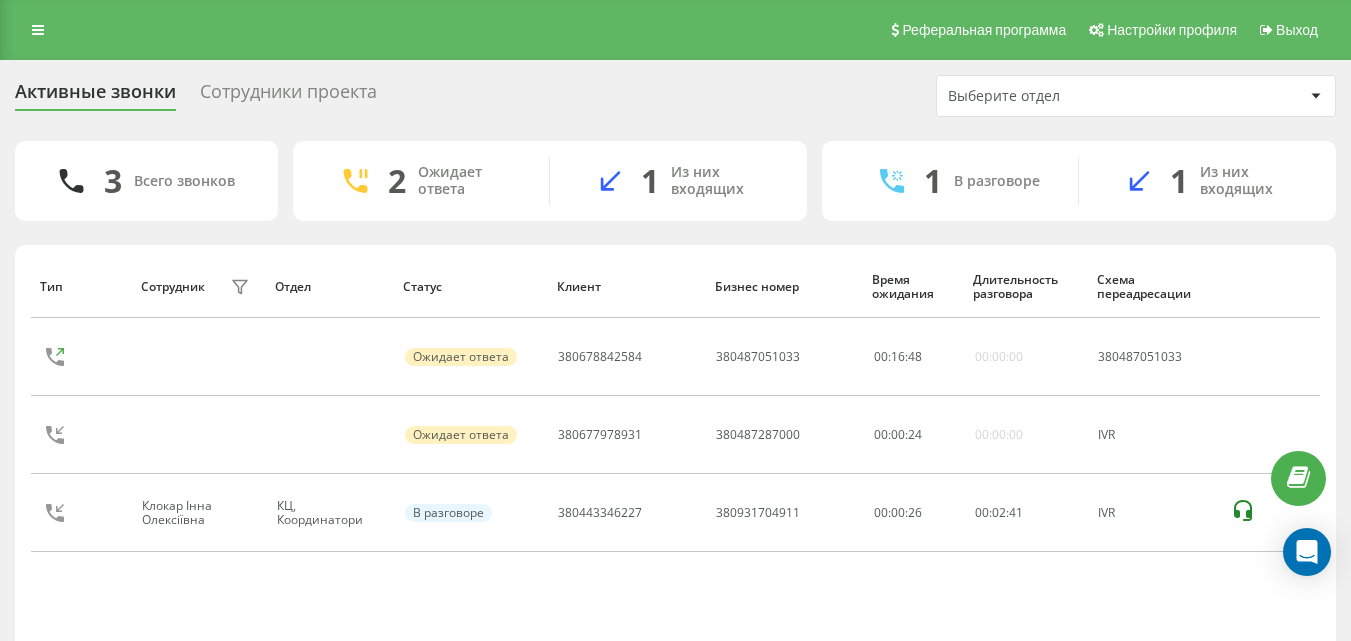 scroll, scrollTop: 66, scrollLeft: 0, axis: vertical 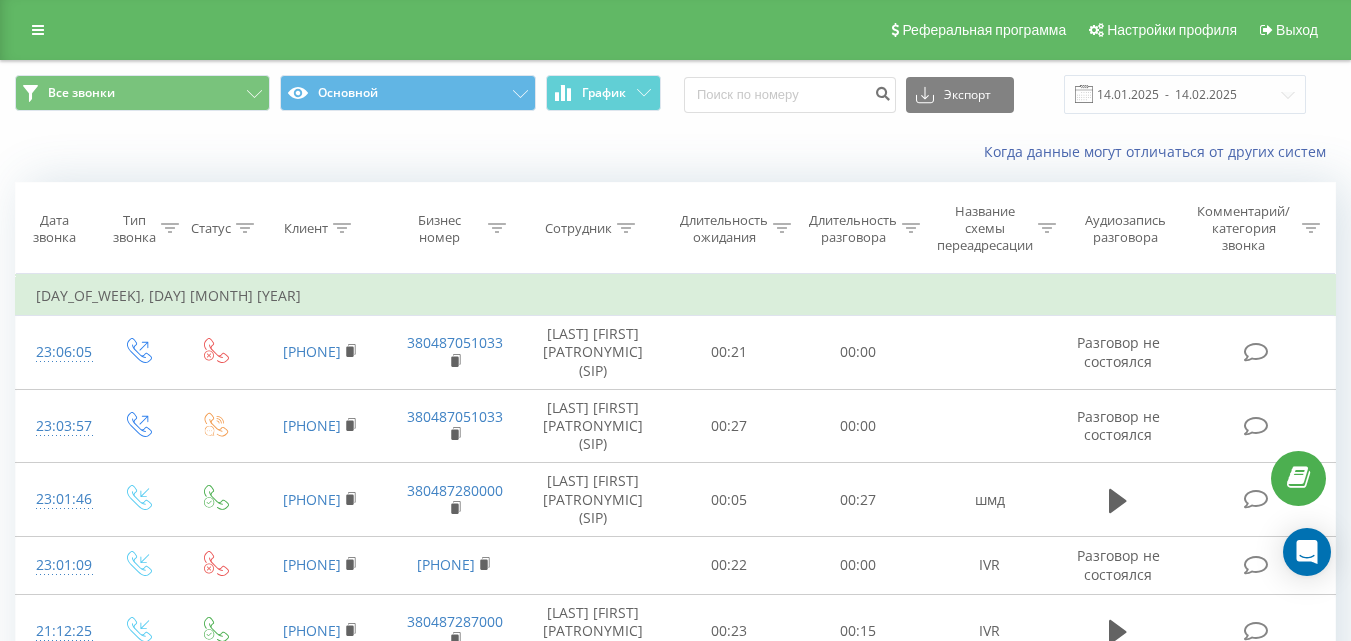 click on "14.01.2025  -  14.02.2025" at bounding box center (1185, 94) 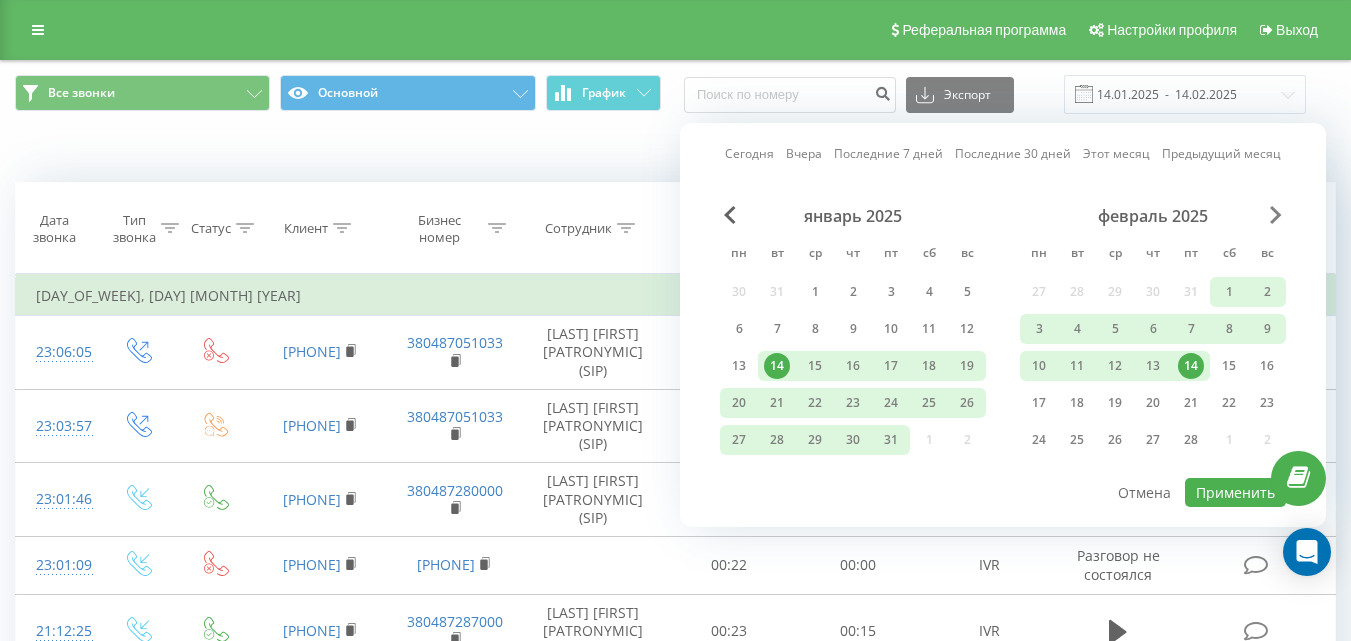 click at bounding box center [1276, 215] 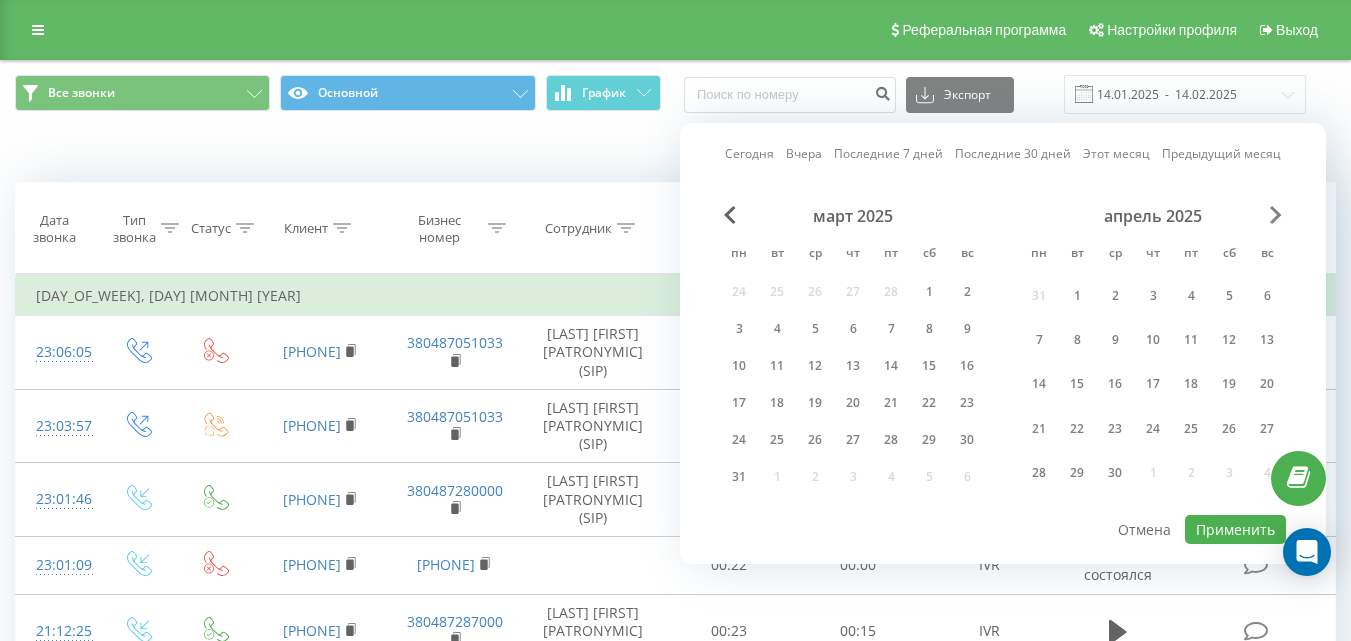 click at bounding box center (1276, 215) 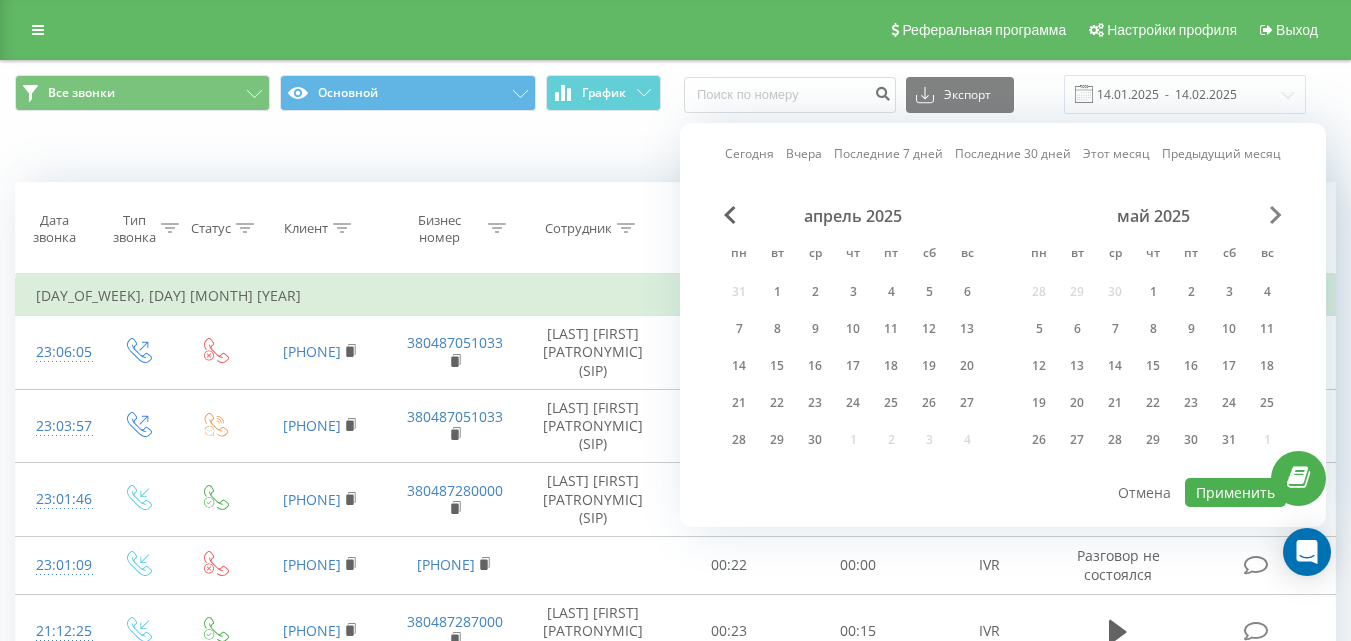 click at bounding box center [1276, 215] 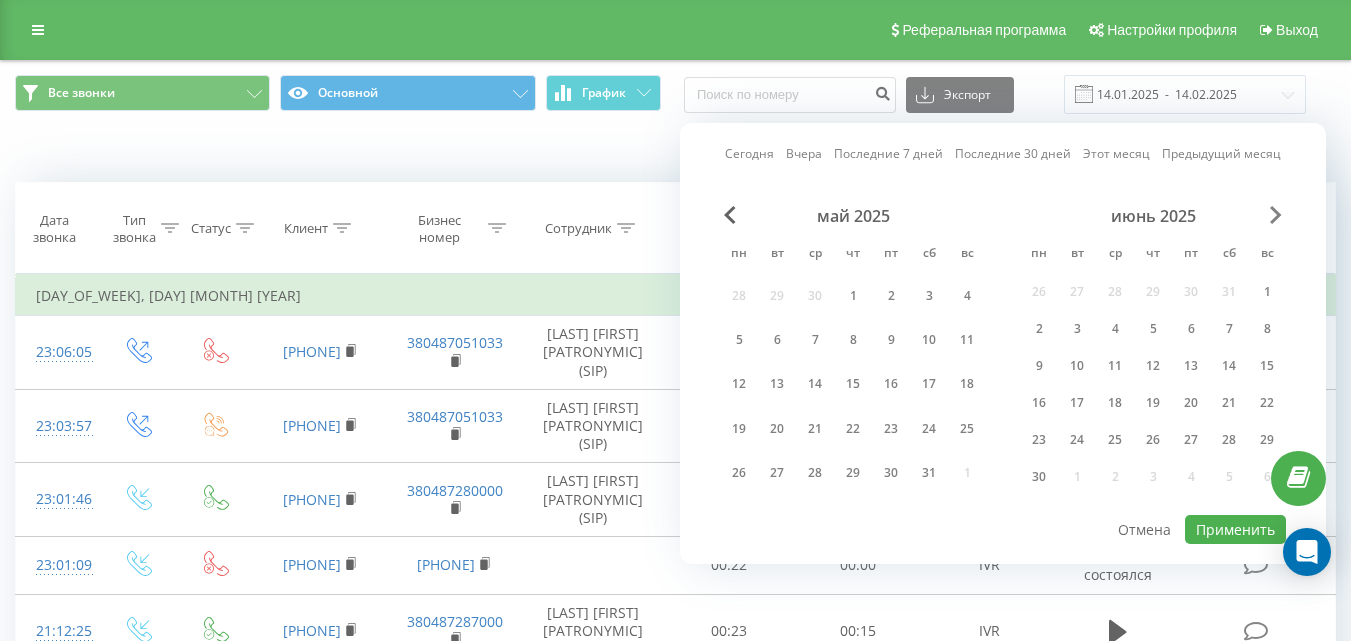 click at bounding box center [1276, 215] 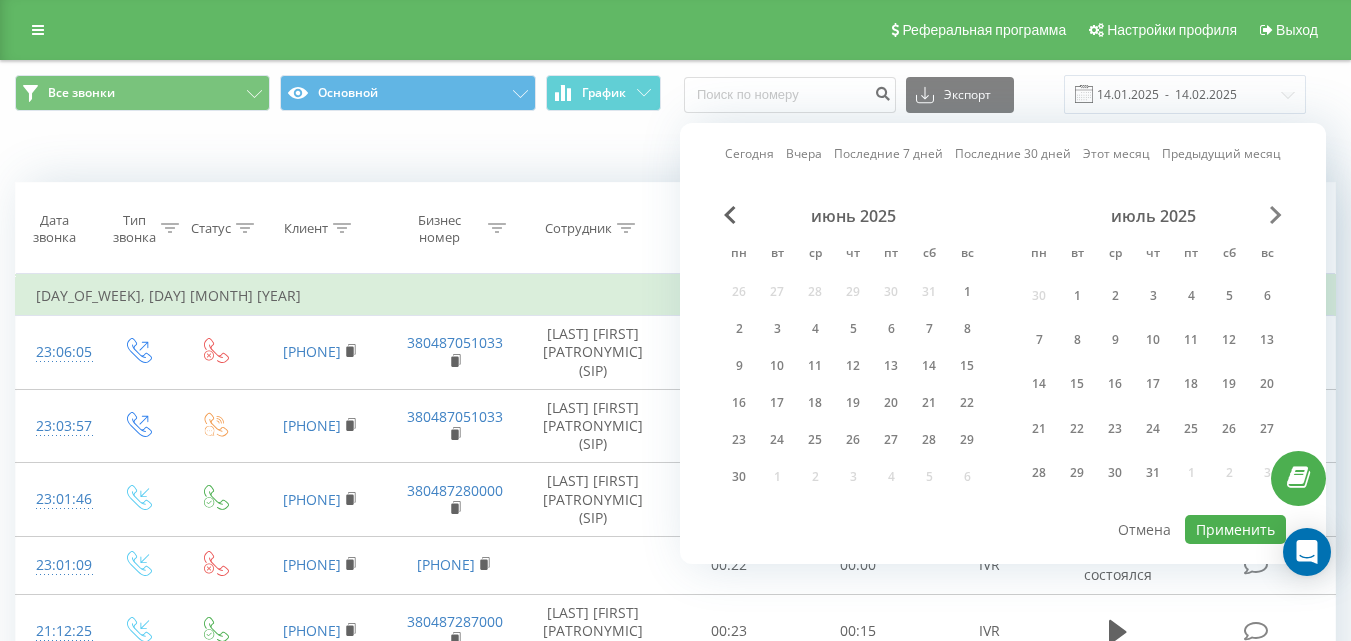 click at bounding box center [1276, 215] 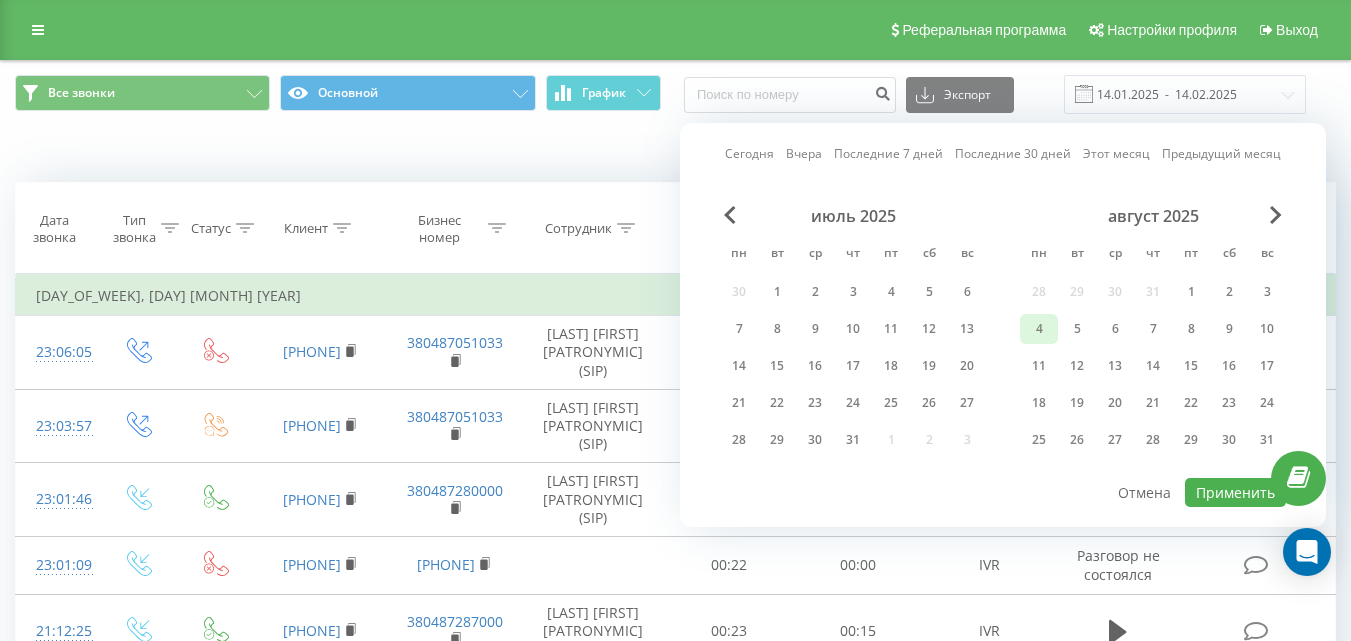 click on "4" at bounding box center [1039, 329] 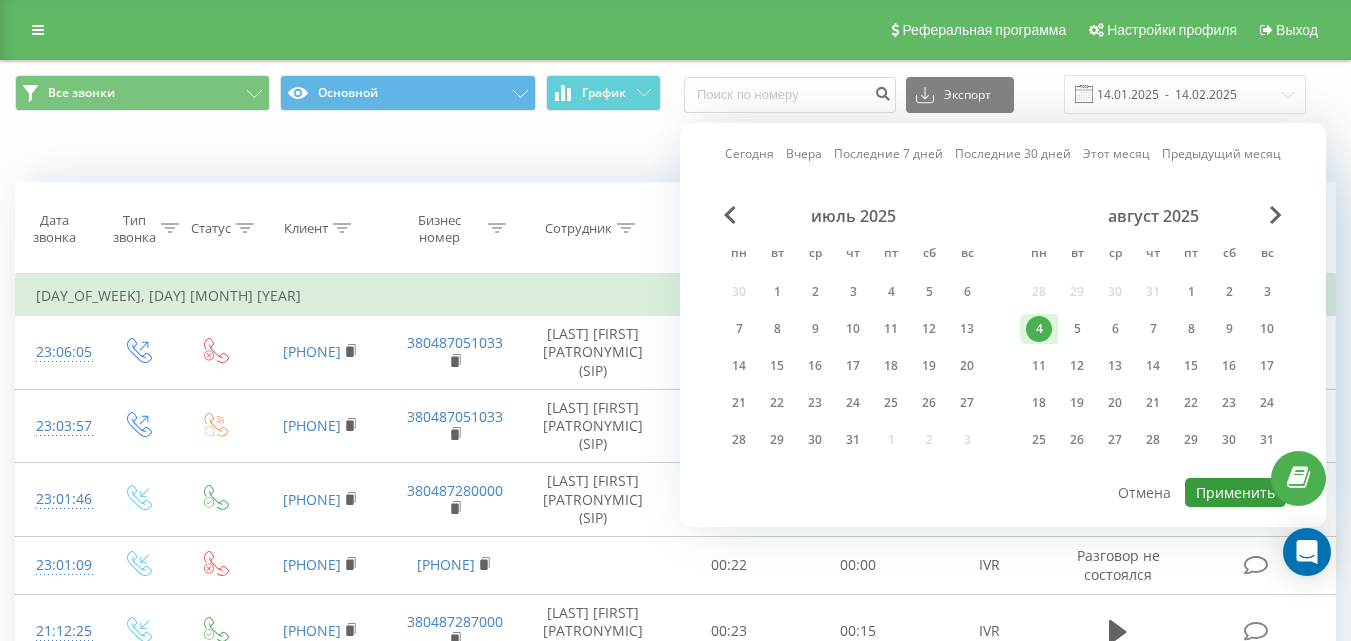 click on "Применить" at bounding box center (1235, 492) 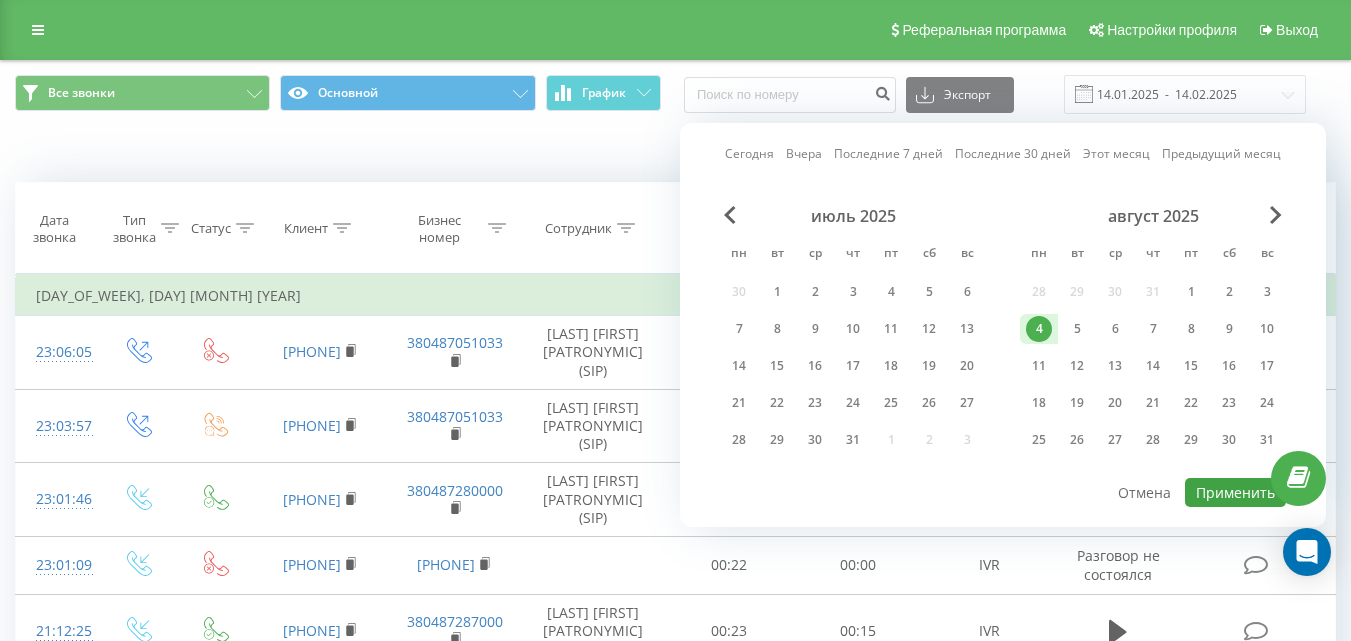 type on "04.08.2025  -  04.08.2025" 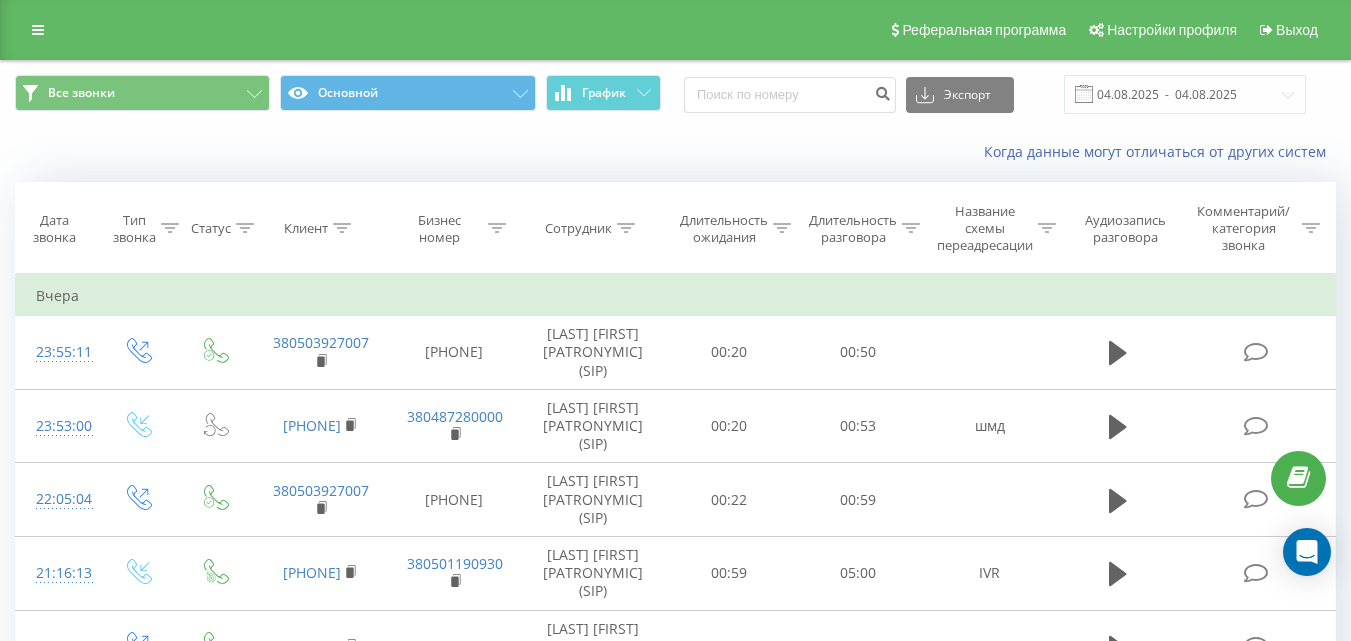 click on "Сотрудник" at bounding box center [593, 228] 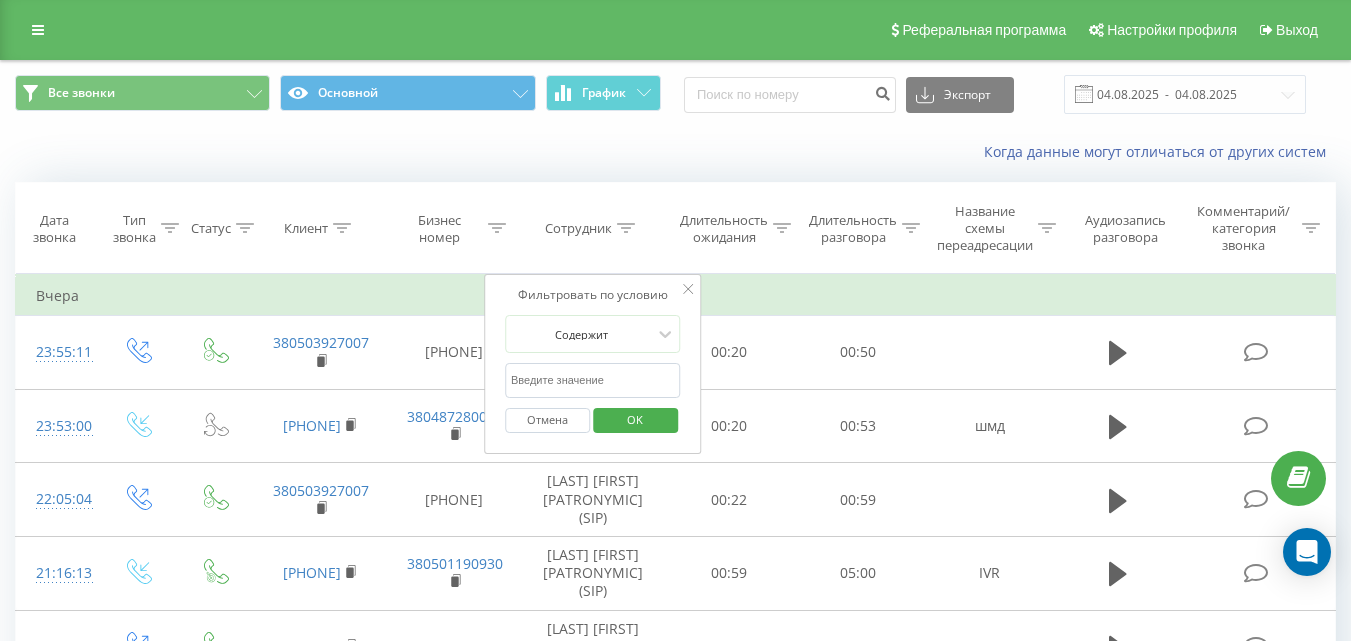 click at bounding box center (593, 380) 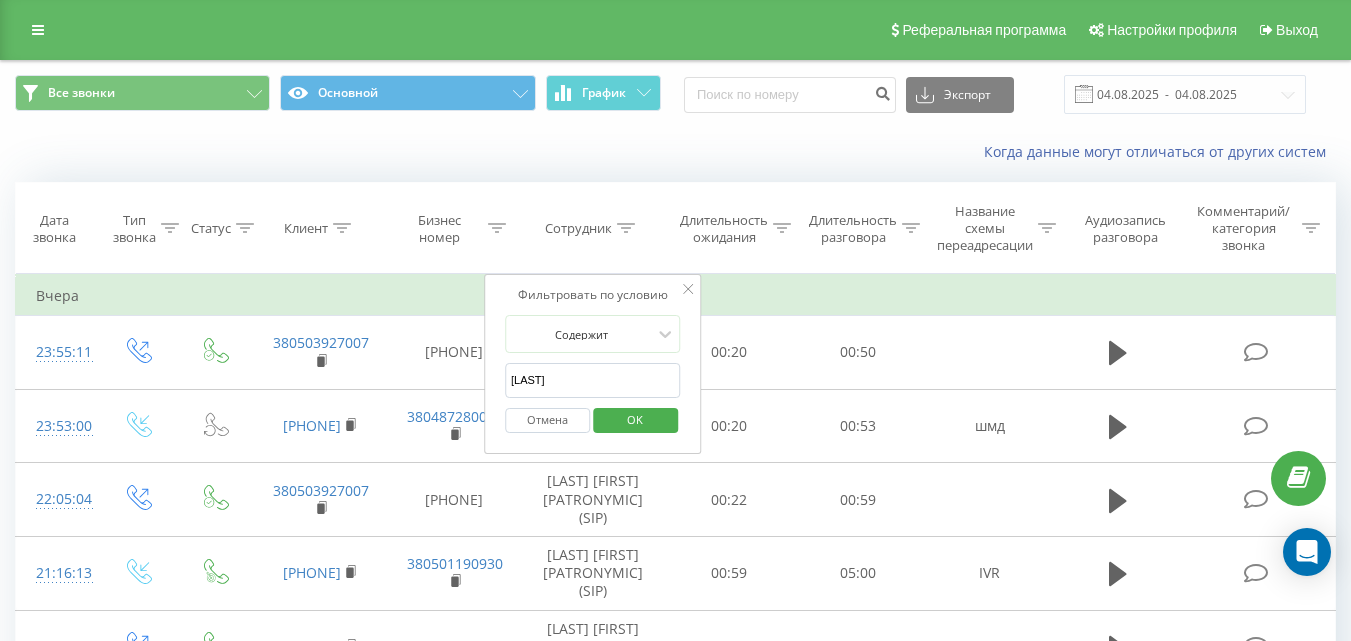 click on "OK" at bounding box center [635, 419] 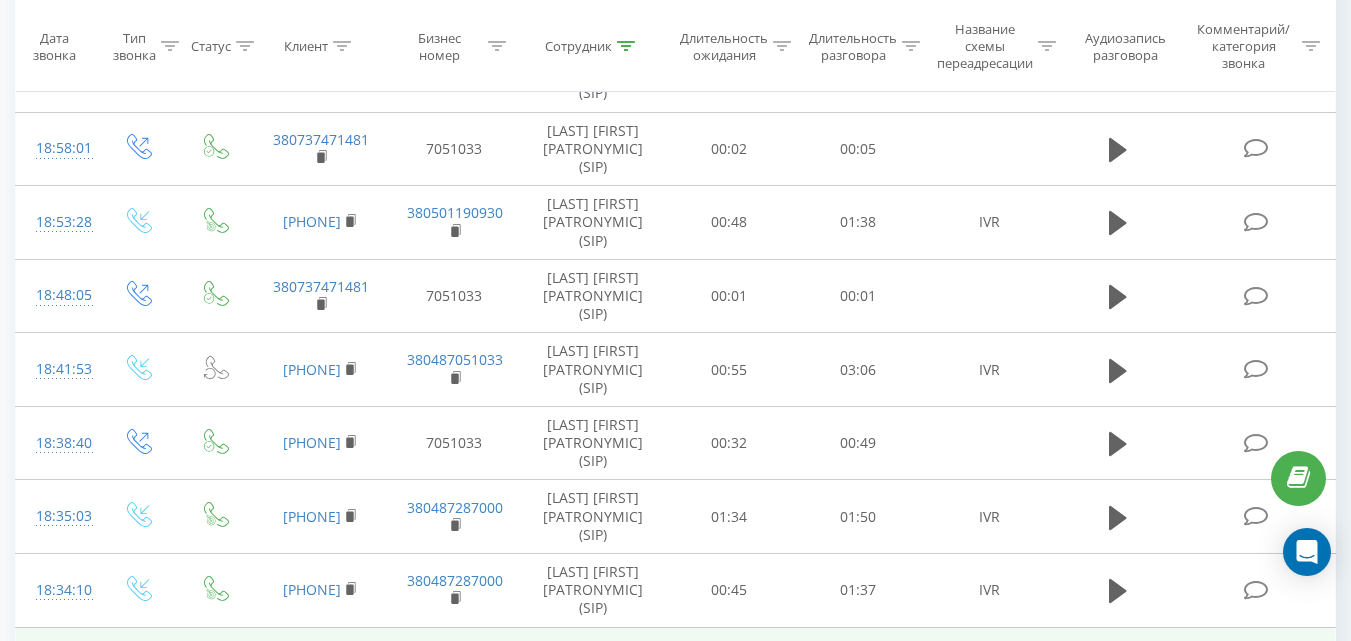 scroll, scrollTop: 700, scrollLeft: 0, axis: vertical 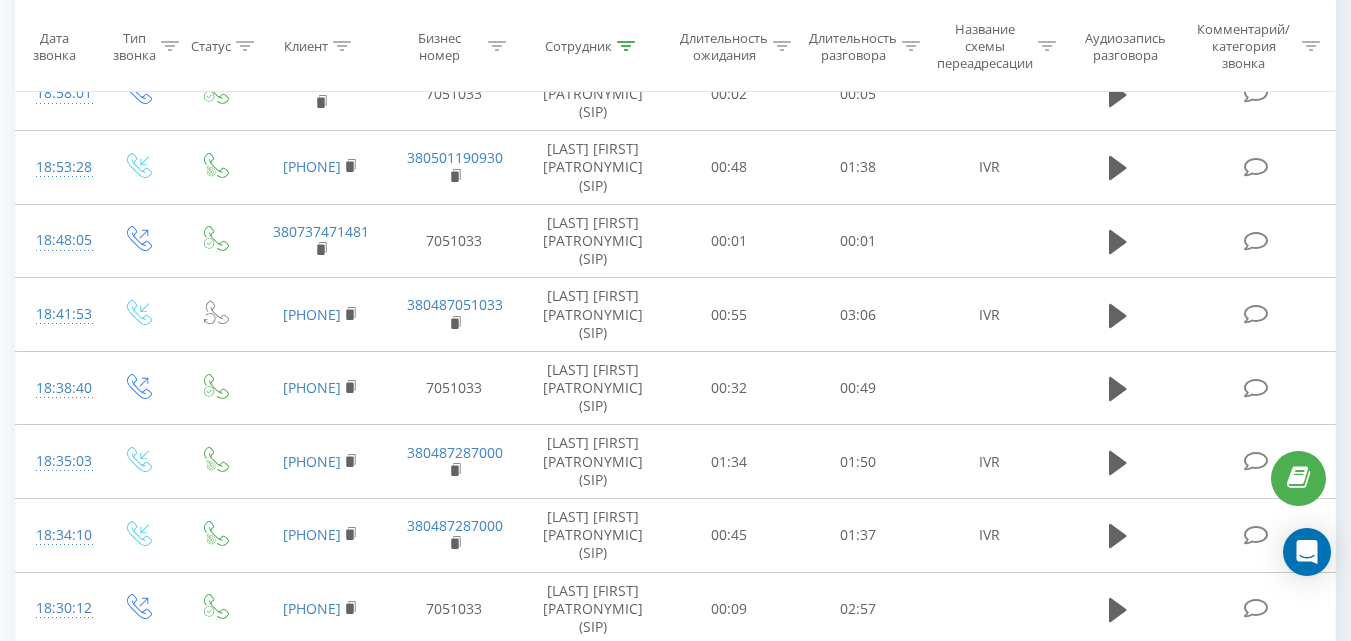 click 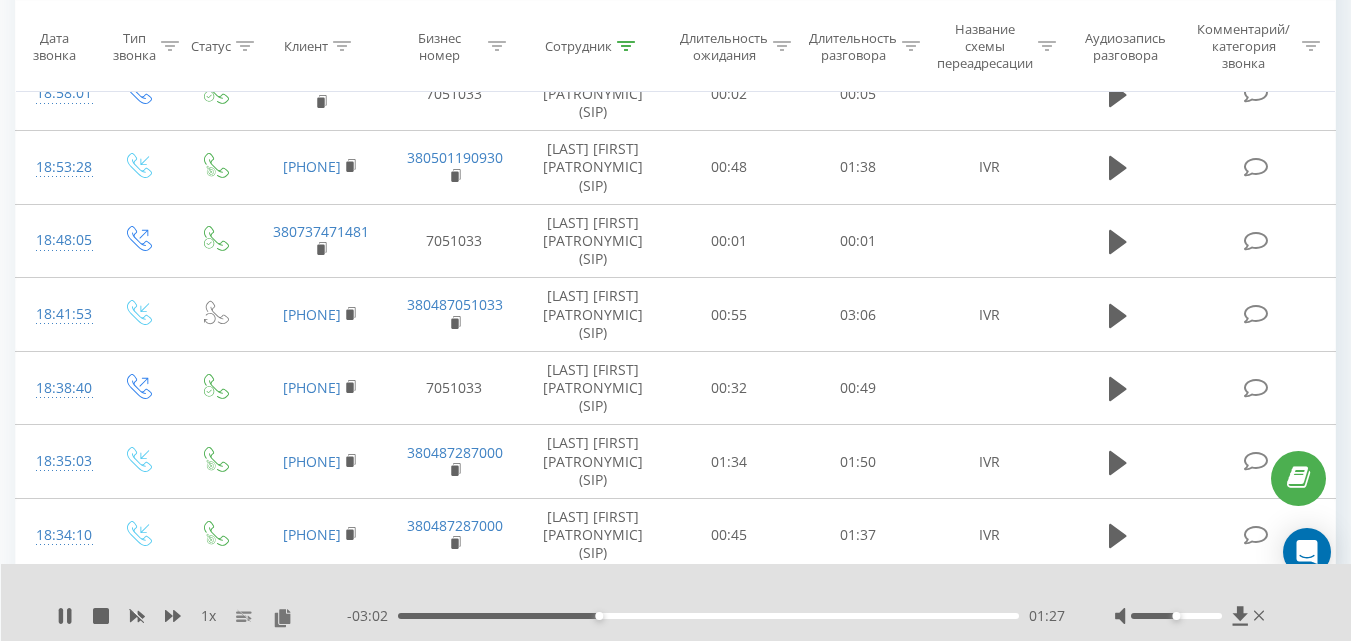 click on "1 x  - 03:02 01:27   01:27" at bounding box center [676, 602] 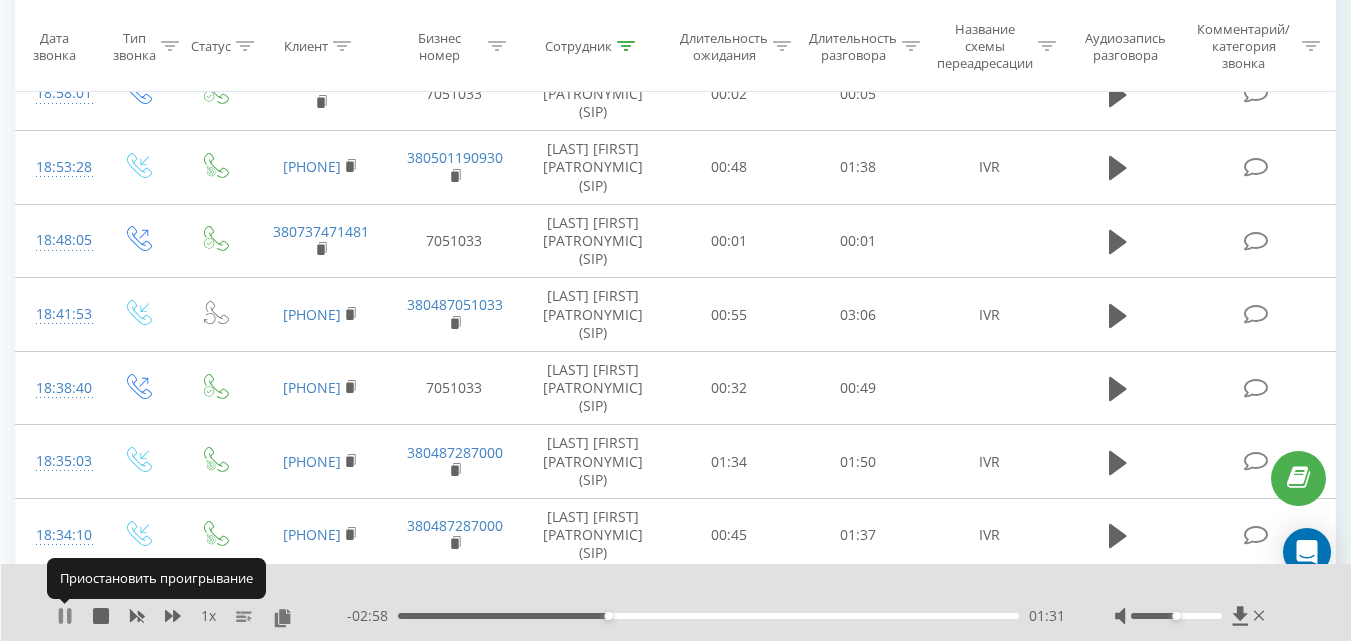click 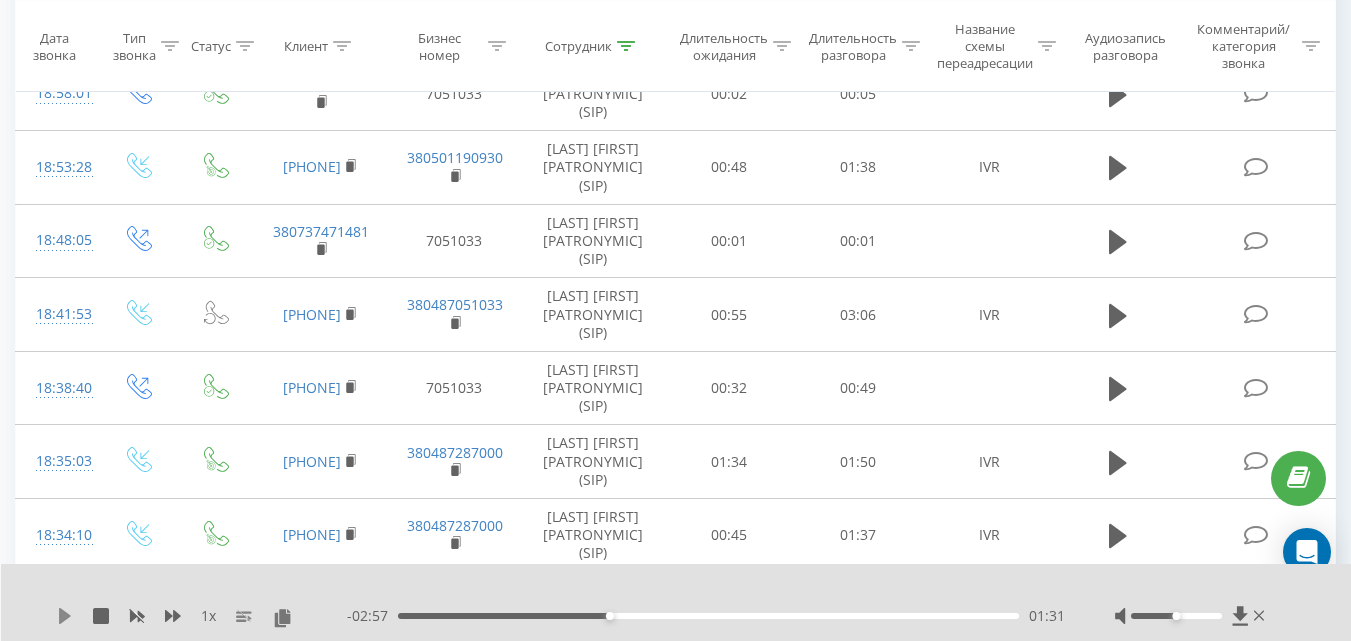 click 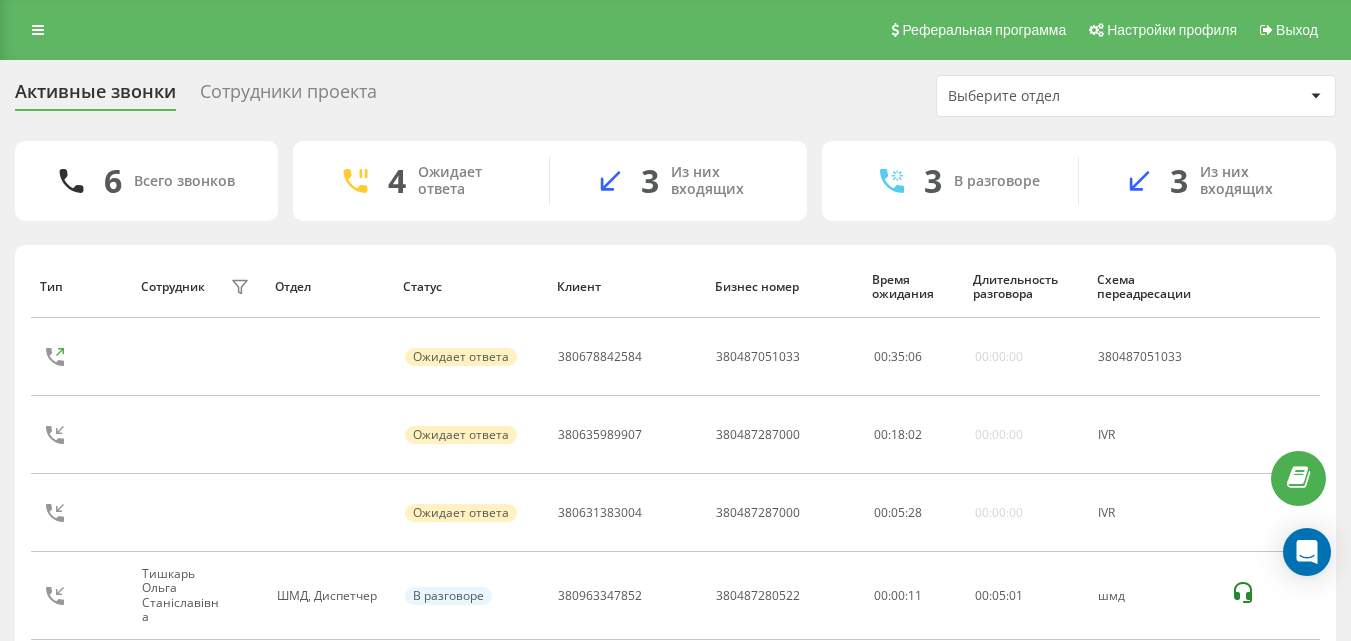scroll, scrollTop: 142, scrollLeft: 0, axis: vertical 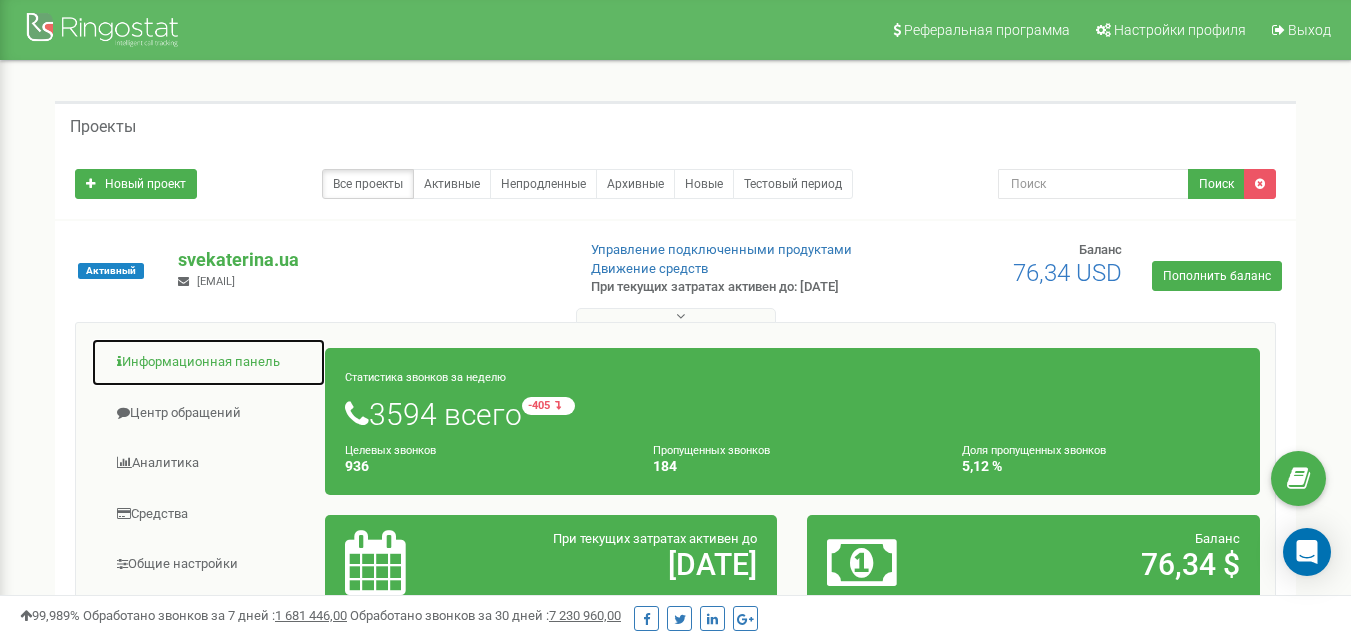 click on "Информационная панель" at bounding box center [208, 362] 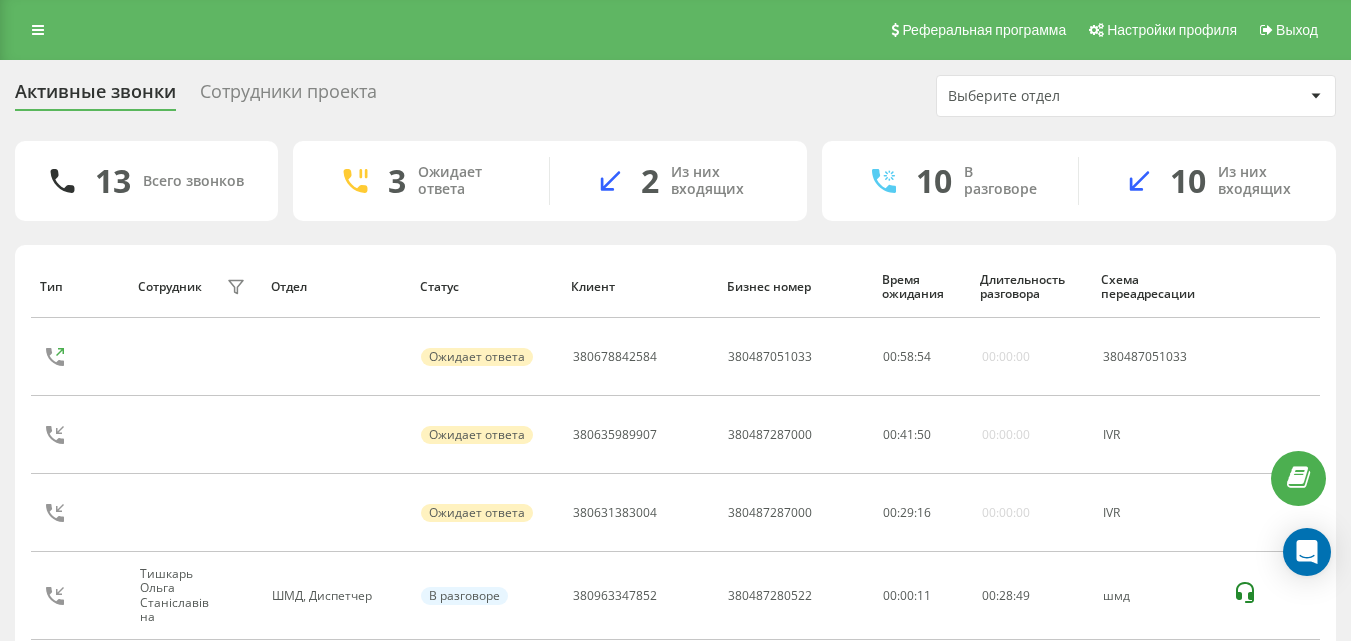 scroll, scrollTop: 251, scrollLeft: 0, axis: vertical 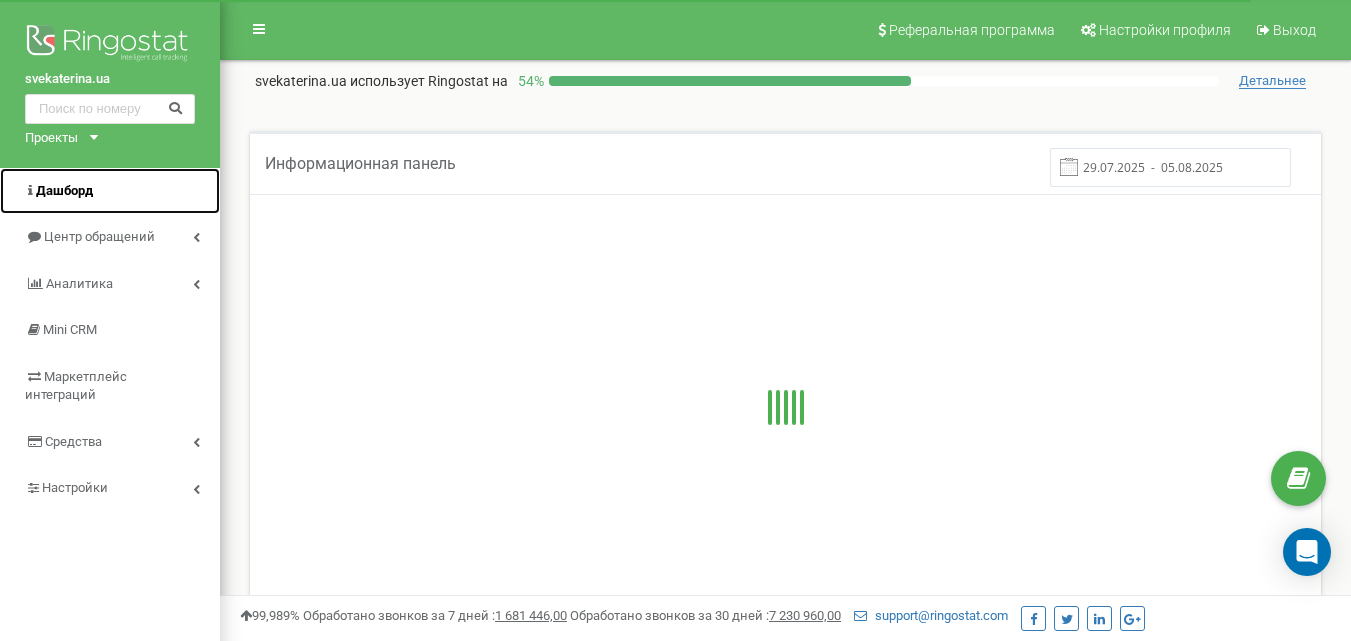 click on "Дашборд" at bounding box center [110, 191] 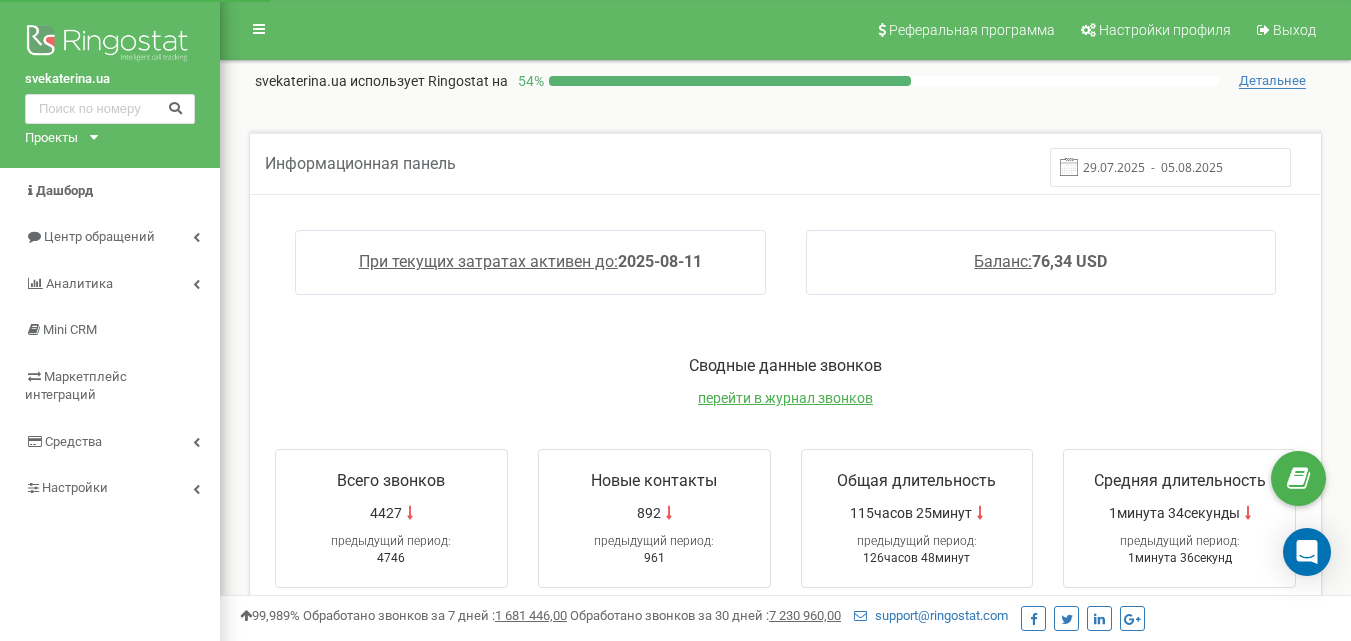 scroll, scrollTop: 0, scrollLeft: 0, axis: both 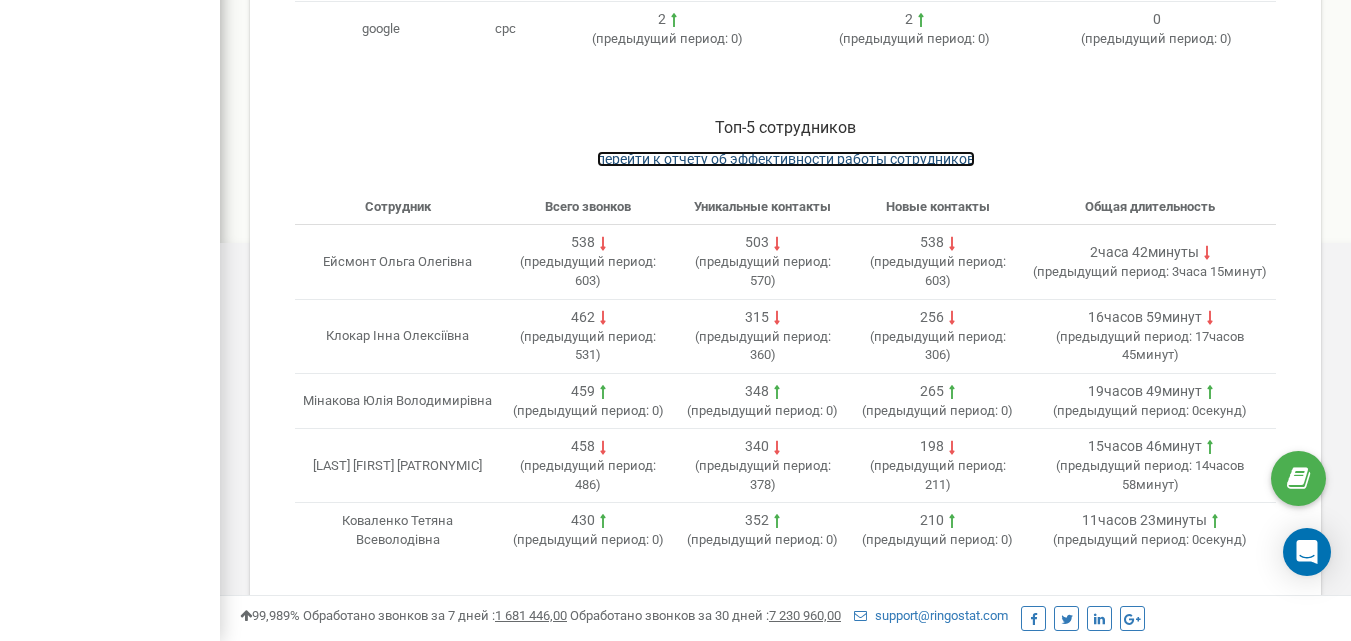 click on "перейти к отчету об эффективности работы сотрудников" at bounding box center (786, 159) 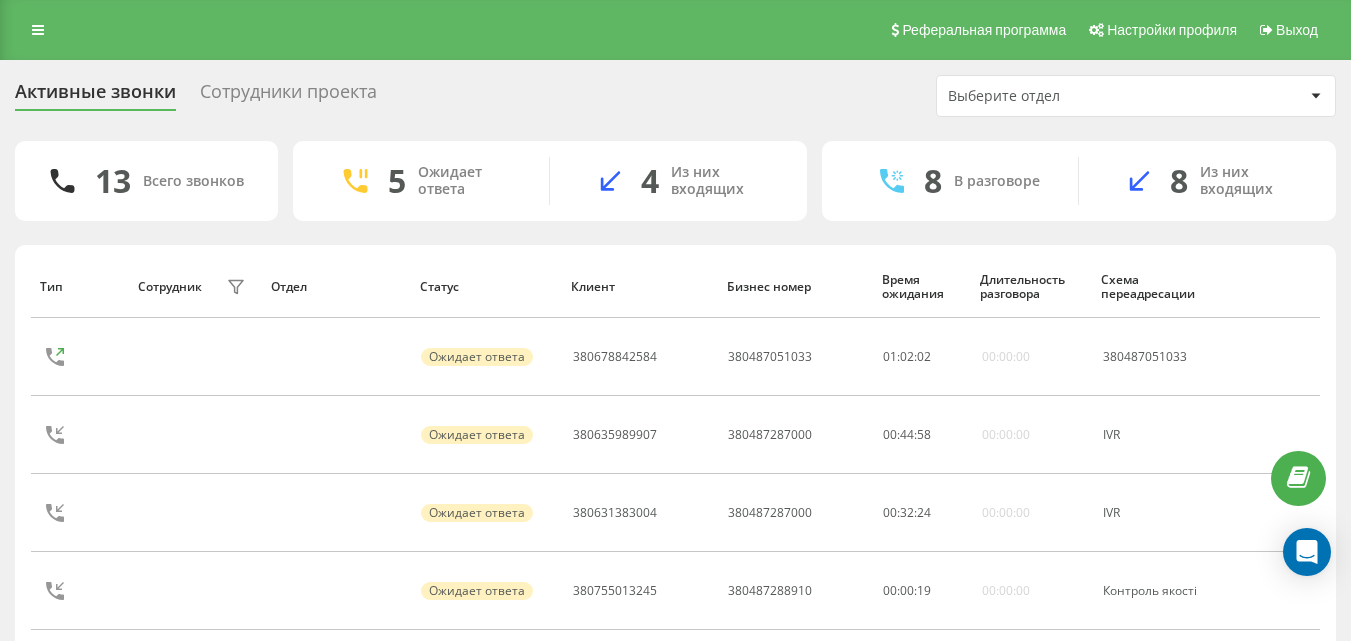 scroll, scrollTop: 251, scrollLeft: 0, axis: vertical 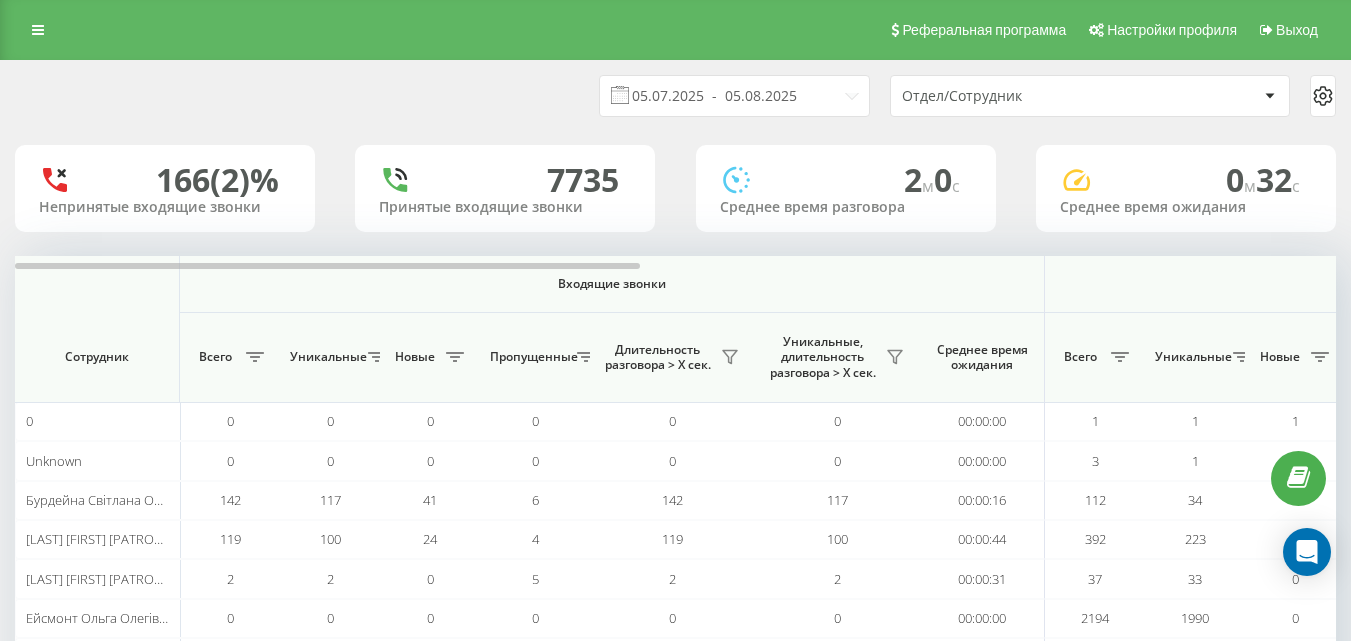 click on "05.07.2025  -  05.08.2025" at bounding box center (734, 96) 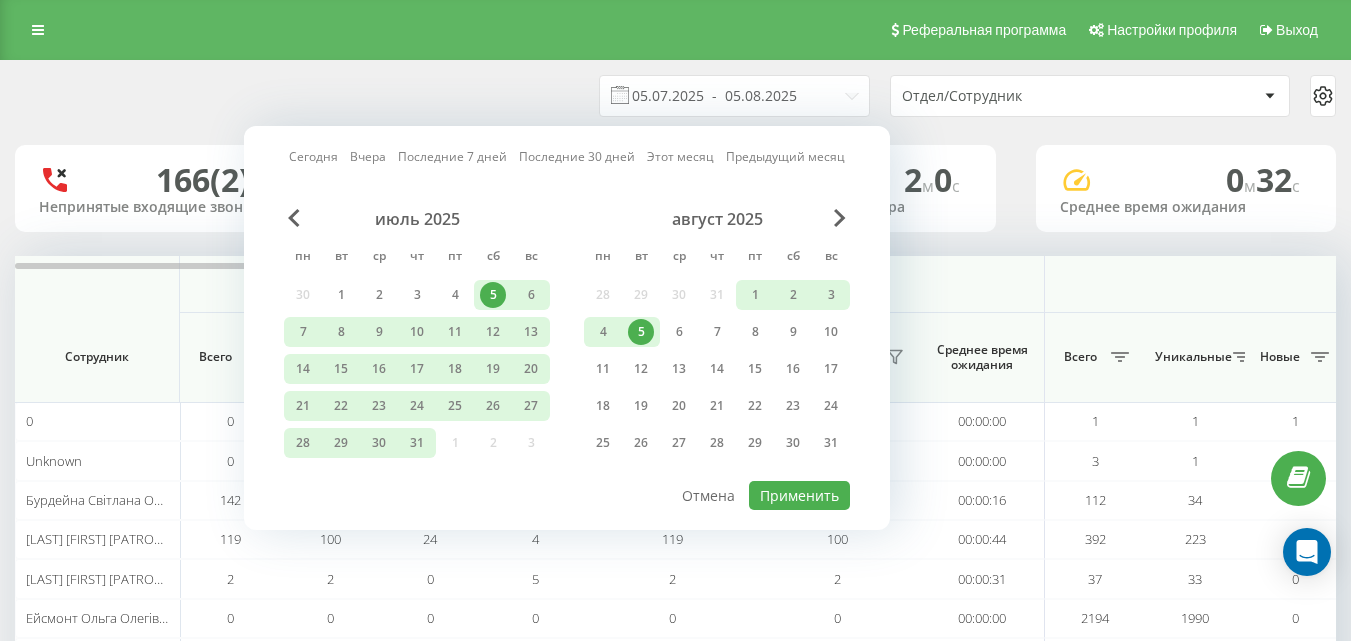 click on "5" at bounding box center (641, 332) 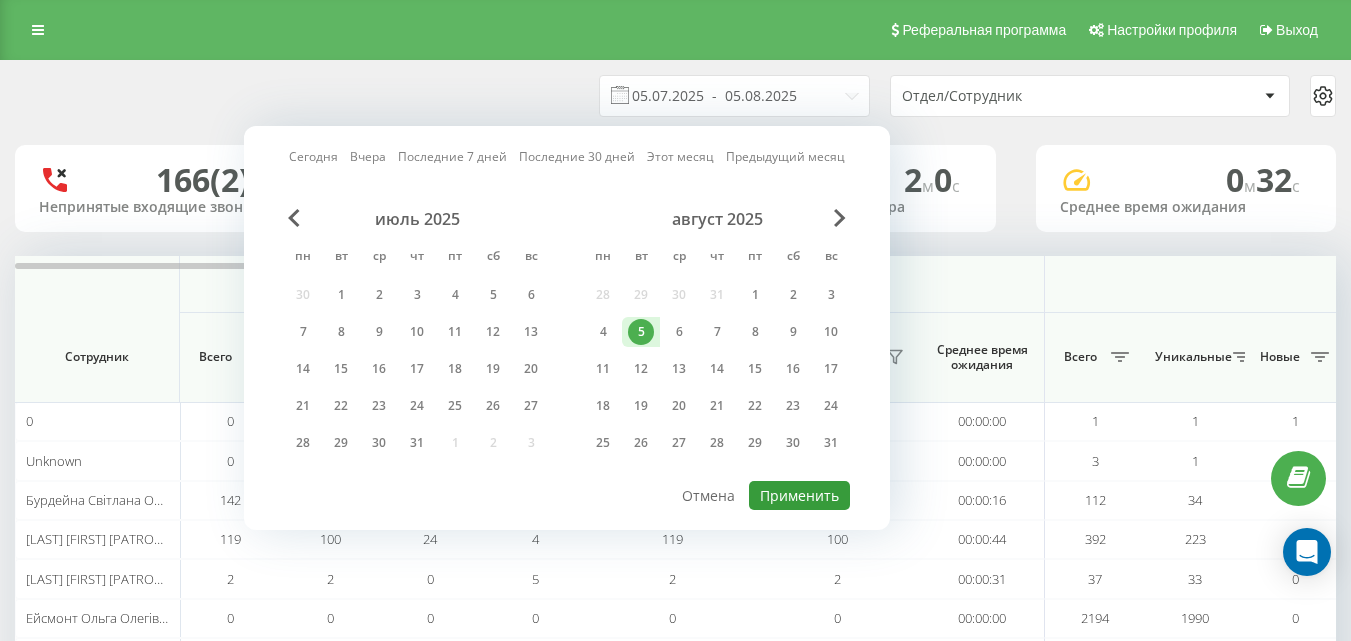 click on "Применить" at bounding box center (799, 495) 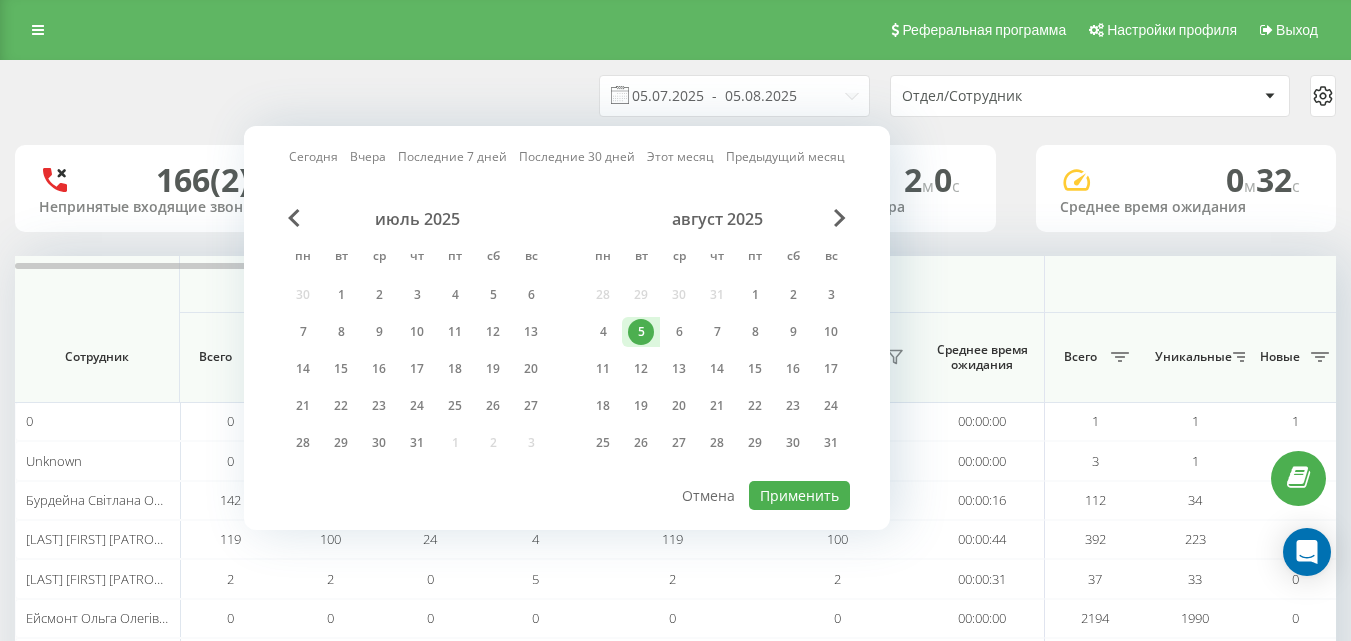 type on "05.08.2025  -  05.08.2025" 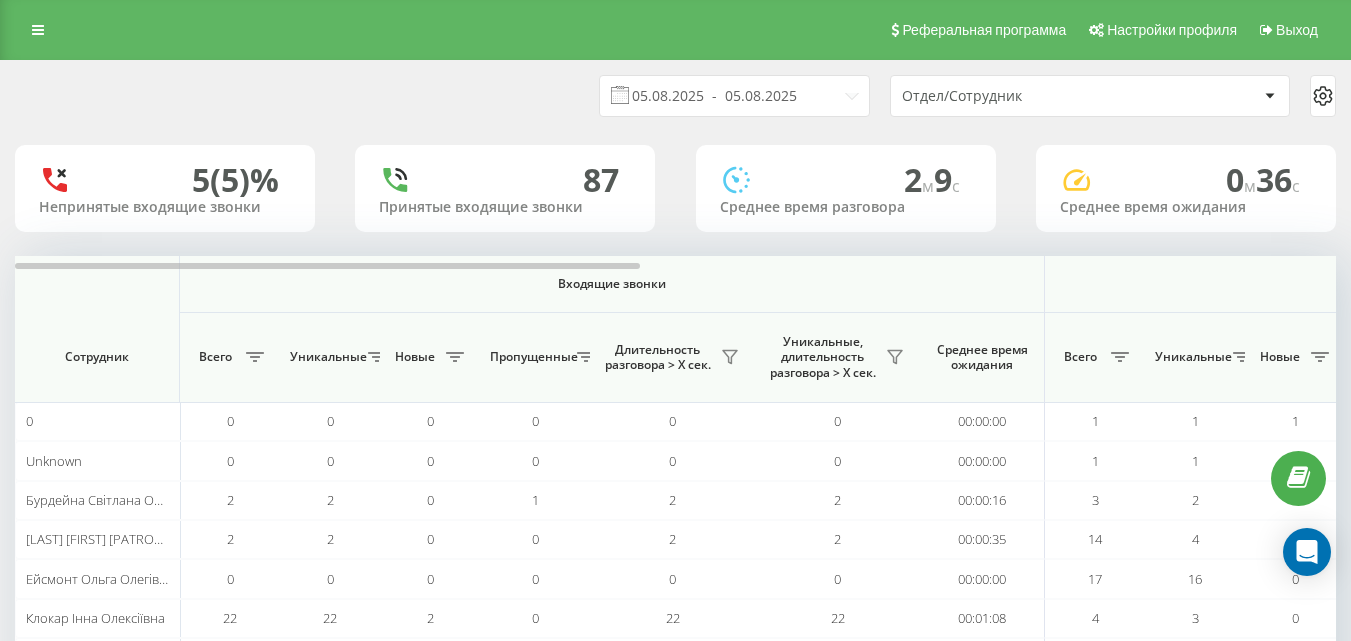 click on "Отдел/Сотрудник" at bounding box center (1021, 96) 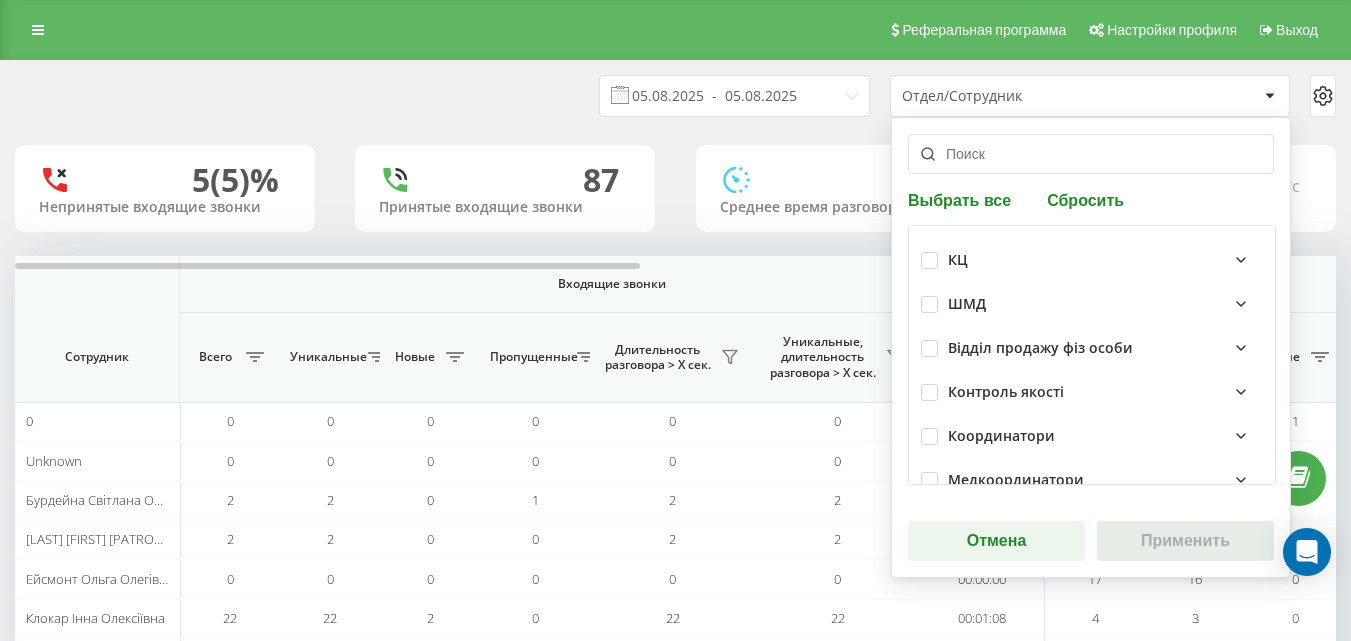 click on "Координатори" at bounding box center (1001, 436) 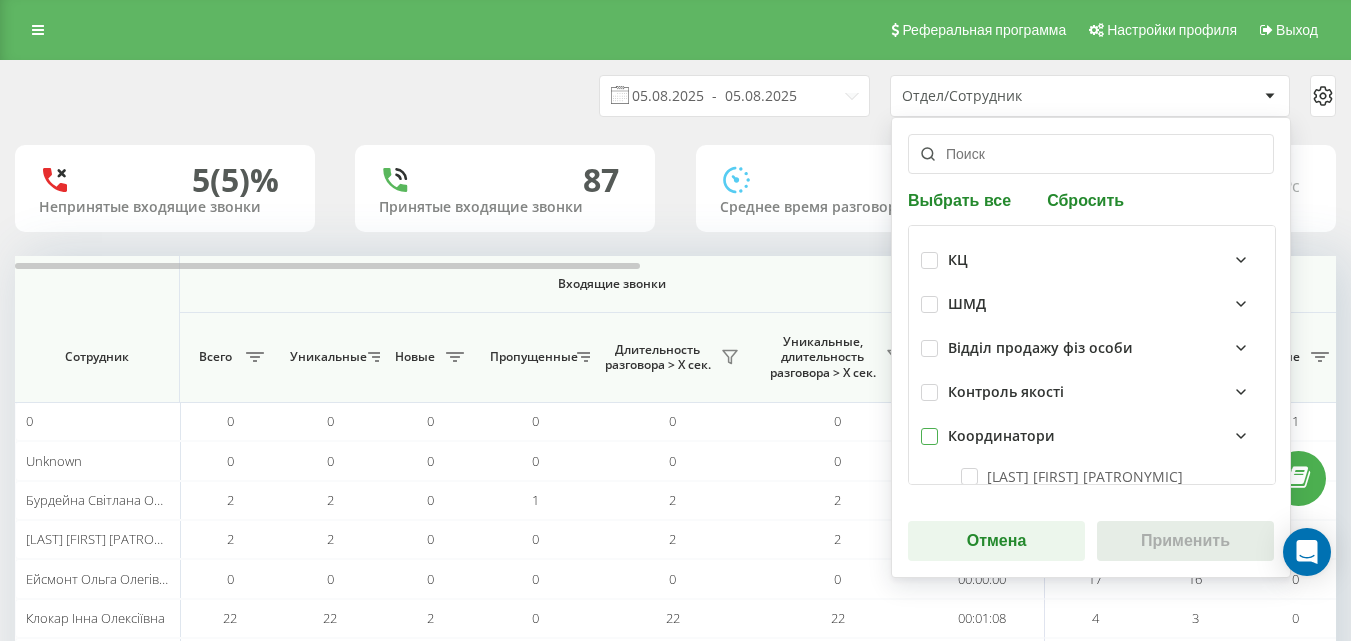 click at bounding box center (929, 428) 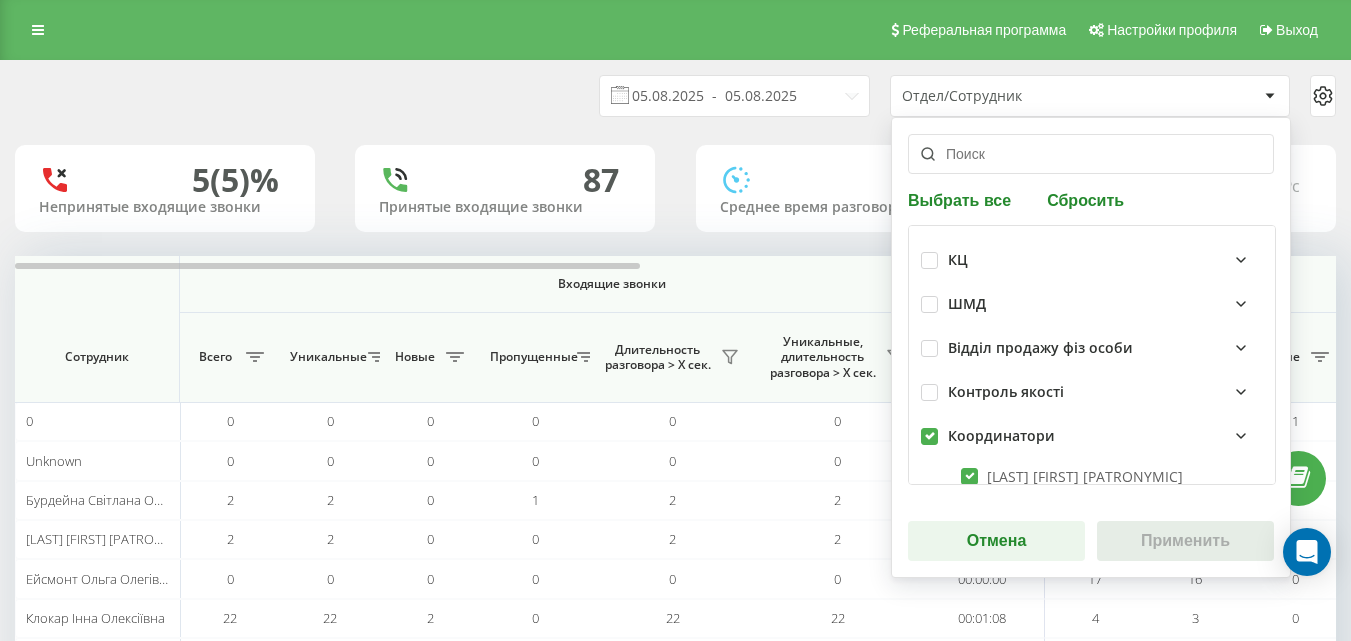 checkbox on "true" 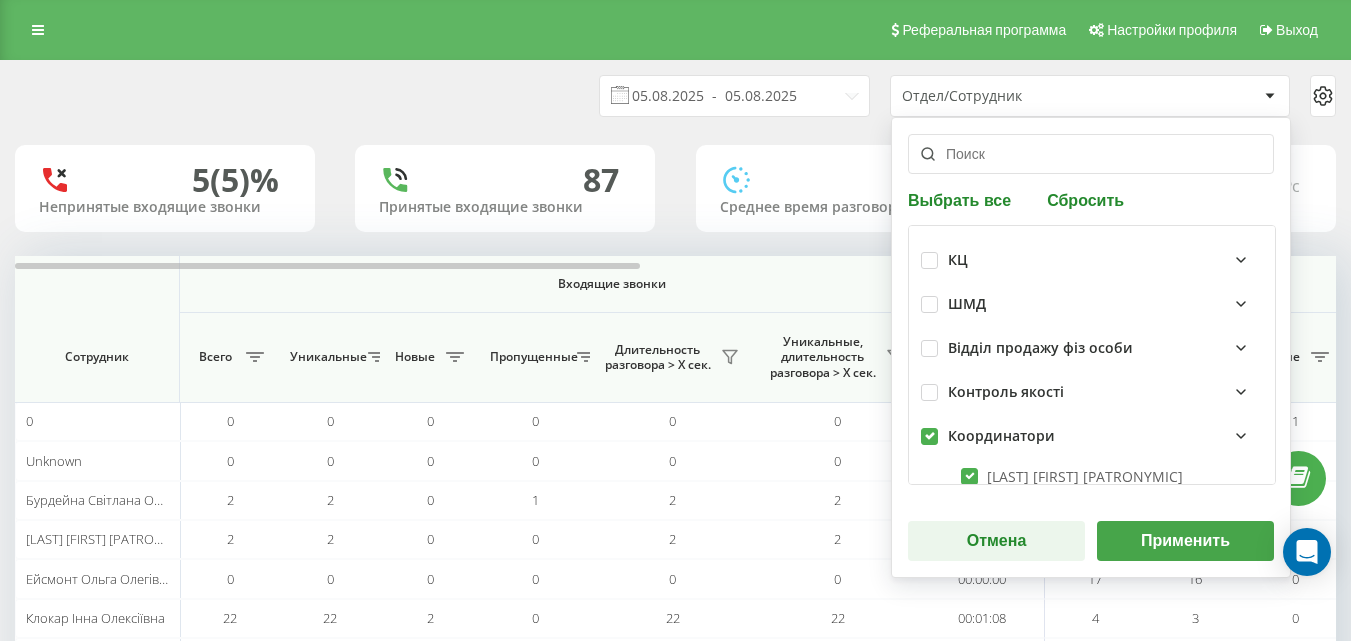 click on "Применить" at bounding box center [1185, 541] 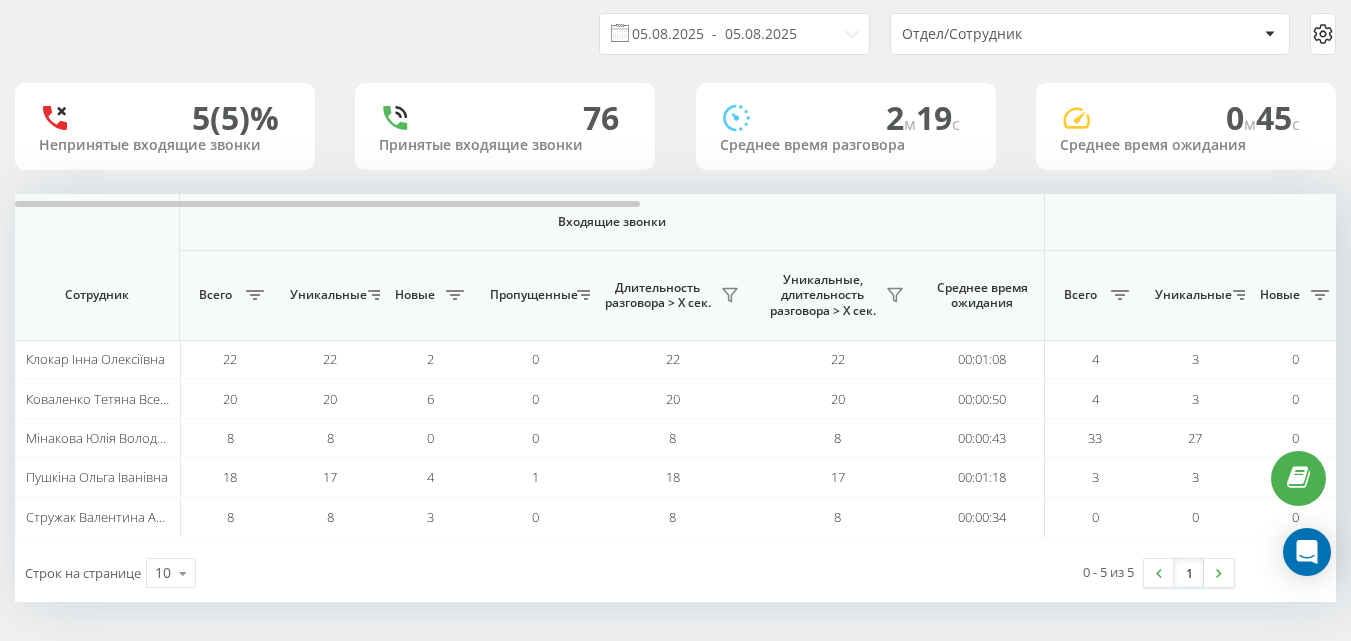 scroll, scrollTop: 63, scrollLeft: 0, axis: vertical 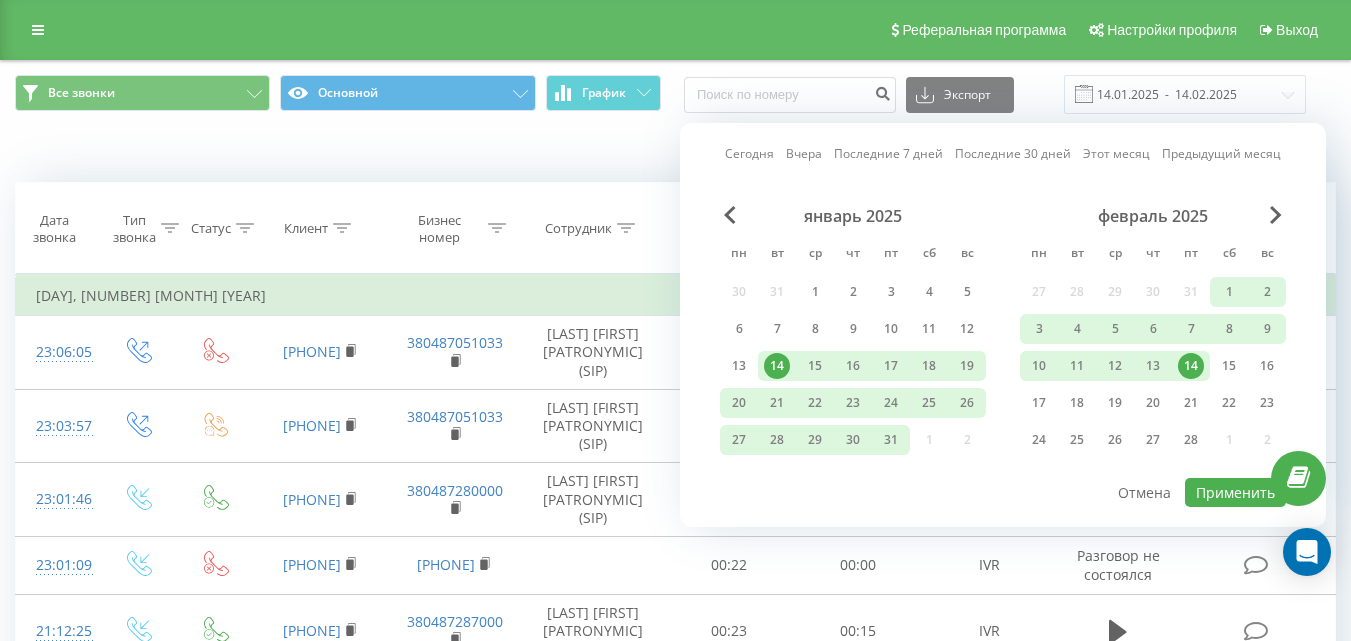 drag, startPoint x: 1273, startPoint y: 203, endPoint x: 1282, endPoint y: 221, distance: 20.12461 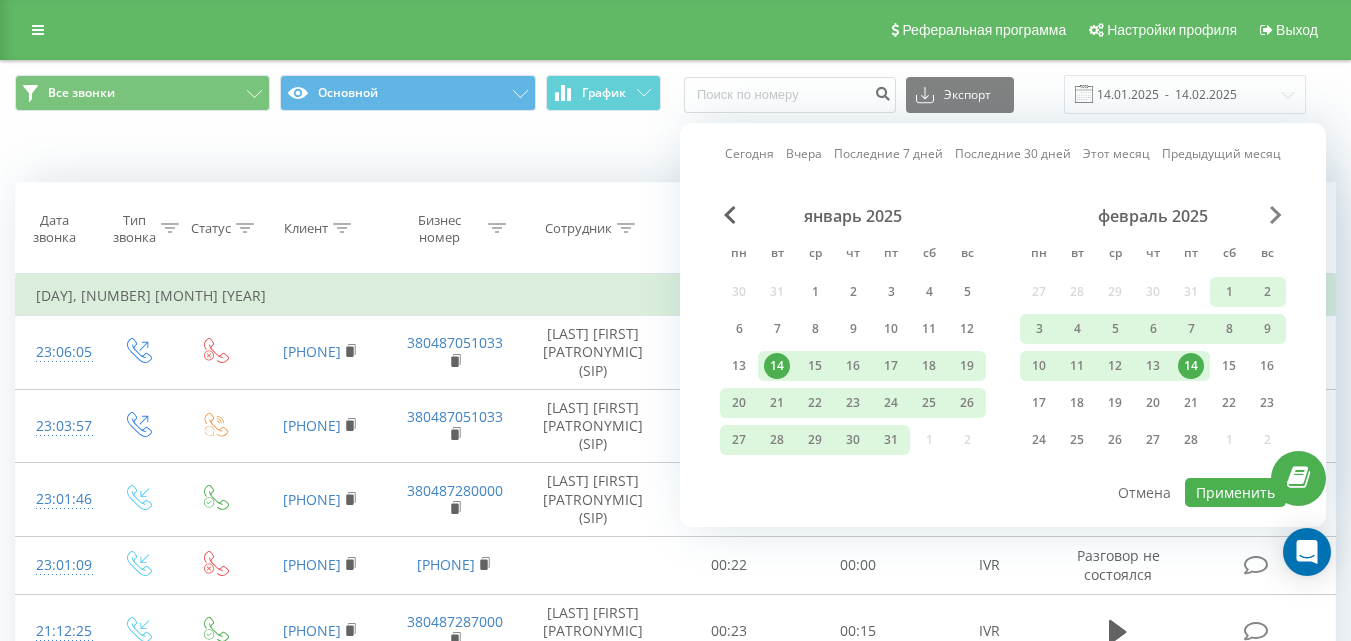 click at bounding box center [1276, 215] 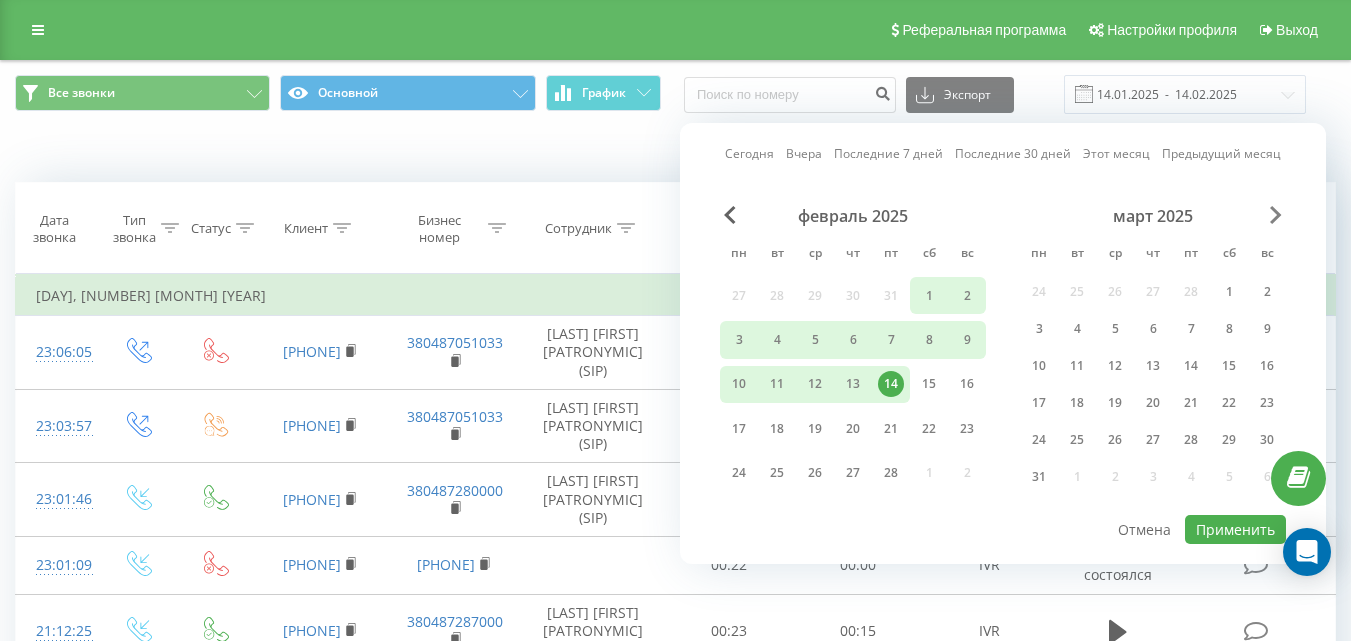 click at bounding box center (1276, 215) 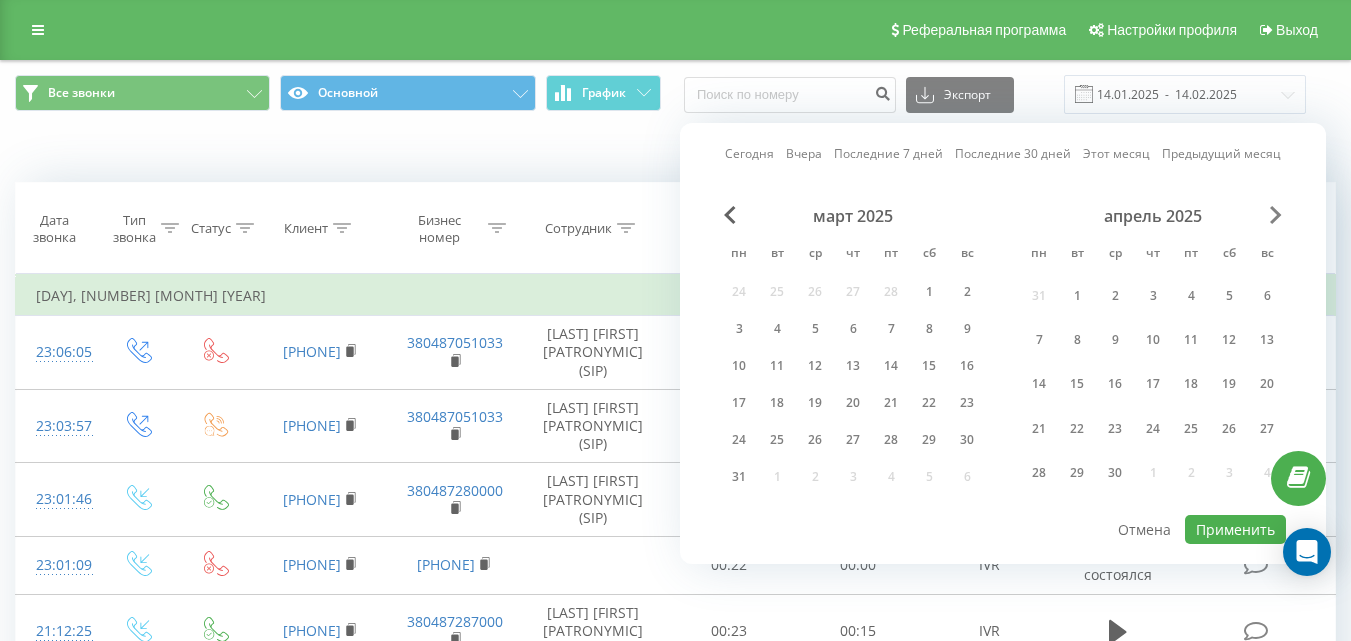 click at bounding box center (1276, 215) 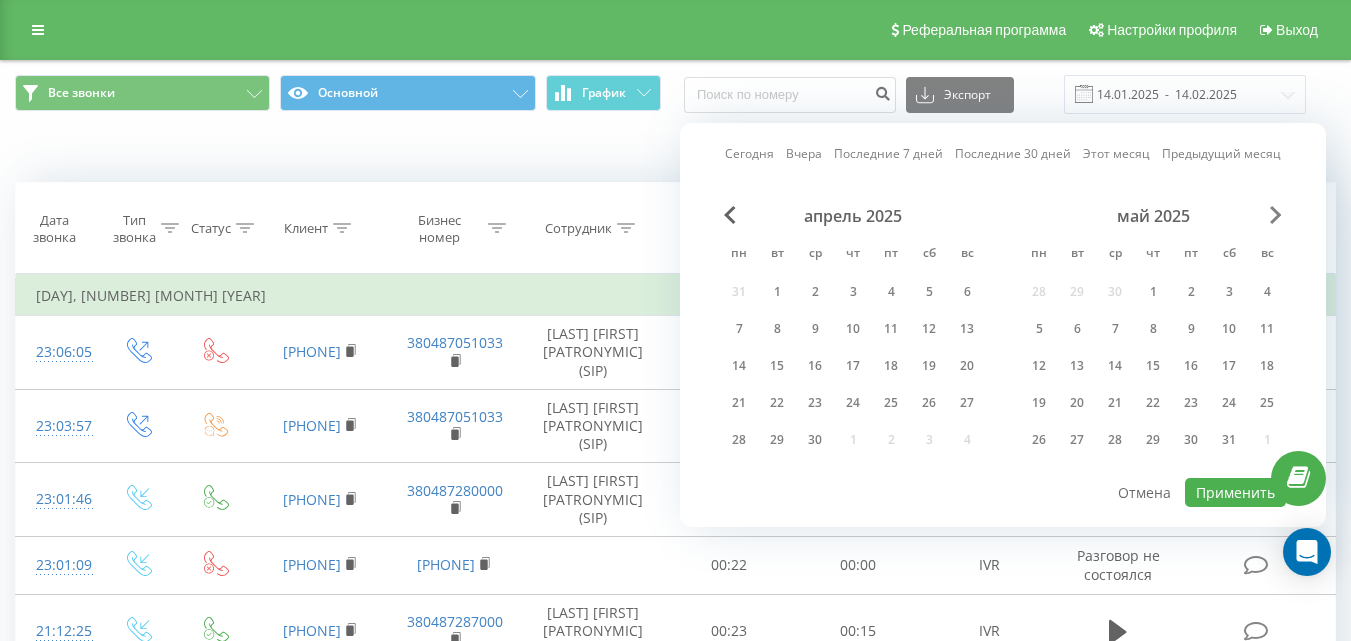 click at bounding box center [1276, 215] 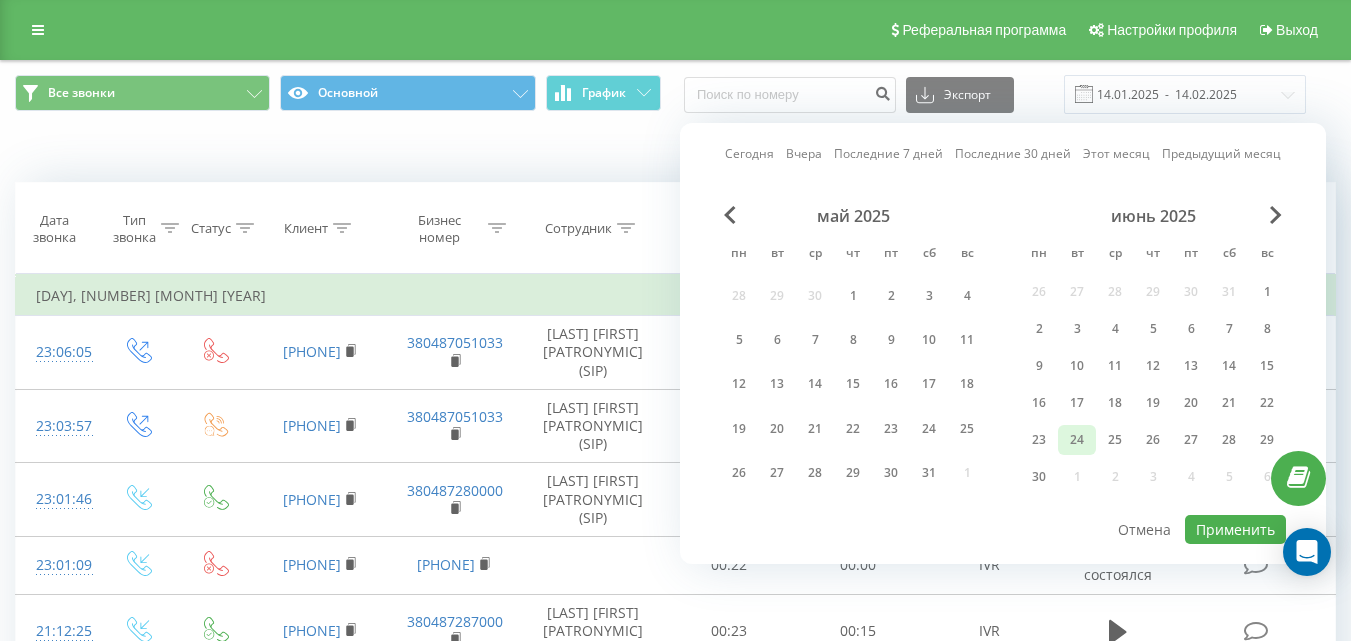drag, startPoint x: 1048, startPoint y: 443, endPoint x: 1063, endPoint y: 454, distance: 18.601076 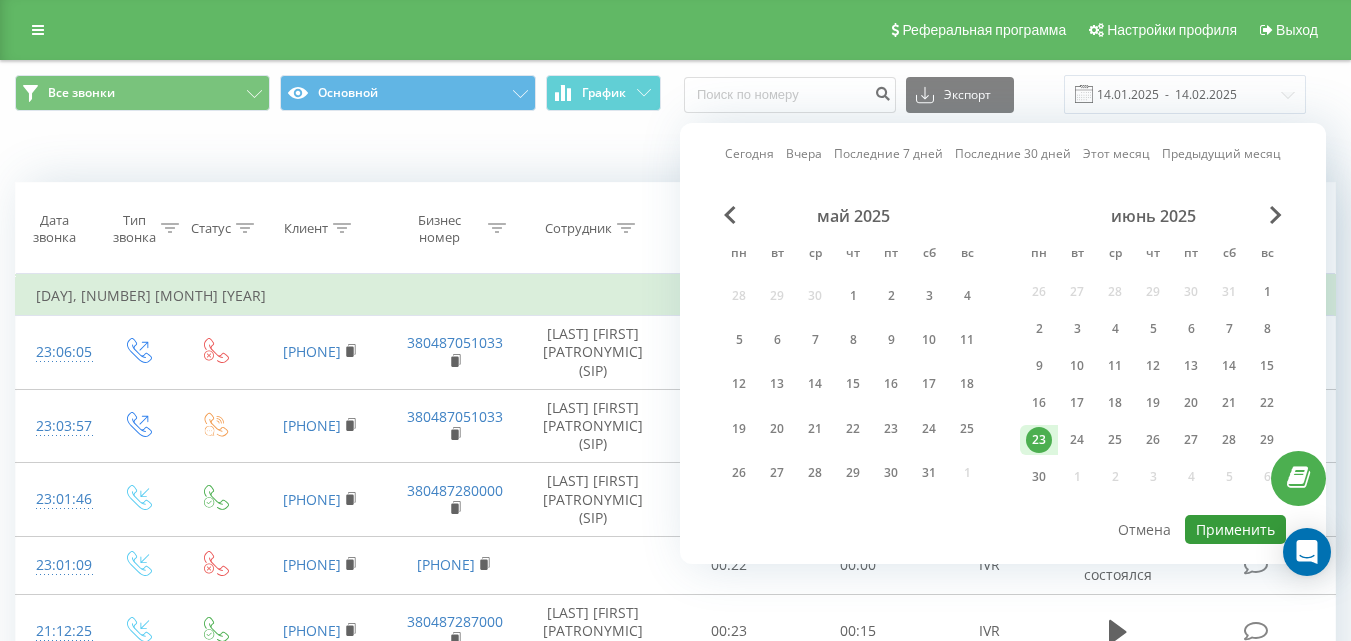 drag, startPoint x: 1226, startPoint y: 534, endPoint x: 1218, endPoint y: 527, distance: 10.630146 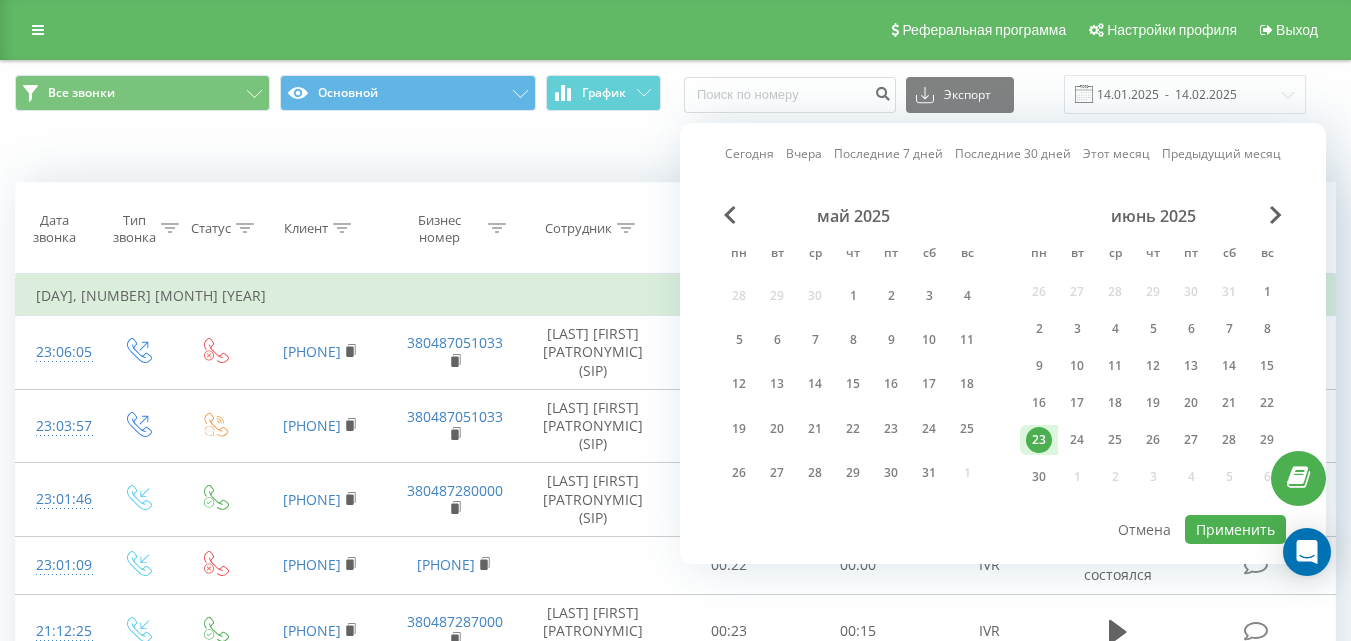 type on "23.06.2025  -  23.06.2025" 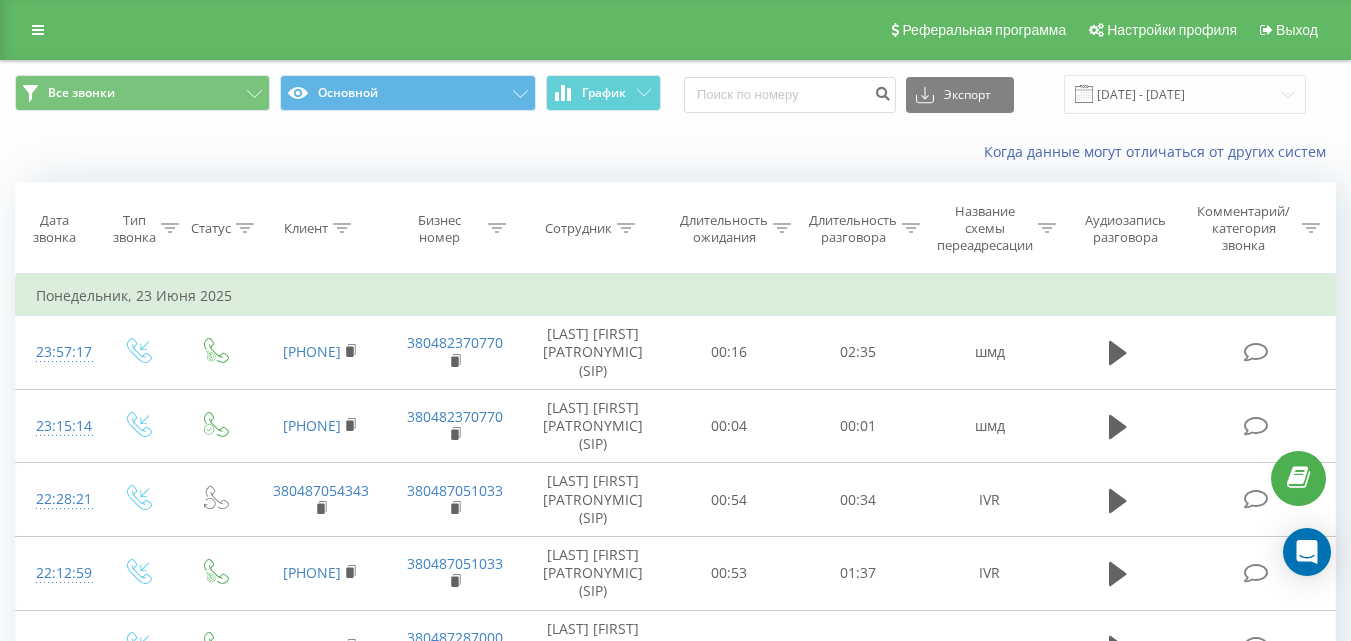 click 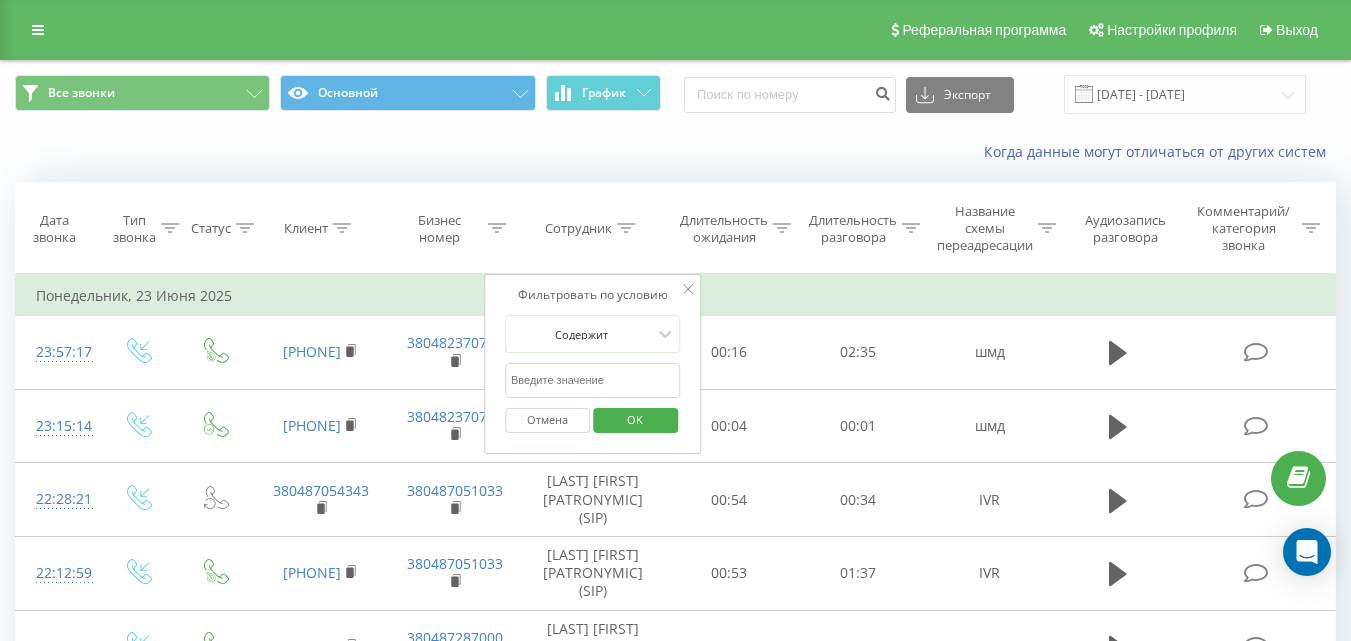 drag, startPoint x: 581, startPoint y: 390, endPoint x: 566, endPoint y: 394, distance: 15.524175 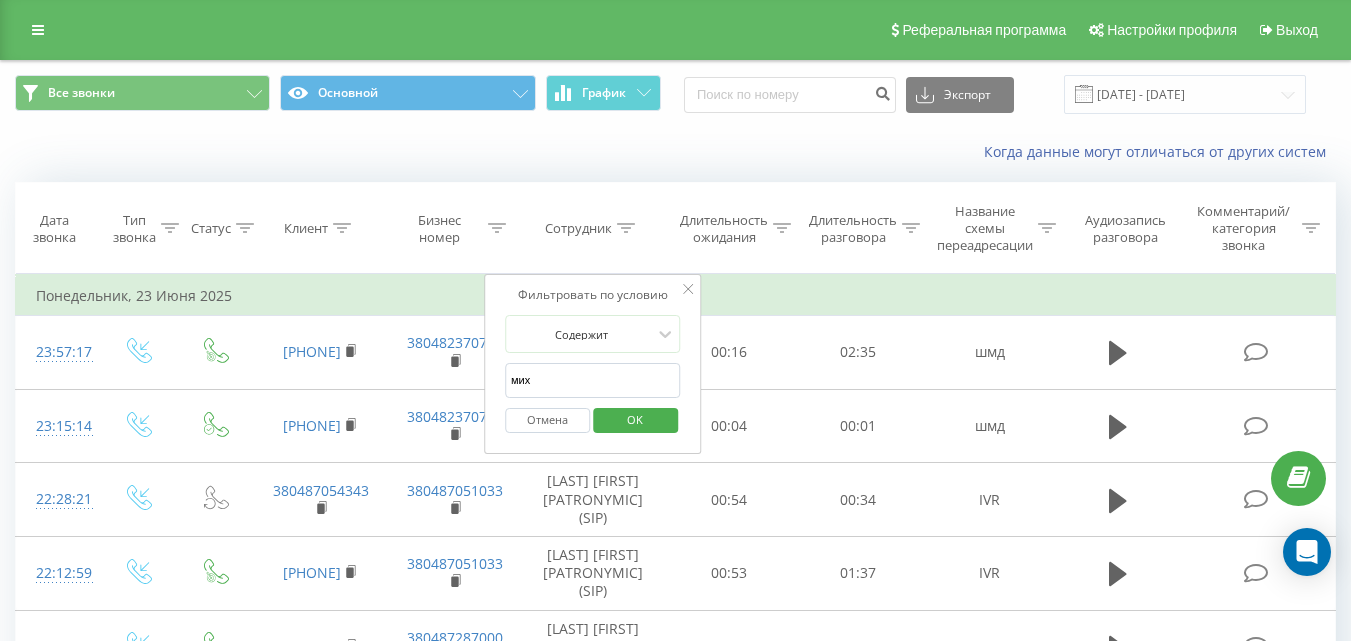 type on "михай" 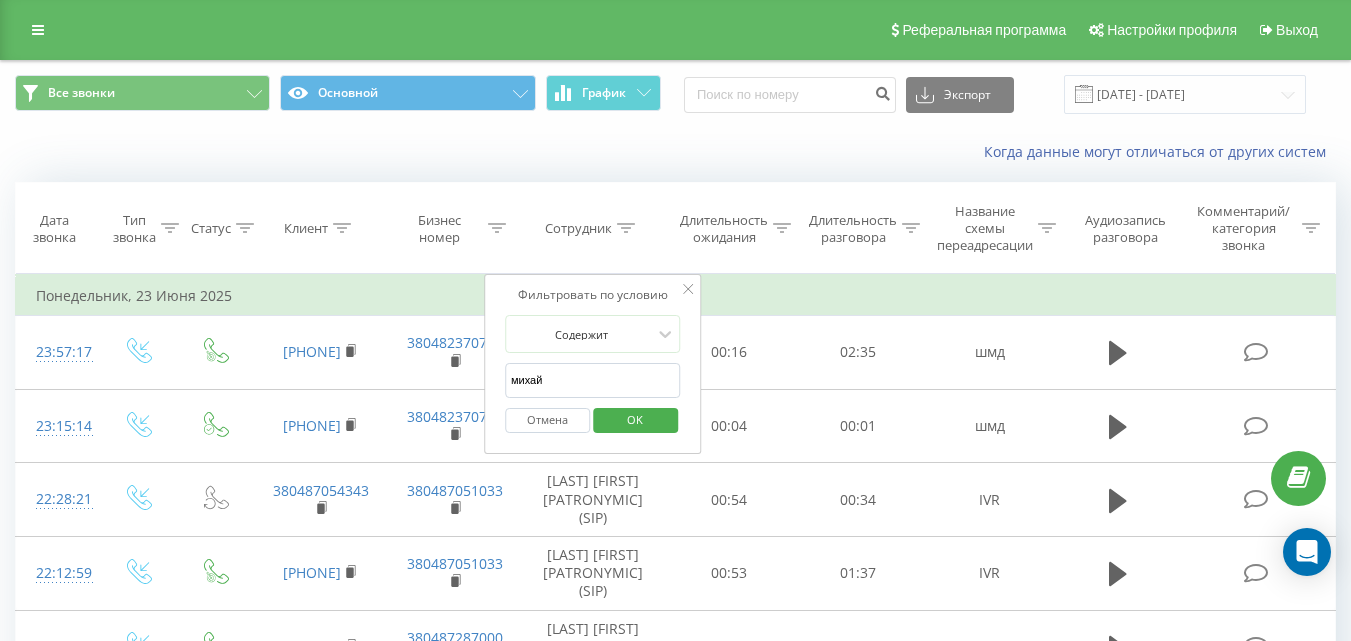 drag, startPoint x: 665, startPoint y: 421, endPoint x: 325, endPoint y: 10, distance: 533.4051 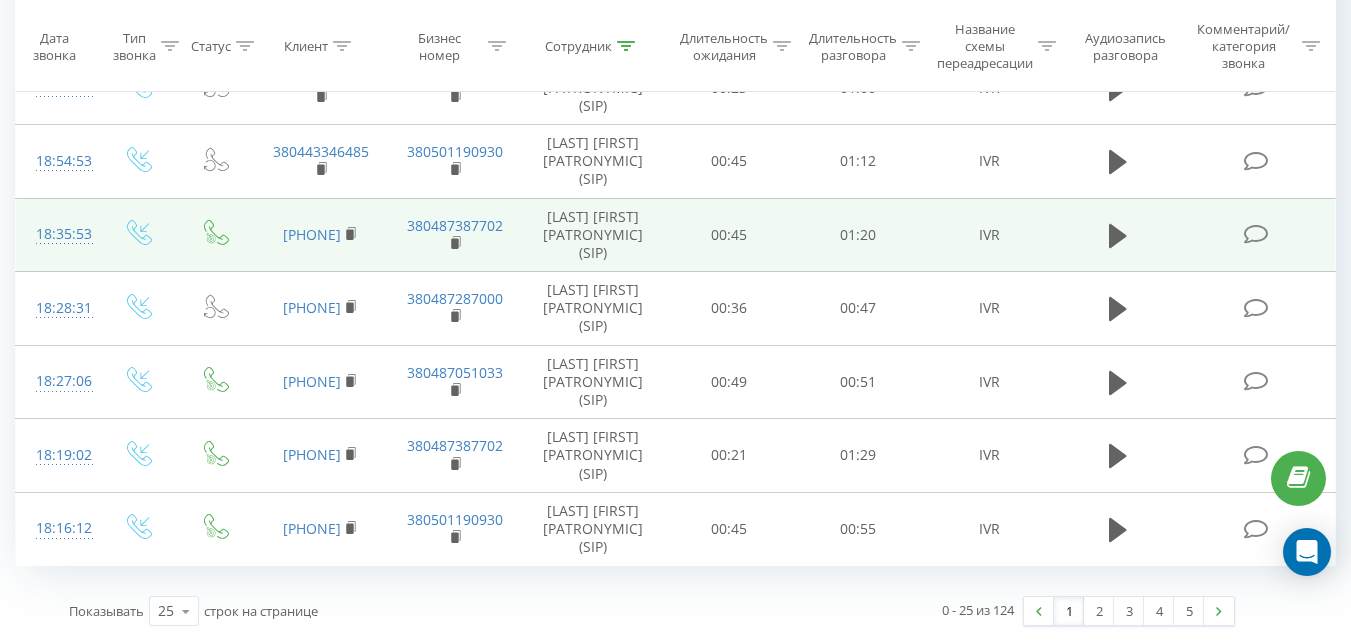 scroll, scrollTop: 2044, scrollLeft: 0, axis: vertical 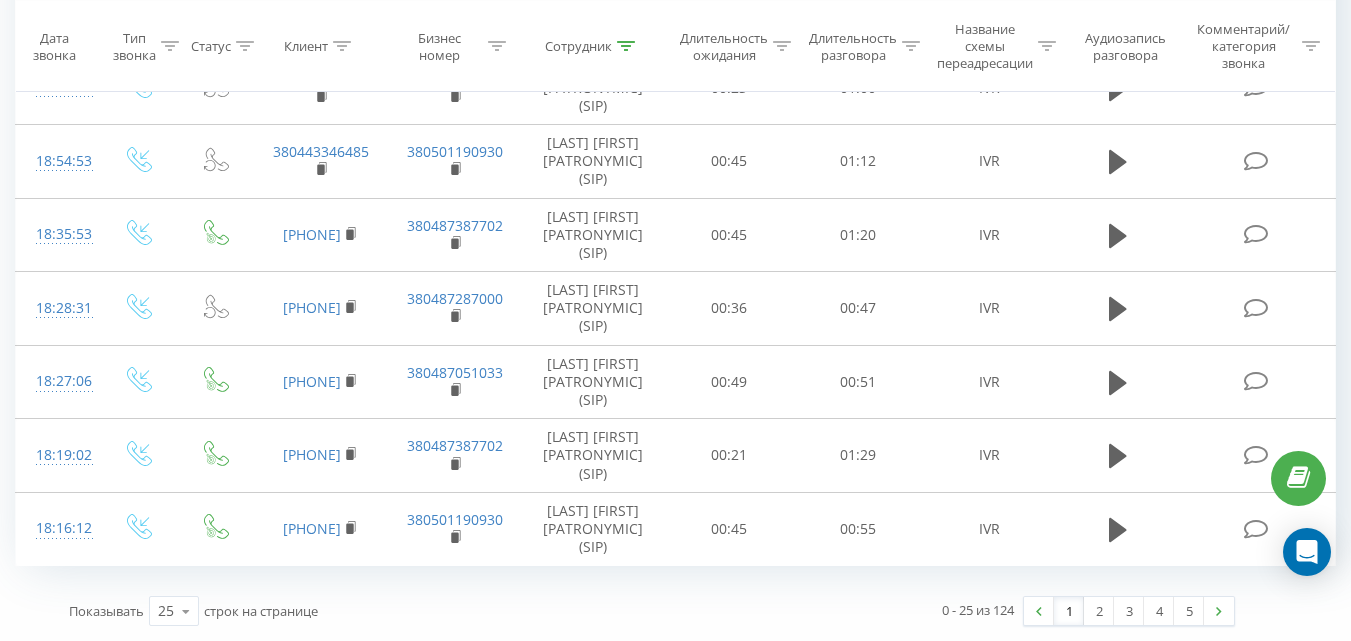 drag, startPoint x: 1097, startPoint y: 611, endPoint x: 1013, endPoint y: 532, distance: 115.31262 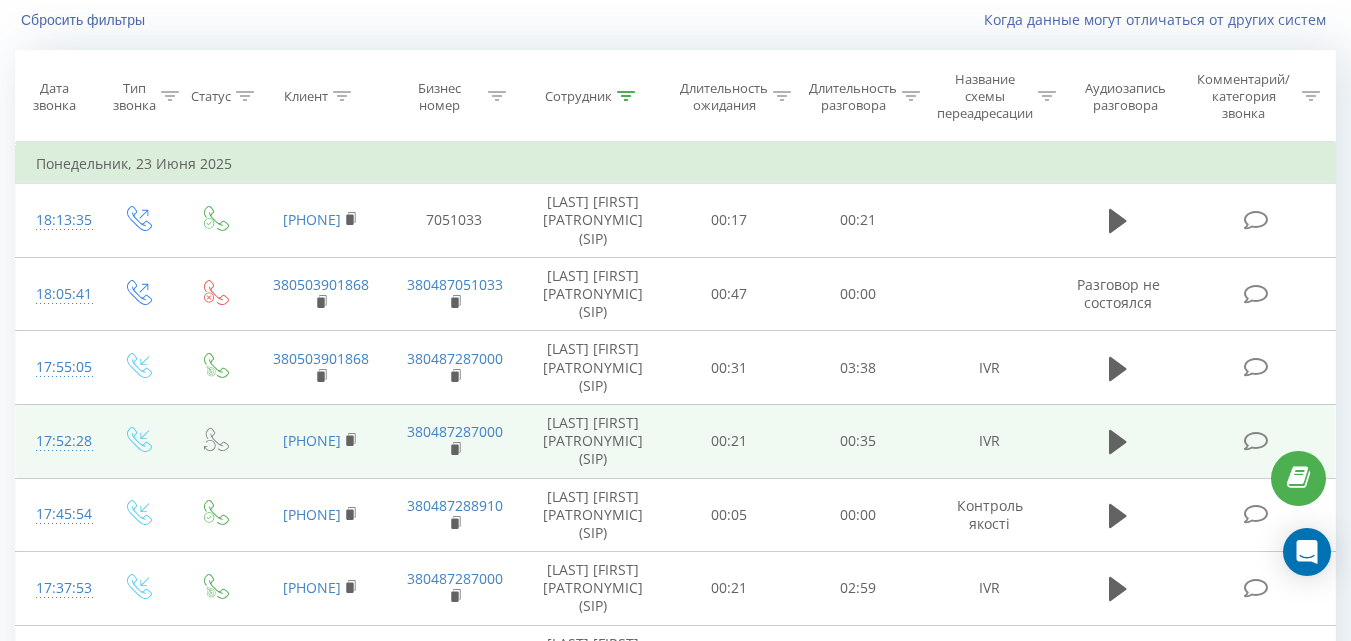 scroll, scrollTop: 232, scrollLeft: 0, axis: vertical 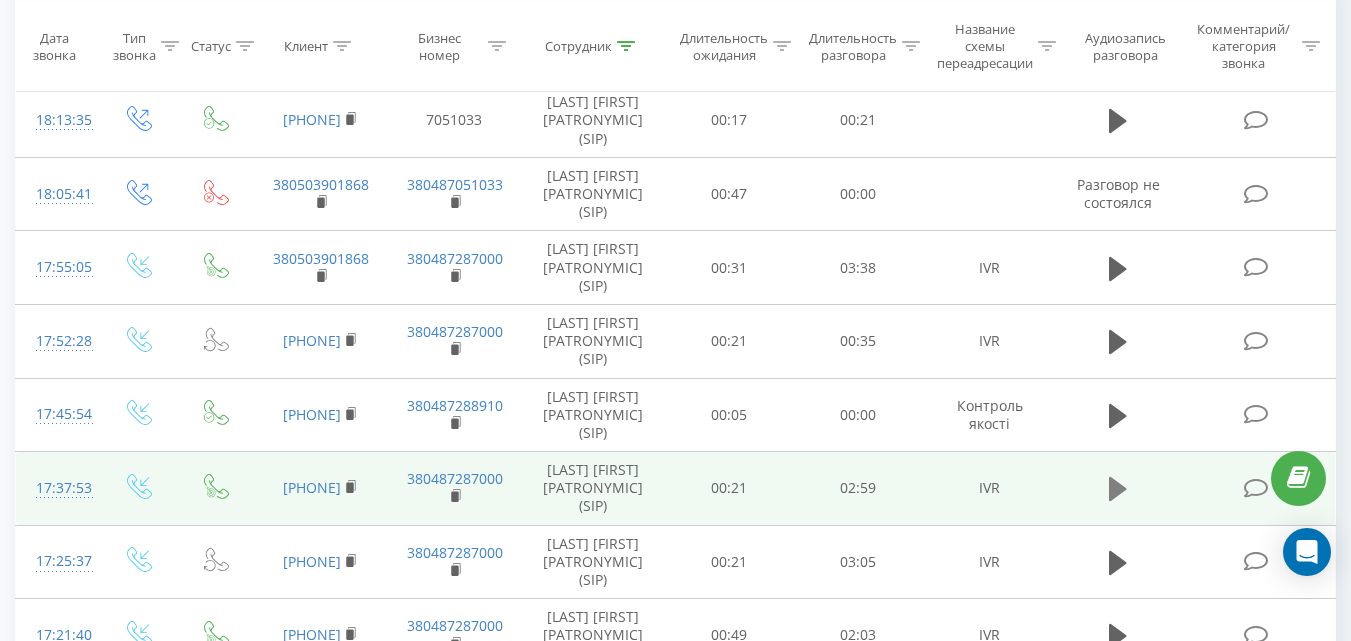 click 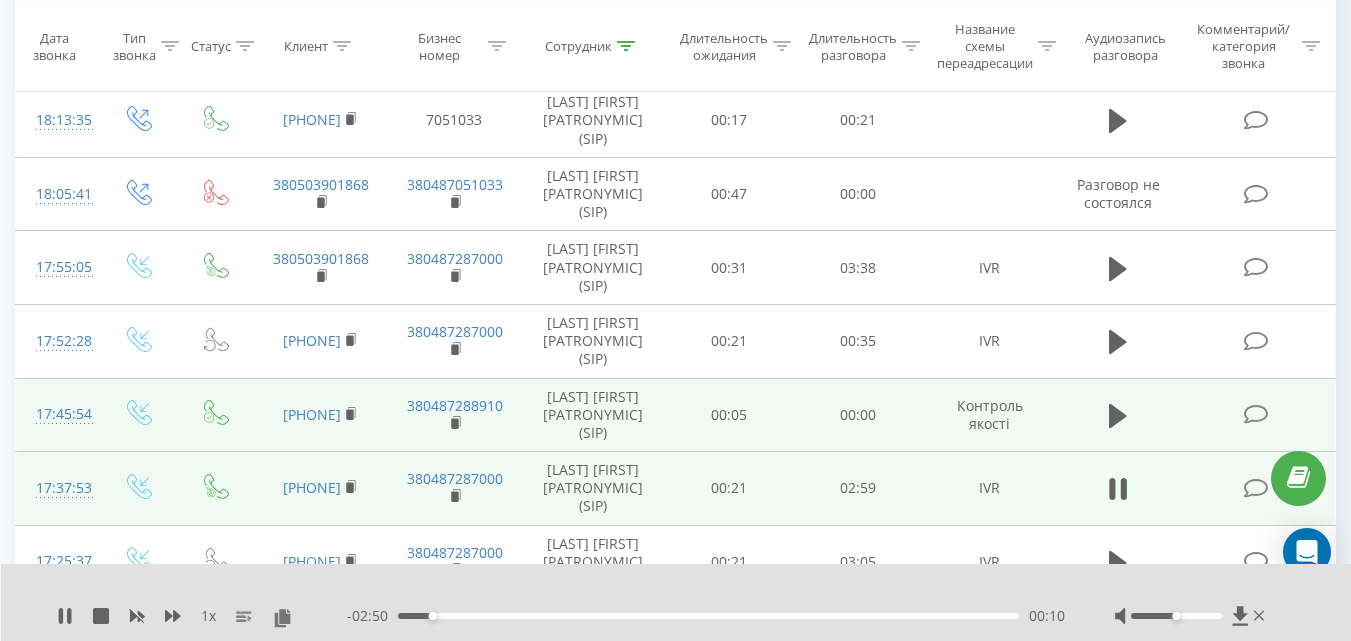scroll, scrollTop: 332, scrollLeft: 0, axis: vertical 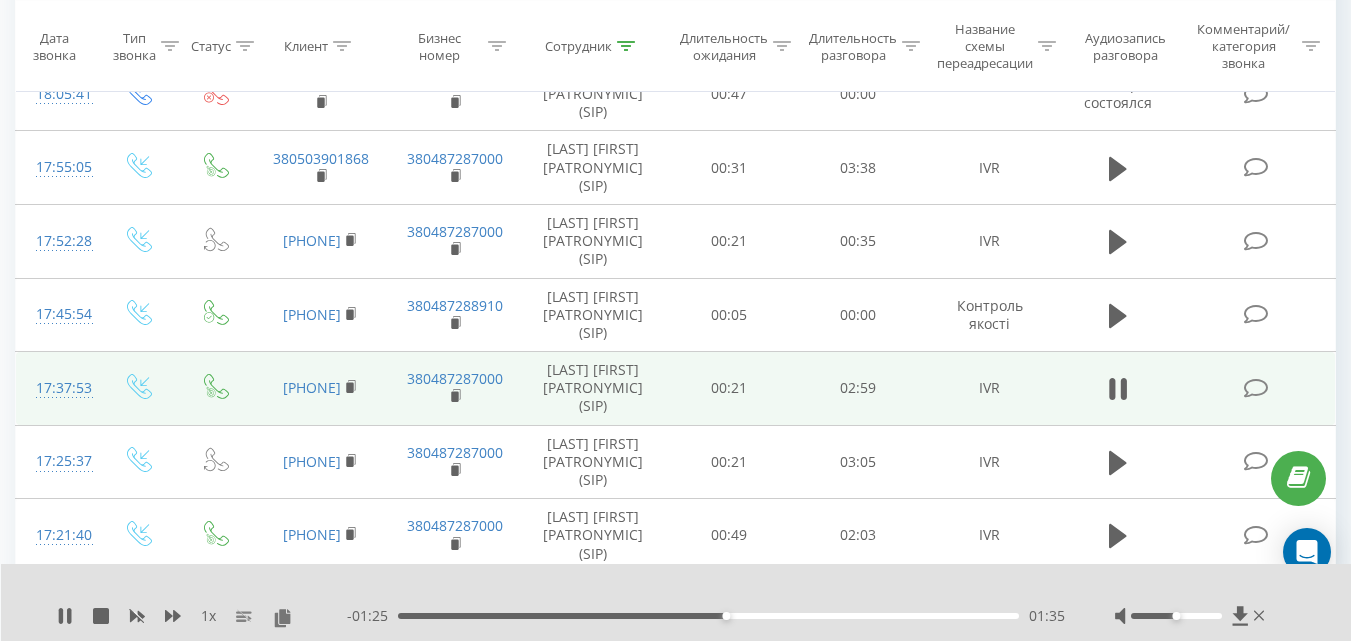 click on "1 x  - 01:25 01:35   01:35" at bounding box center (676, 602) 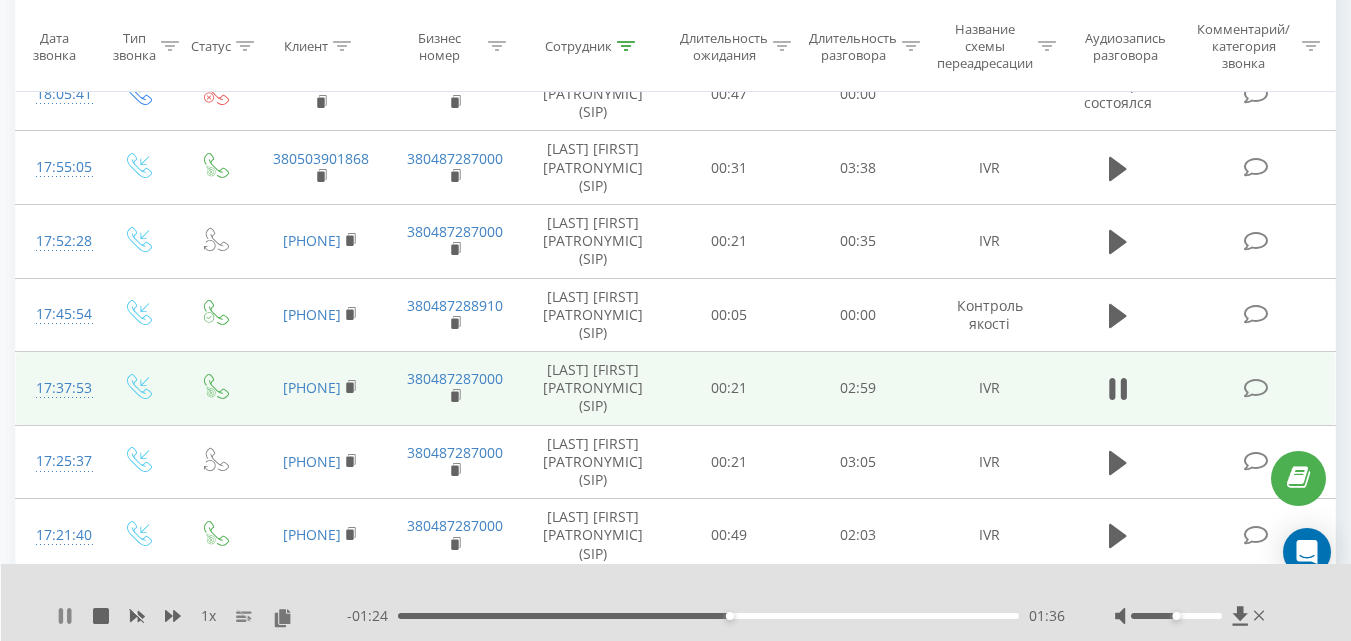 click 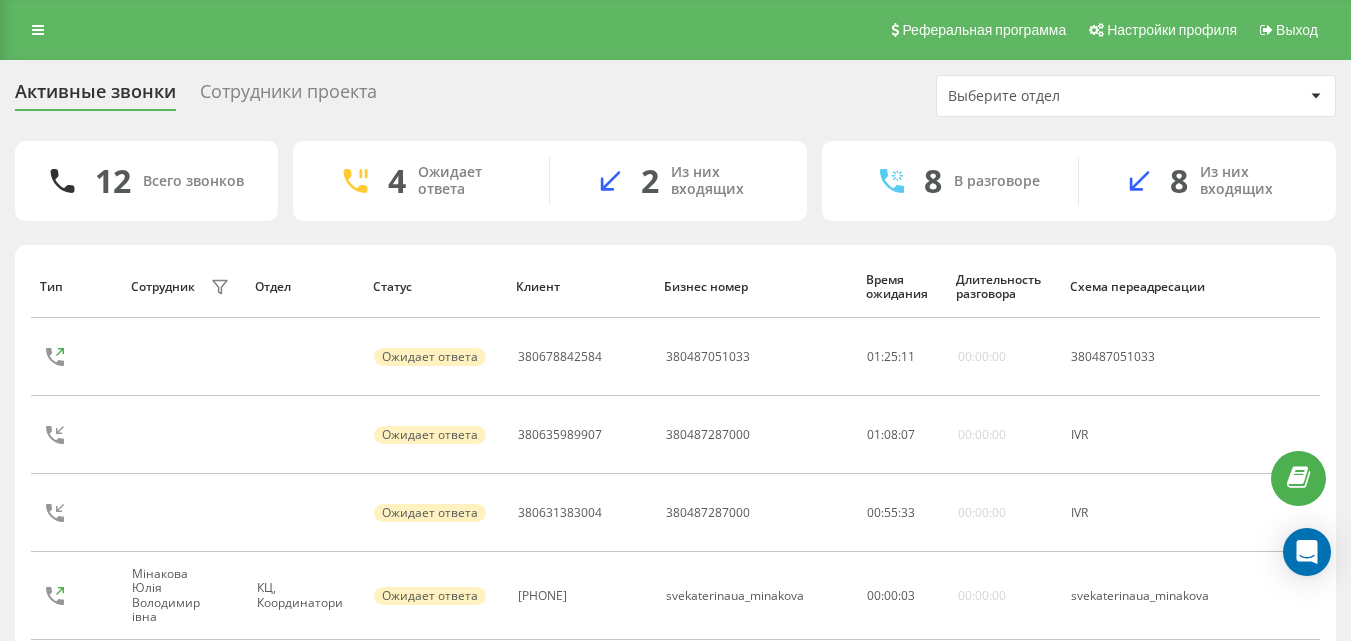scroll, scrollTop: 629, scrollLeft: 0, axis: vertical 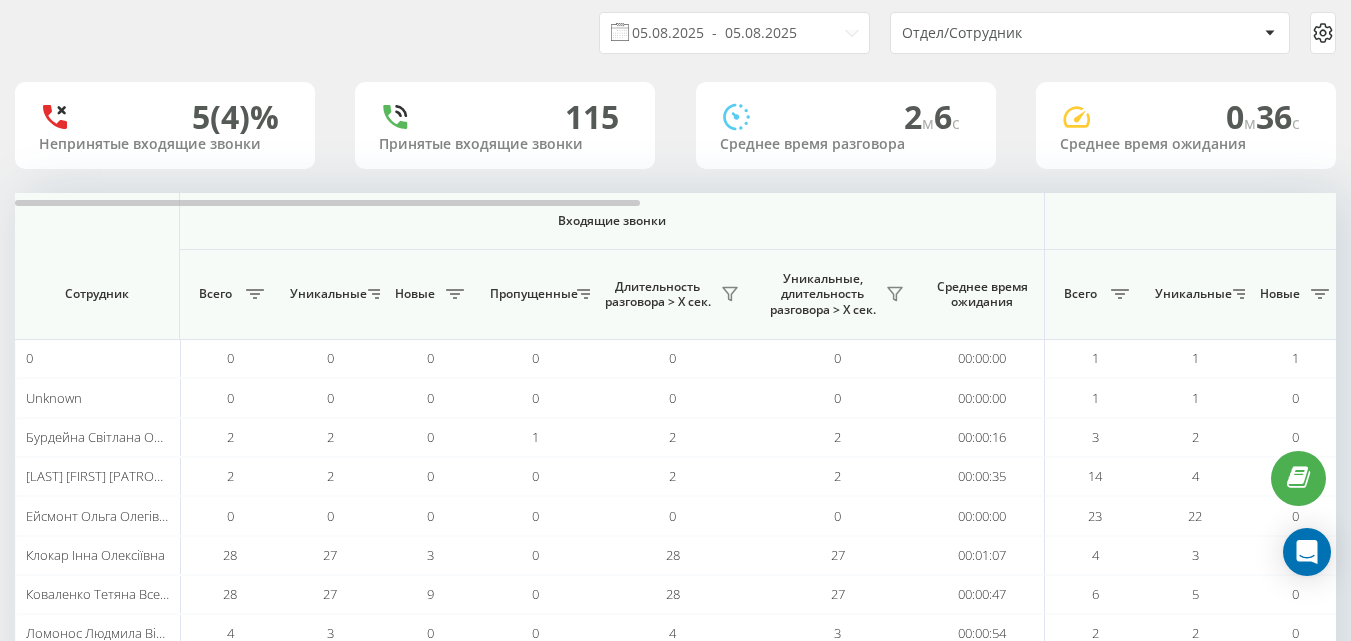 click on "Отдел/Сотрудник" at bounding box center [1090, 33] 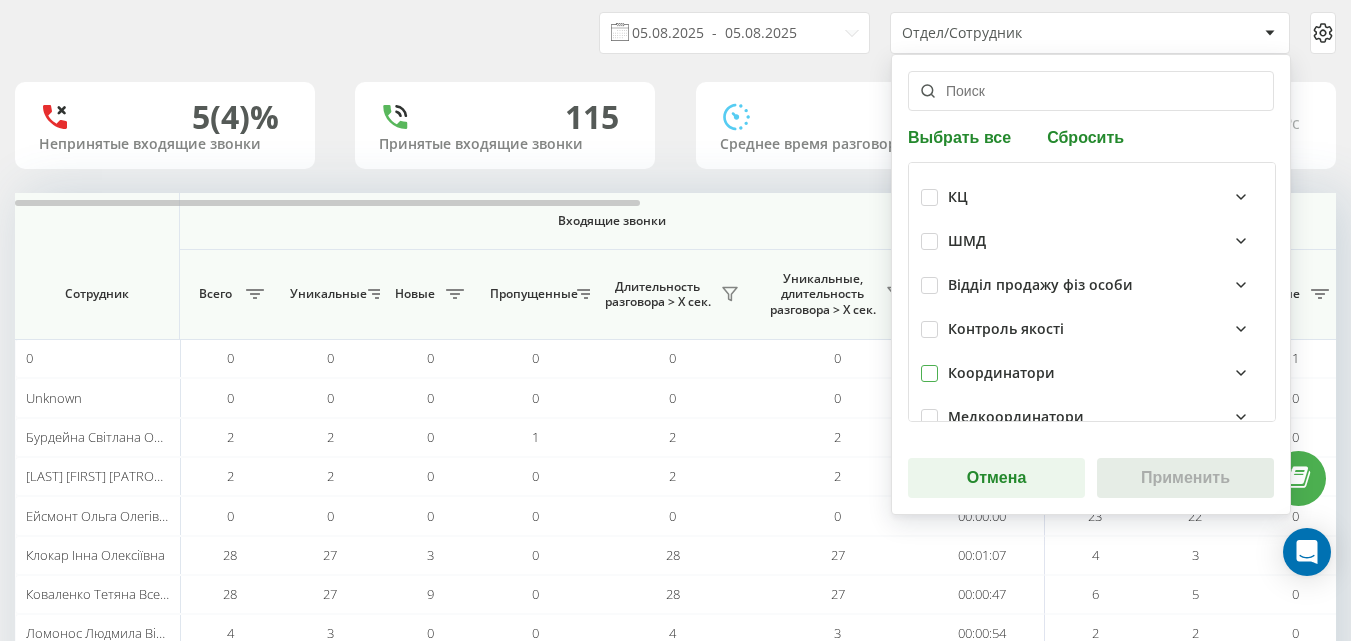 click at bounding box center [929, 365] 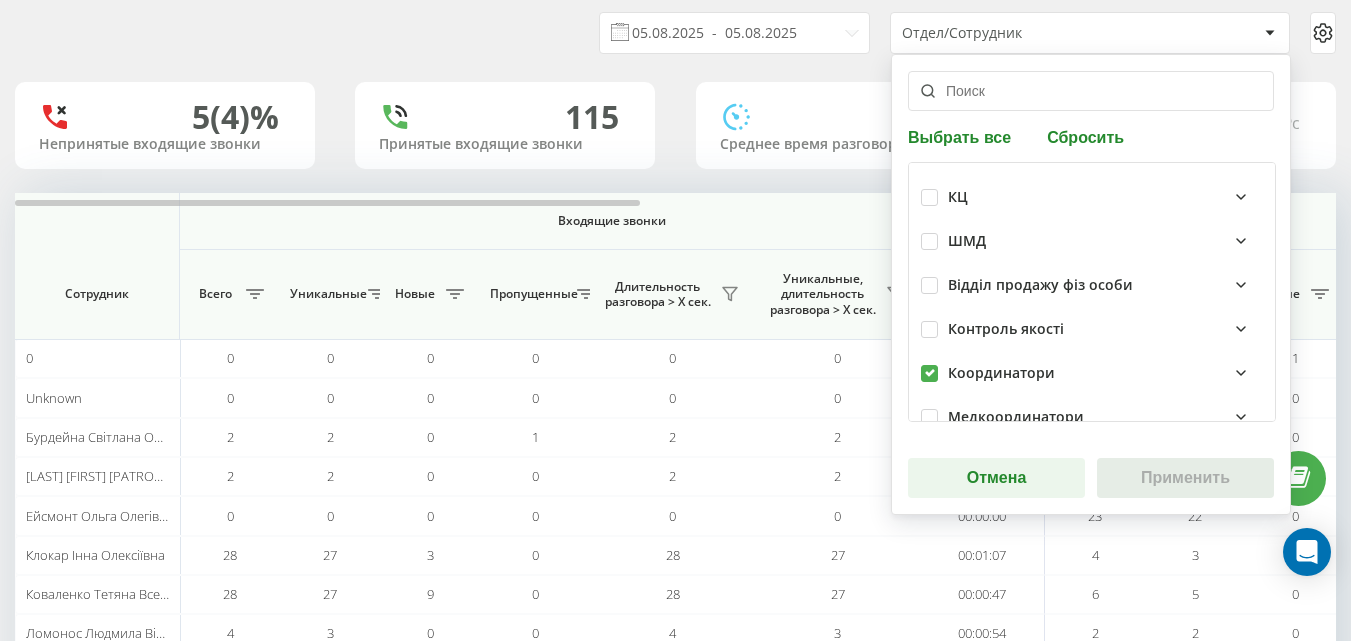 checkbox on "true" 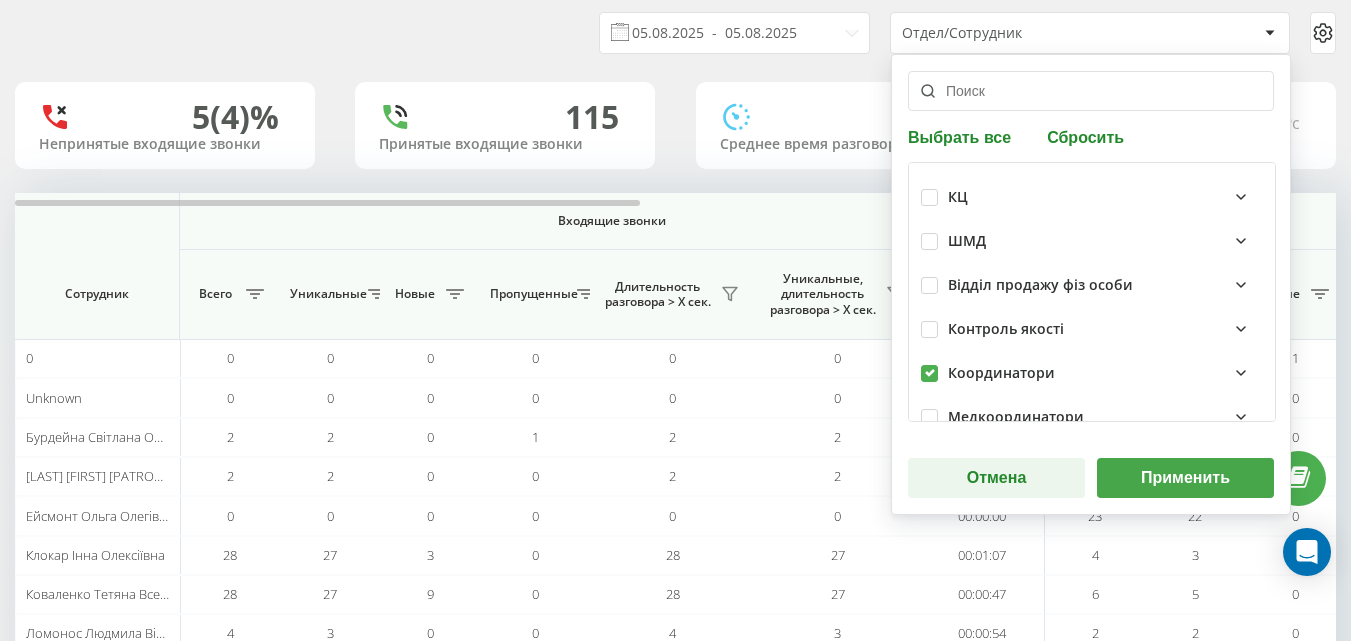 click on "Применить" at bounding box center (1185, 478) 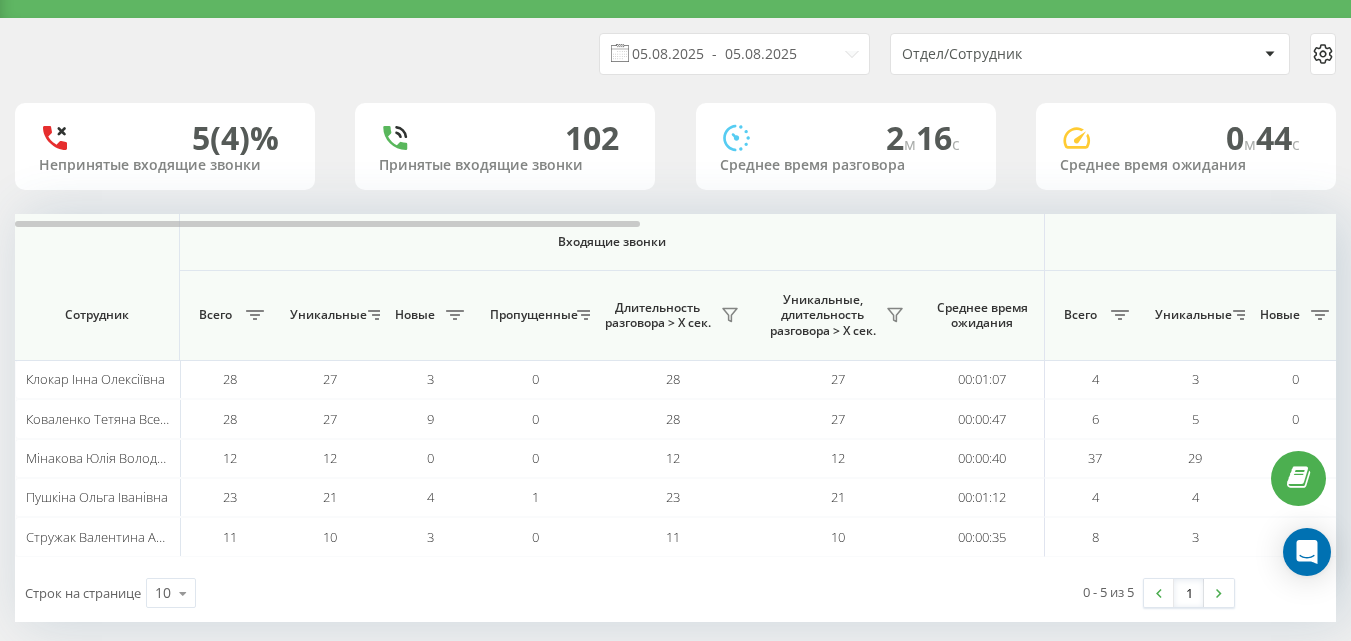scroll, scrollTop: 63, scrollLeft: 0, axis: vertical 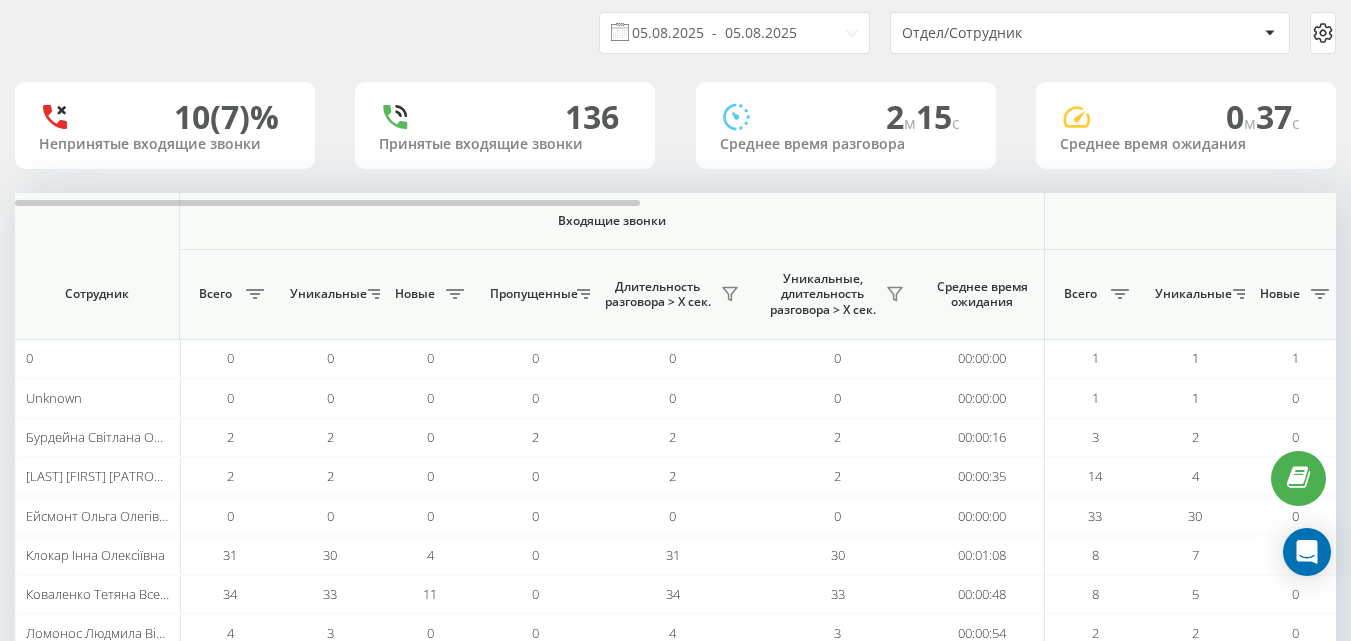 click on "Отдел/Сотрудник" at bounding box center (1021, 33) 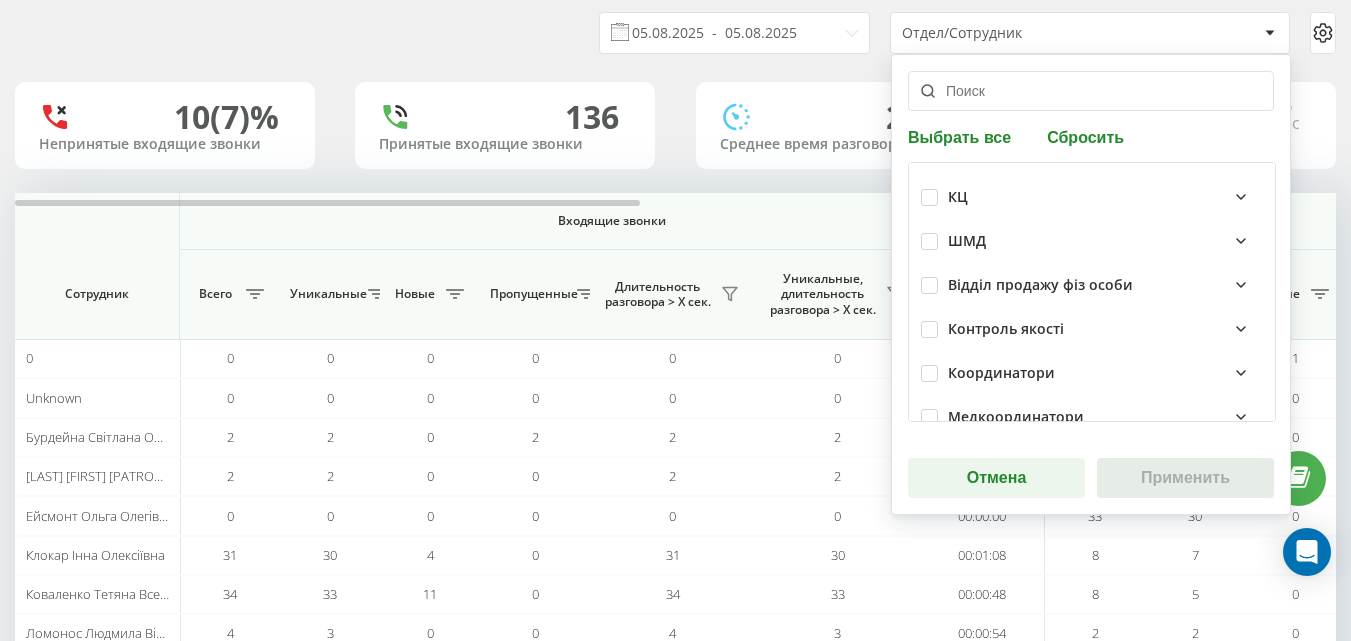 click on "Координатори" at bounding box center [1001, 373] 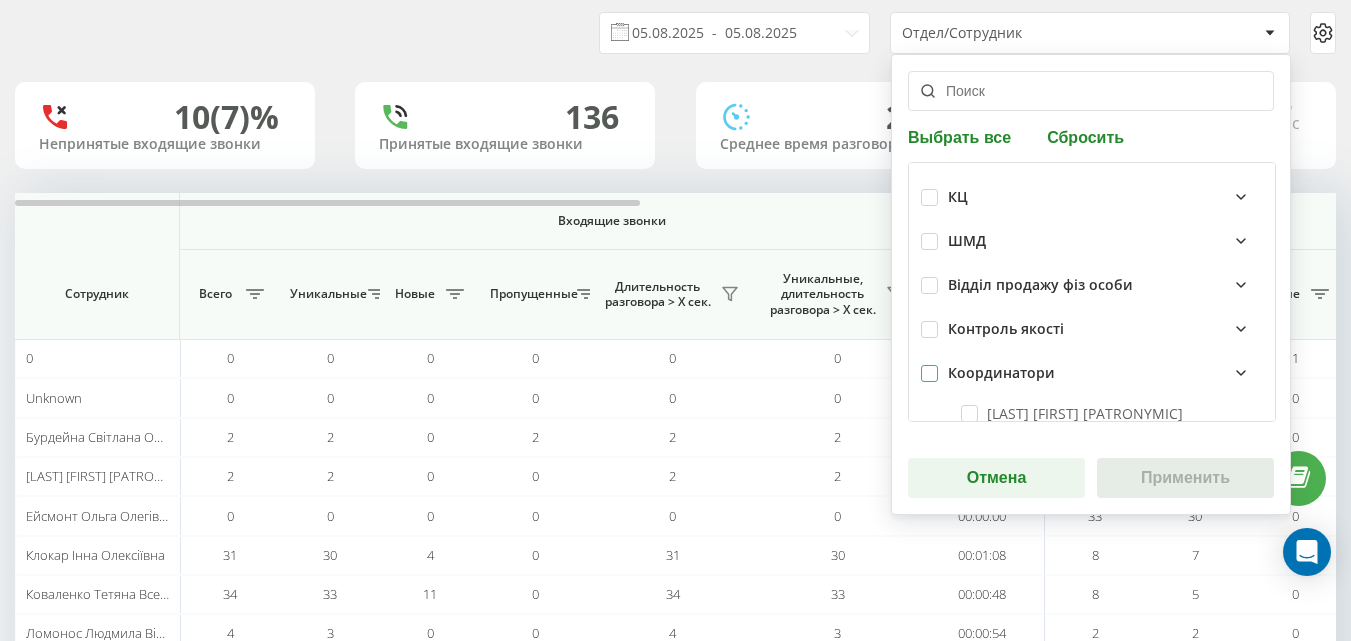 click at bounding box center (929, 365) 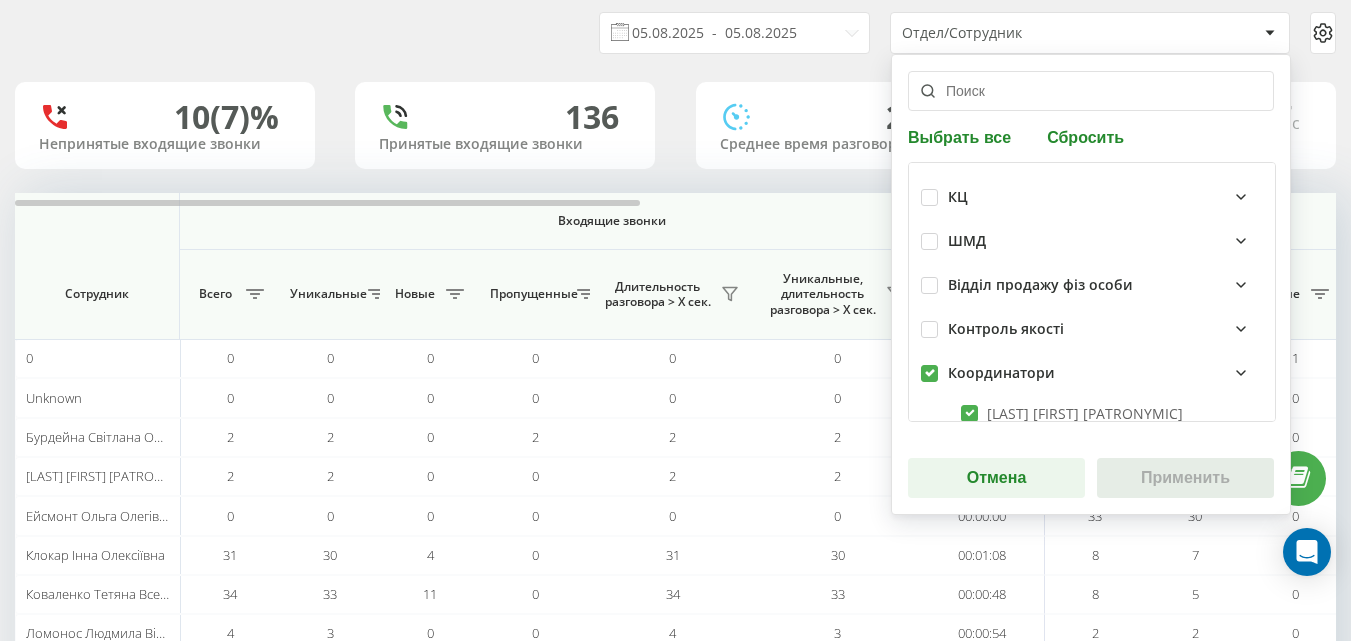 checkbox on "true" 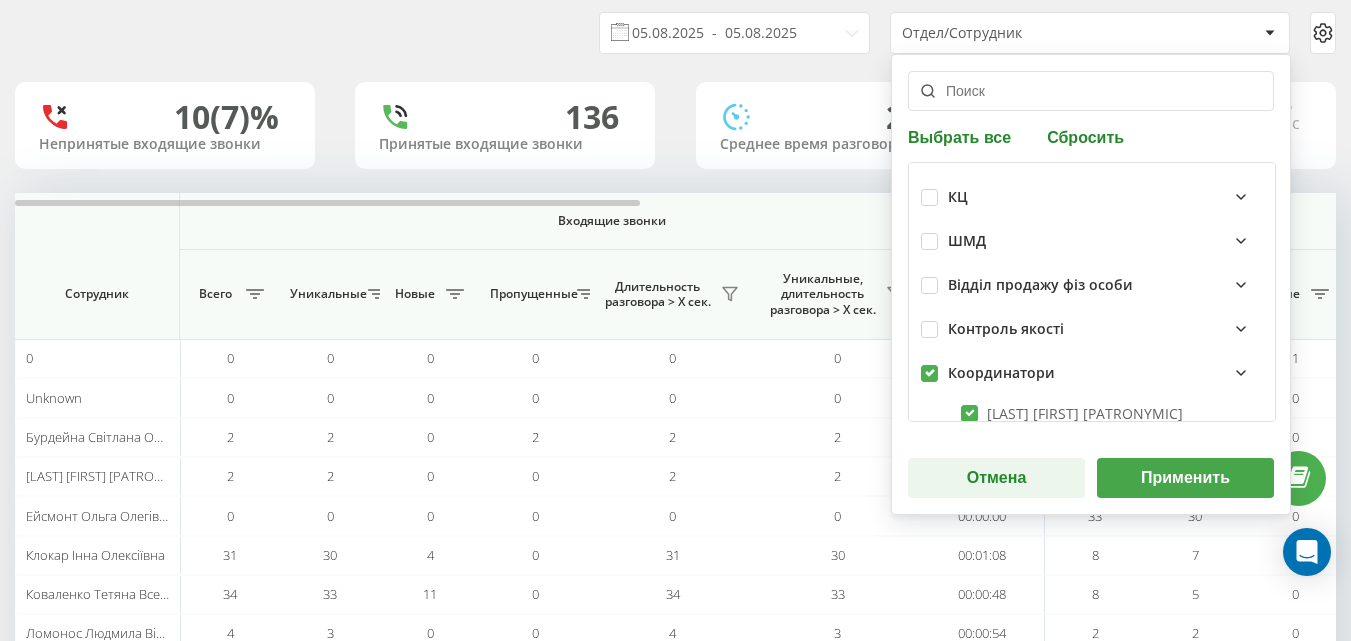 click on "Применить" at bounding box center (1185, 478) 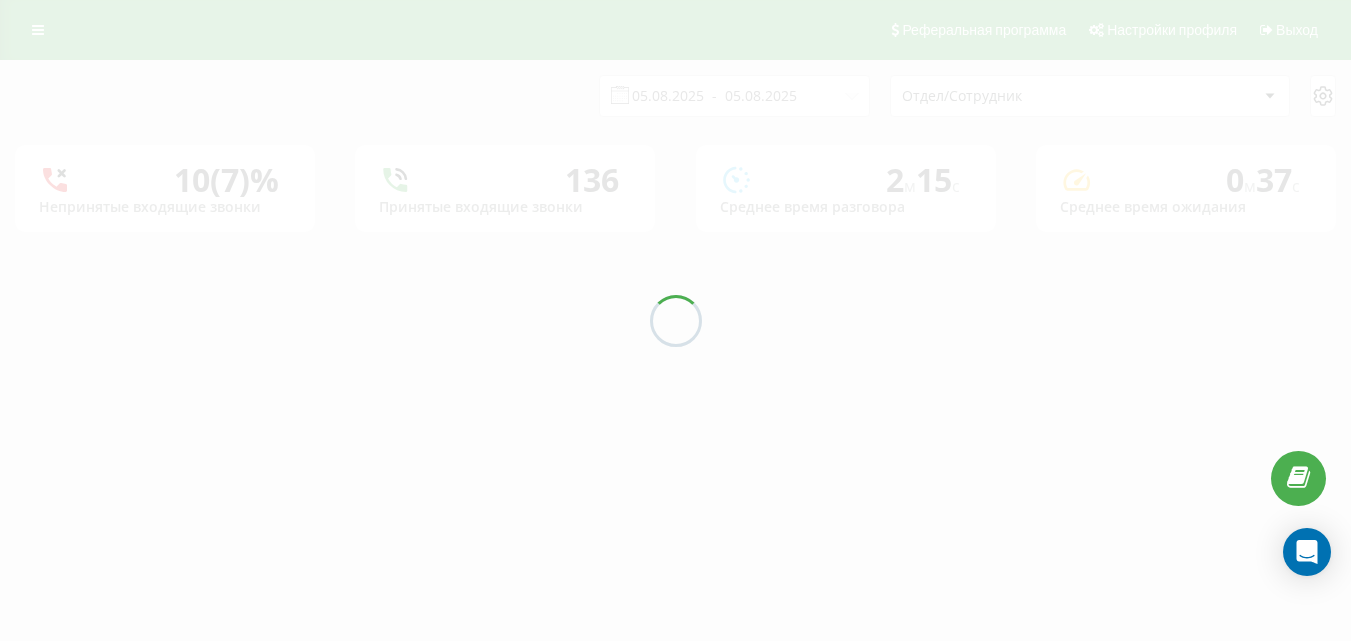 scroll, scrollTop: 0, scrollLeft: 0, axis: both 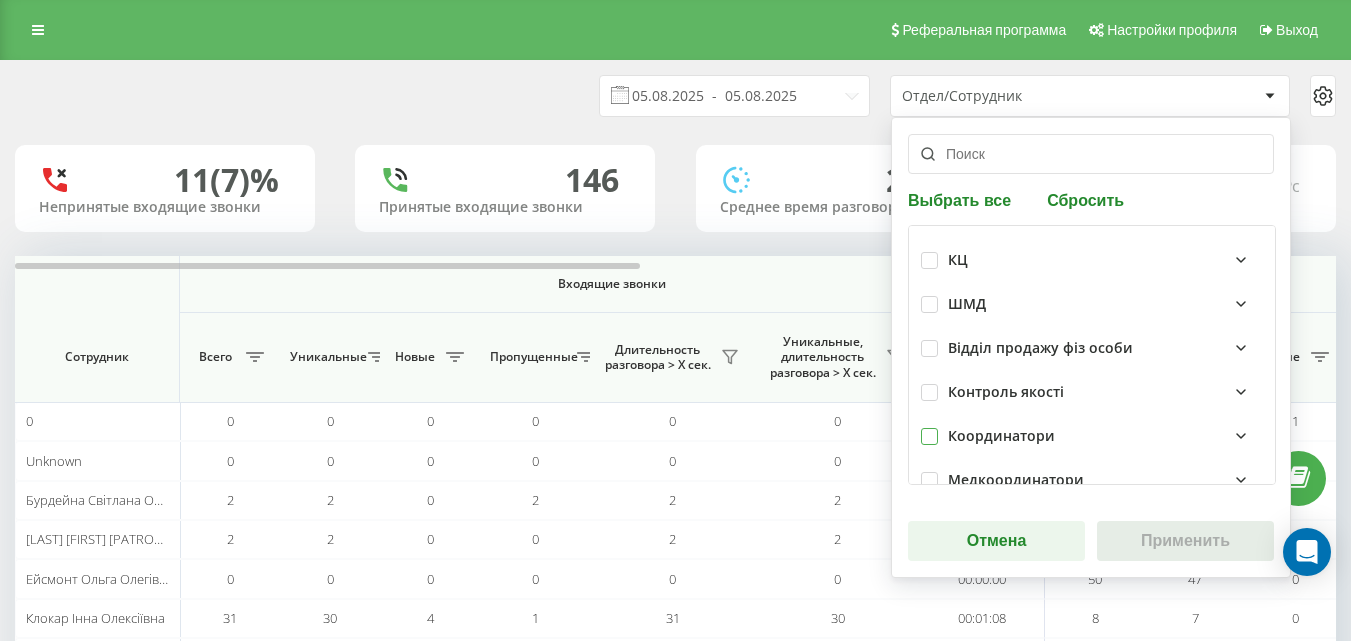 click at bounding box center [929, 428] 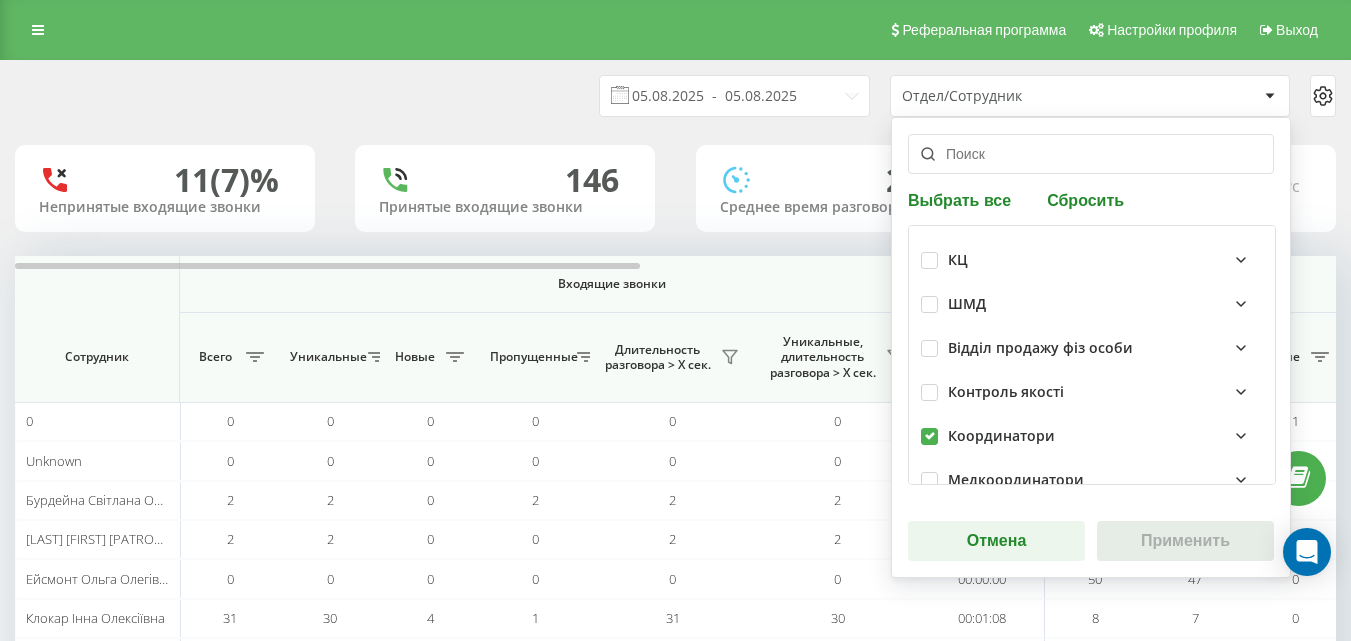 checkbox on "true" 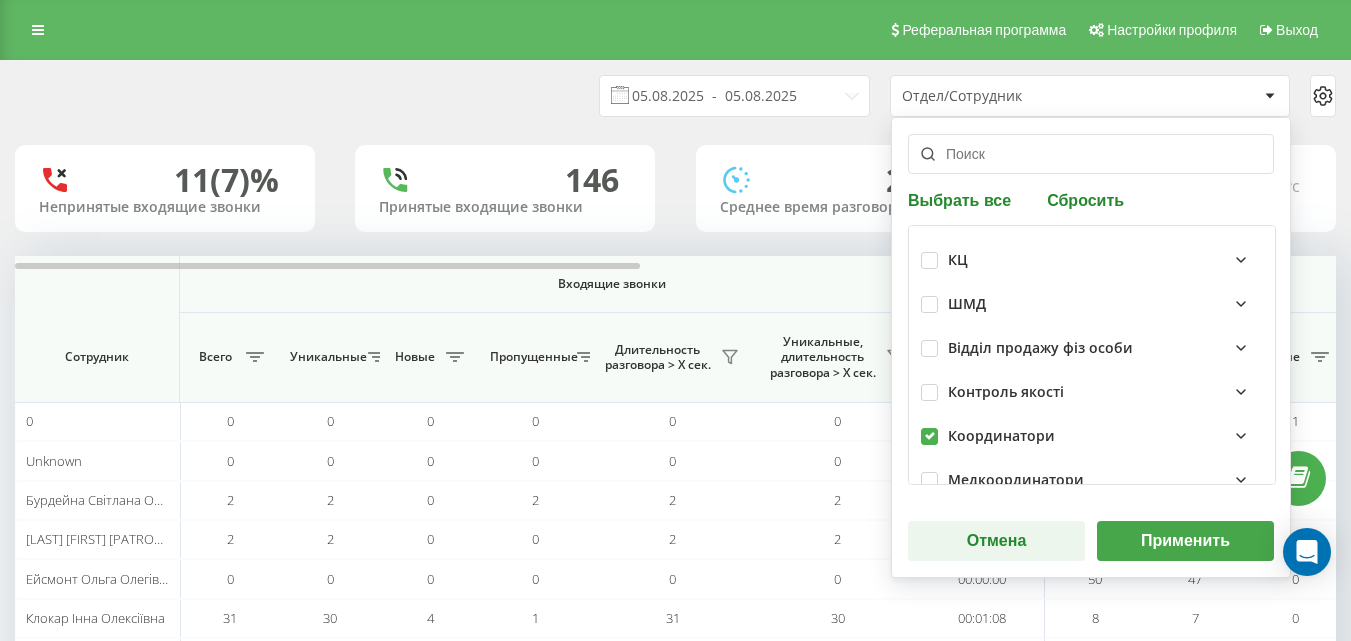 click on "Применить" at bounding box center [1185, 541] 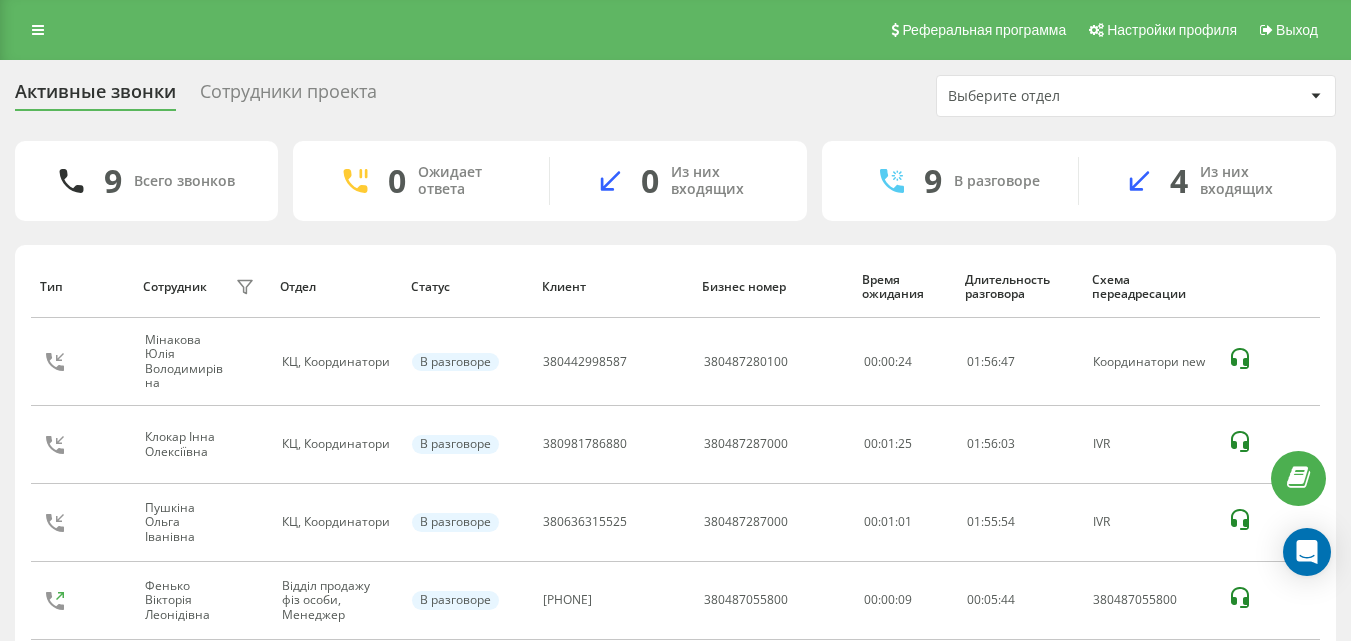 scroll, scrollTop: 473, scrollLeft: 0, axis: vertical 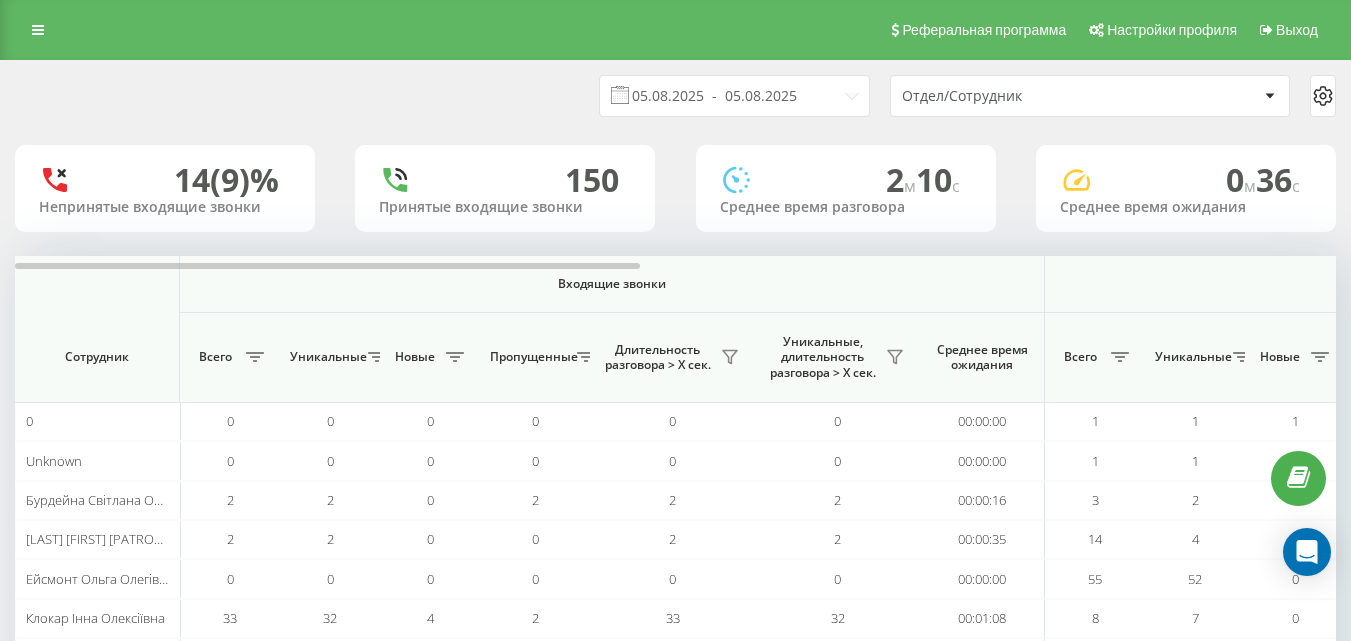 click on "Отдел/Сотрудник" at bounding box center (1021, 96) 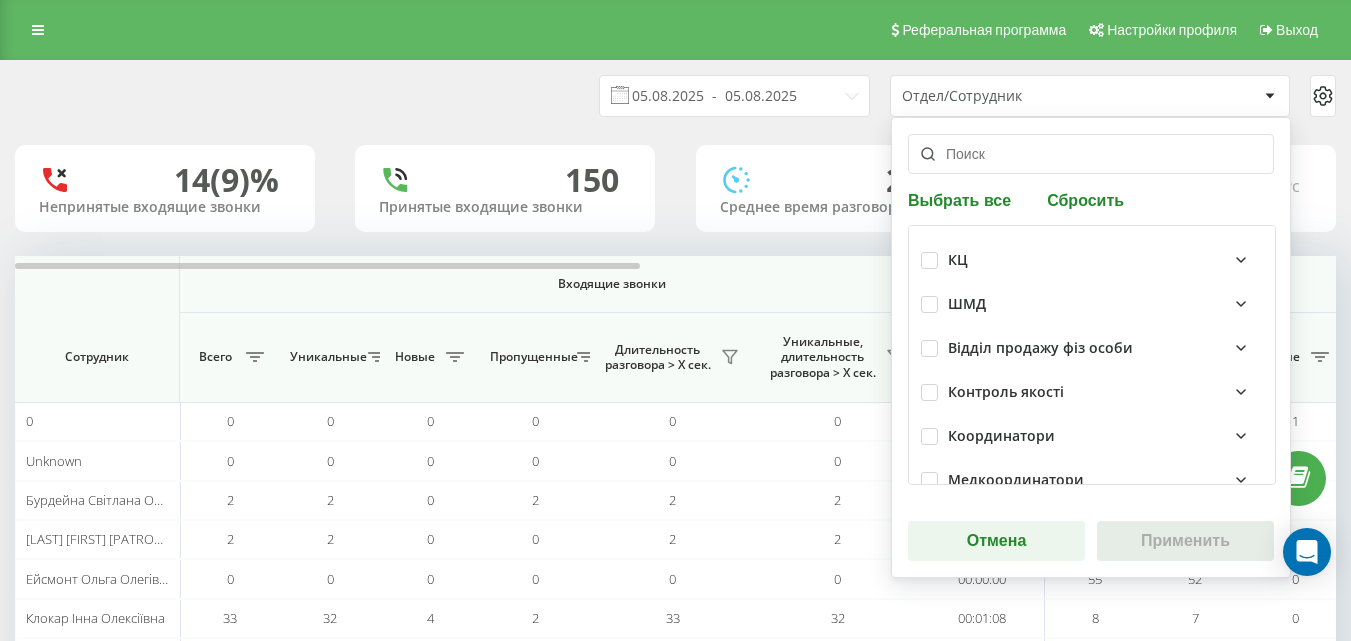 click on "Координатори" at bounding box center [1001, 436] 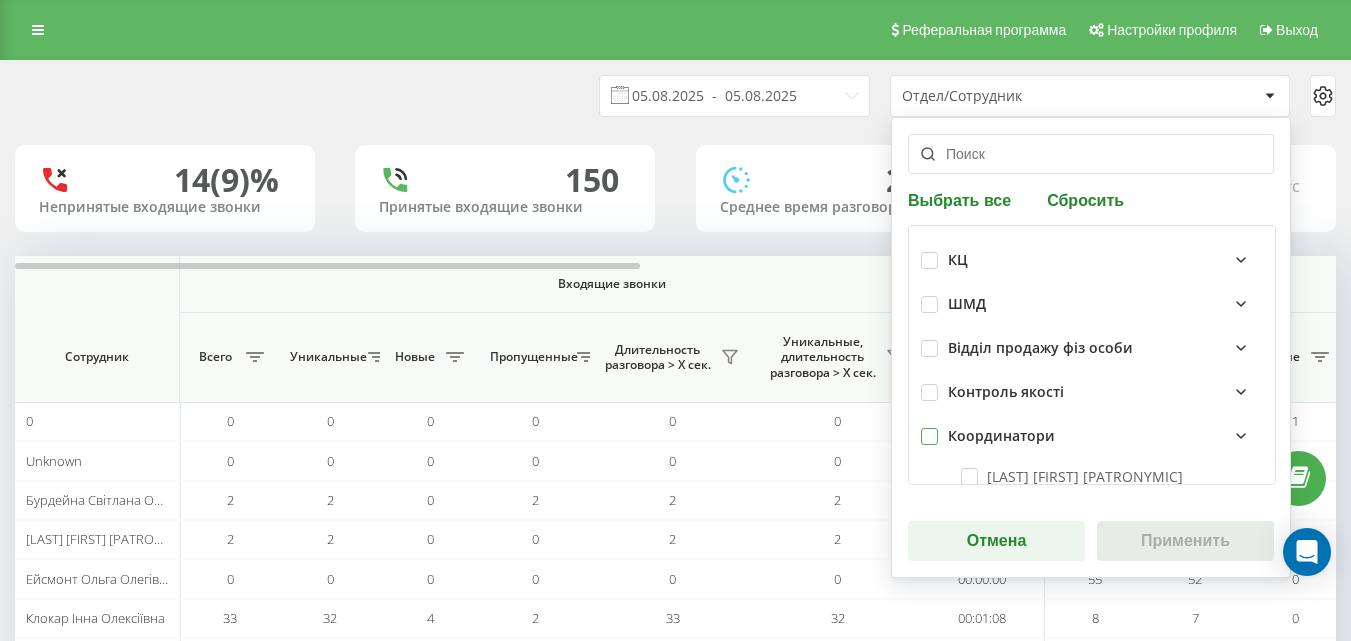 click at bounding box center [929, 428] 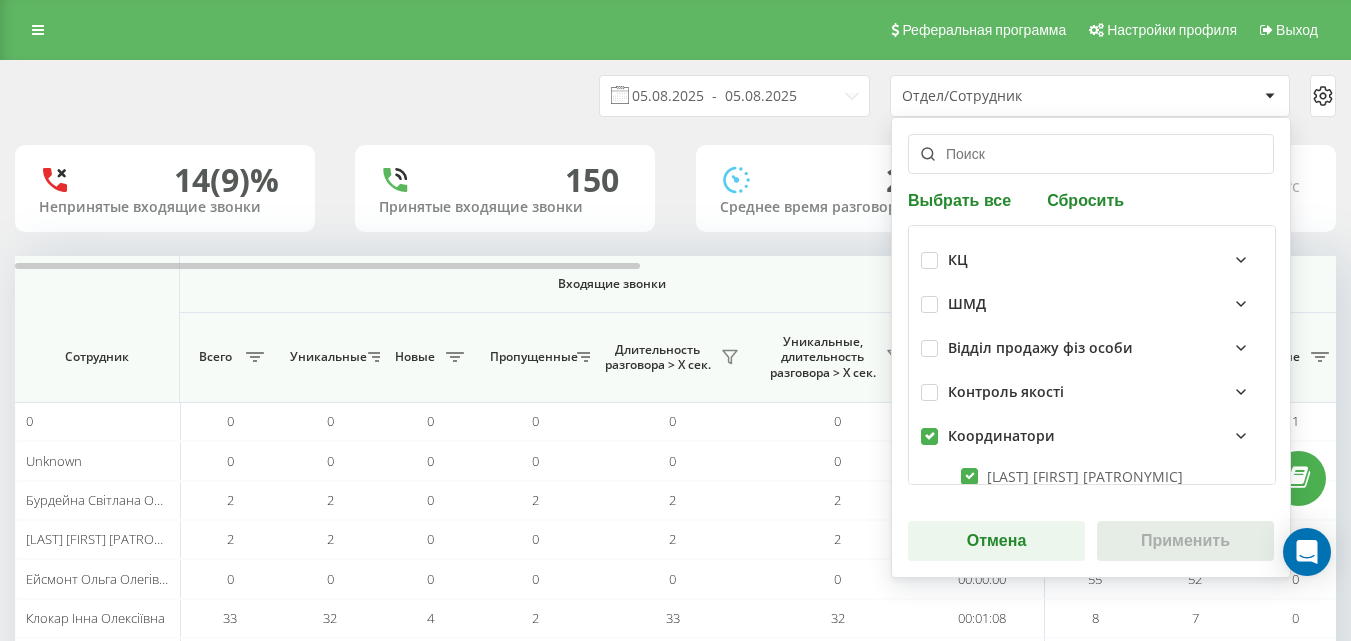 checkbox on "true" 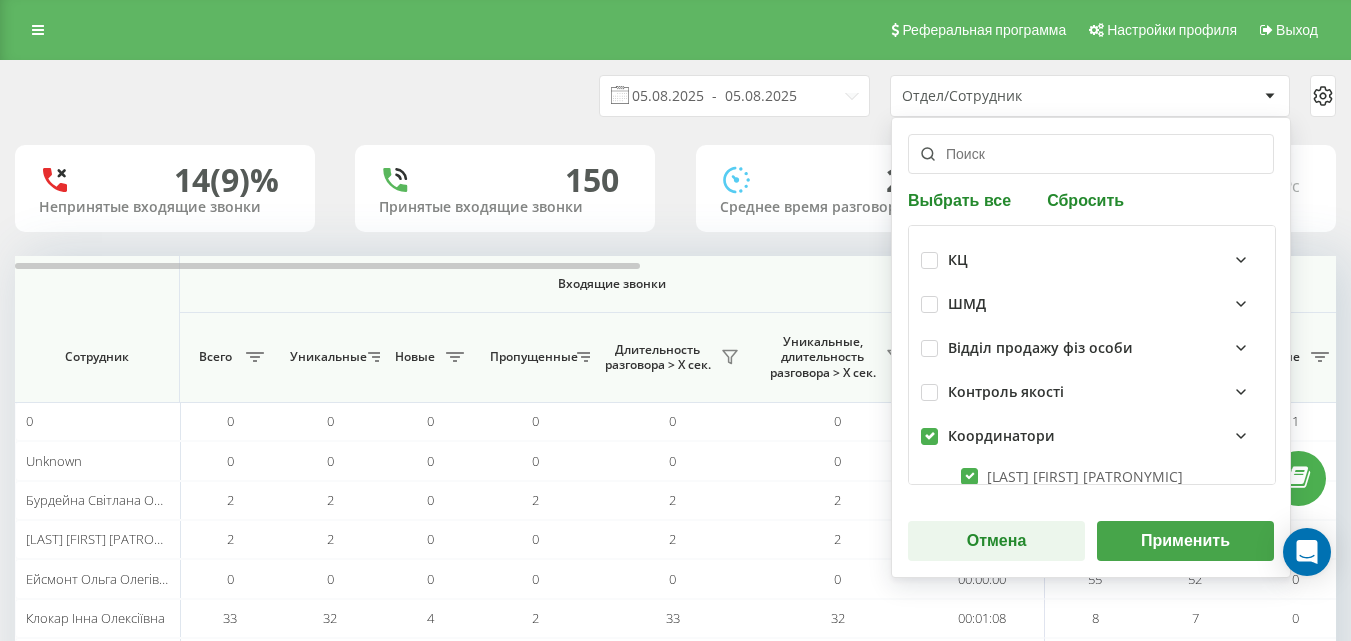 click on "Применить" at bounding box center (1185, 541) 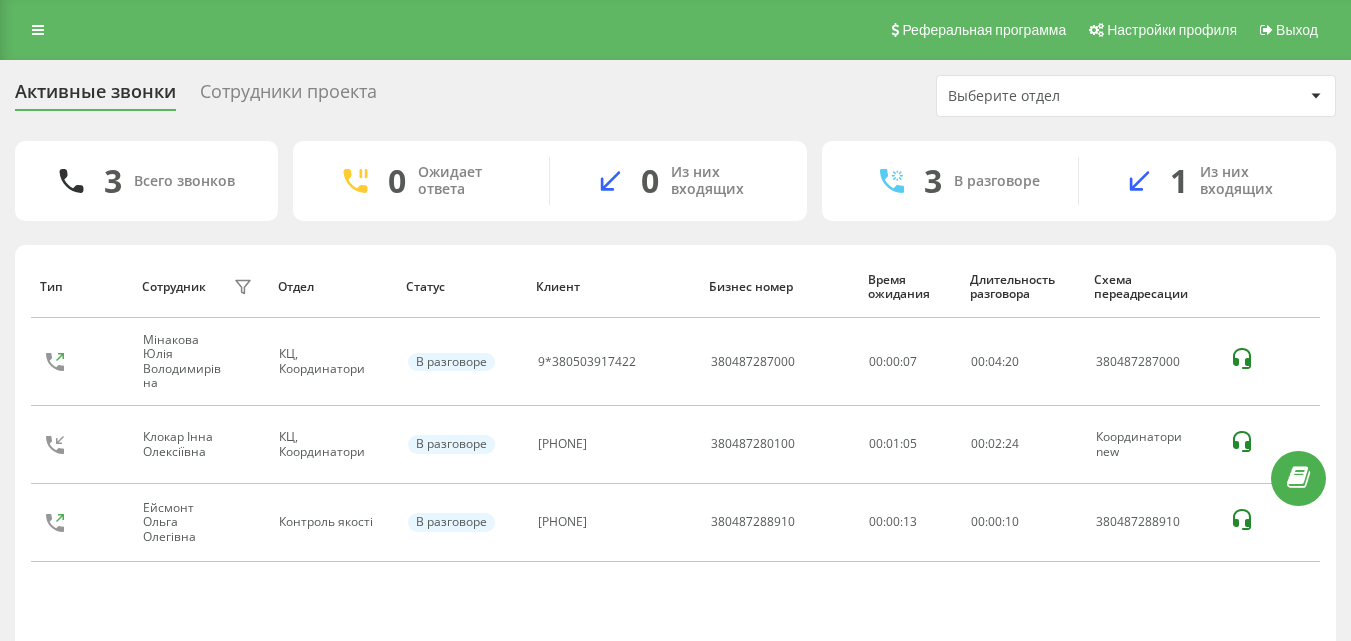 scroll, scrollTop: 0, scrollLeft: 0, axis: both 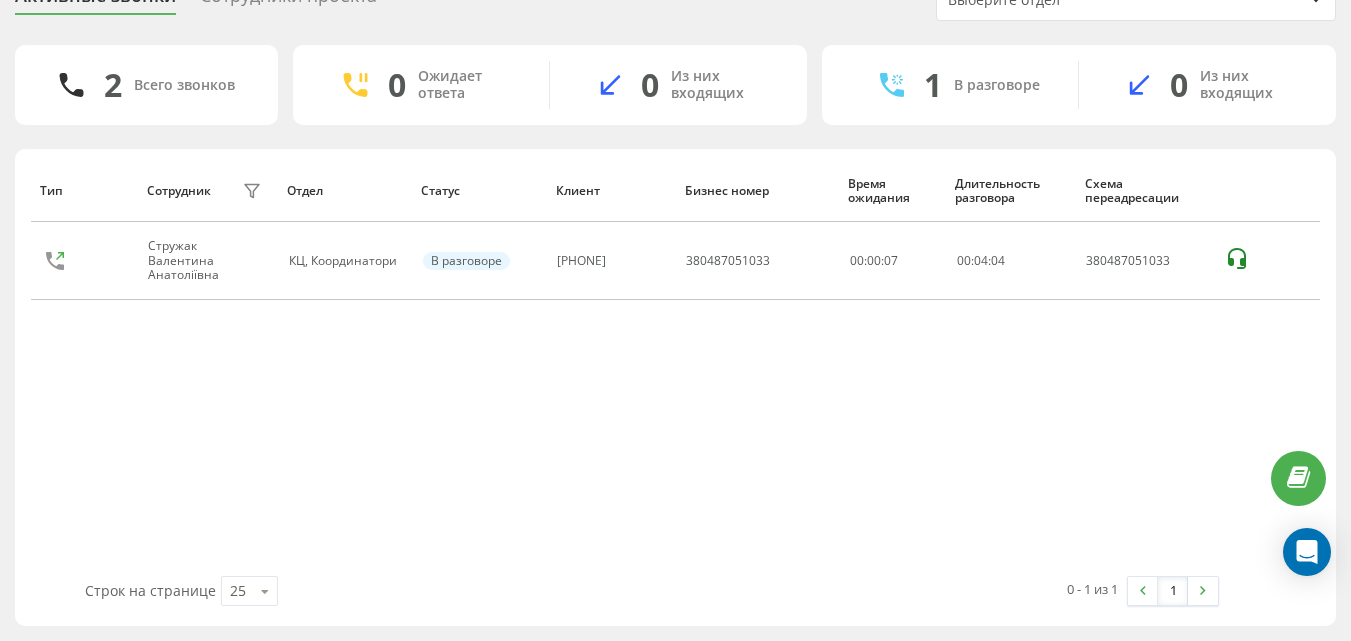 click on "Тип Сотрудник  фильтра  Отдел Статус Клиент Бизнес номер Время ожидания Длительность разговора Схема переадресации Стружак Валентина Анатоліївна КЦ, Координатори В разговоре 380675251413 380487051033 00:00:07 00 : 04 : 04 380487051033" at bounding box center (675, 367) 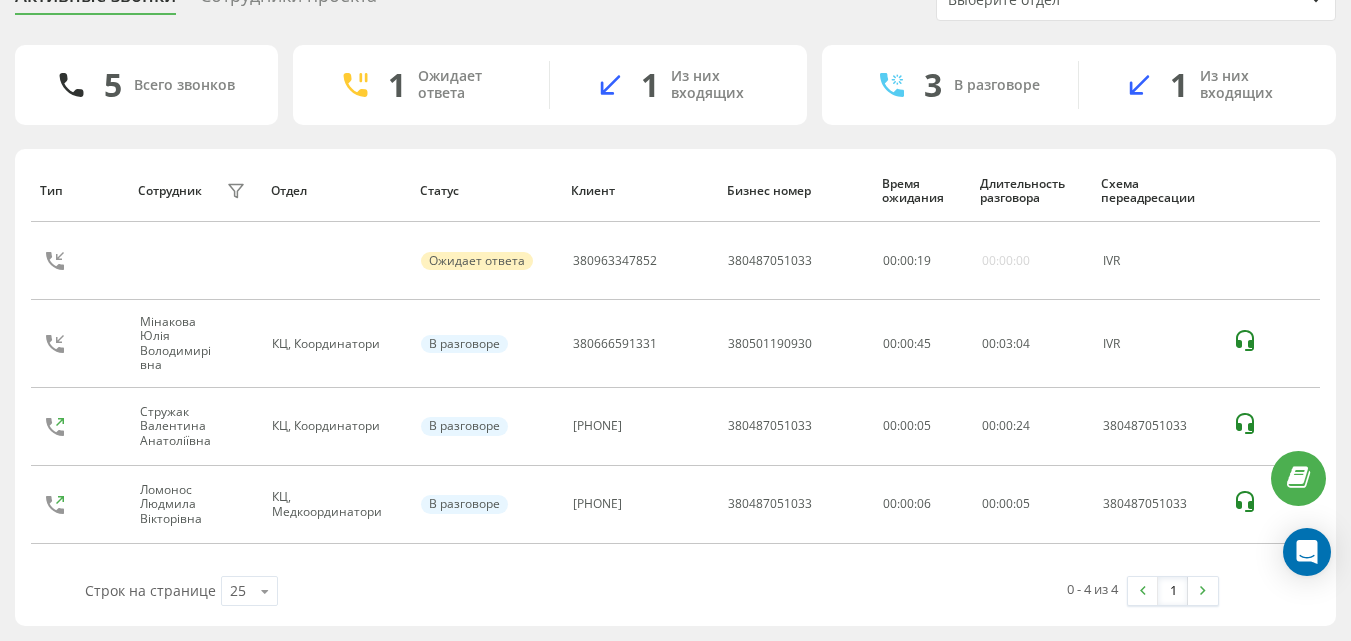 click on "Активные звонки Сотрудники проекта Выберите отдел   5   Всего звонков   1   Ожидает ответа   1   Из них входящих   3   В разговоре   1   Из них входящих Тип Сотрудник  фильтра  Отдел Статус Клиент Бизнес номер Время ожидания Длительность разговора Схема переадресации Ожидает ответа 380963347852 380487051033 00 : 00 : 19 00:00:00 IVR Мінакова Юлія Володимирівна КЦ, Координатори В разговоре 380666591331 380501190930 00:00:45 00 : 03 : 04 IVR Стружак Валентина Анатоліївна КЦ, Координатори В разговоре 380675251413 380487051033 00:00:05 00 : 00 : 24 380487051033 Ломонос Людмила Вікторівна КЦ, Медкоординатори В разговоре 0963347852 380487051033 00:00:06" at bounding box center (675, 302) 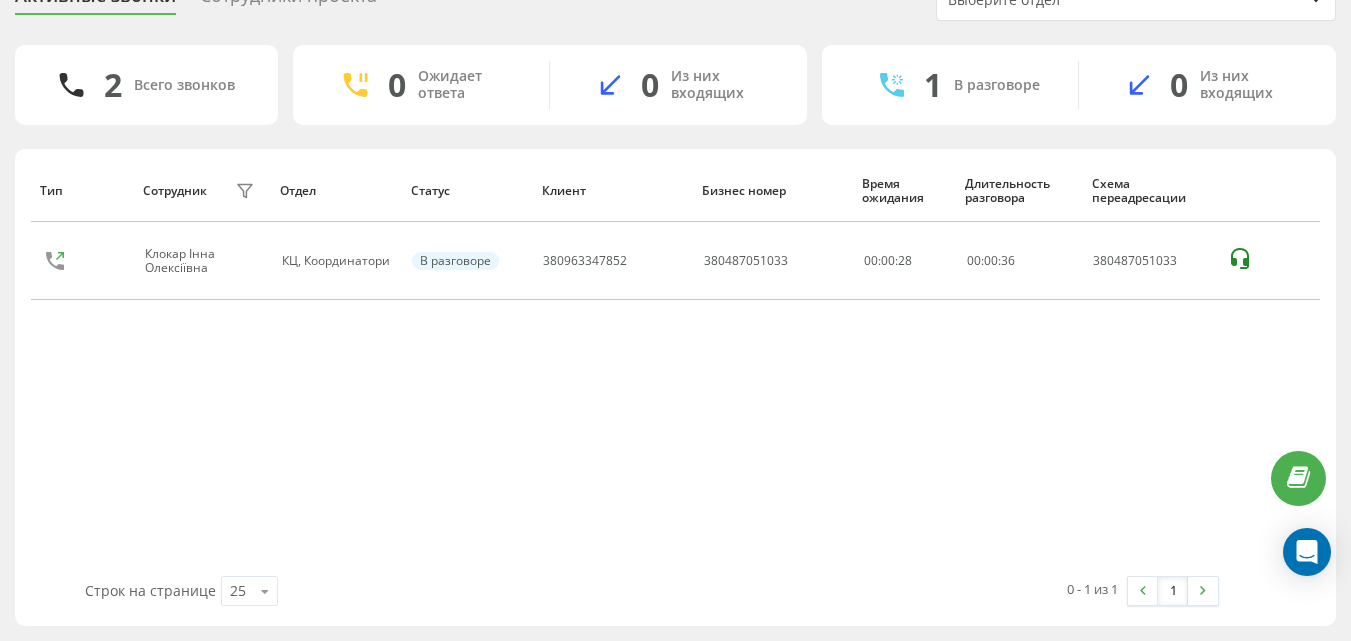 click on "Тип Сотрудник  фильтра  Отдел Статус Клиент Бизнес номер Время ожидания Длительность разговора Схема переадресации Клокар Інна Олексіївна КЦ, Координатори В разговоре 380963347852 380487051033 00:00:28 00 : 00 : 36 380487051033" at bounding box center (675, 367) 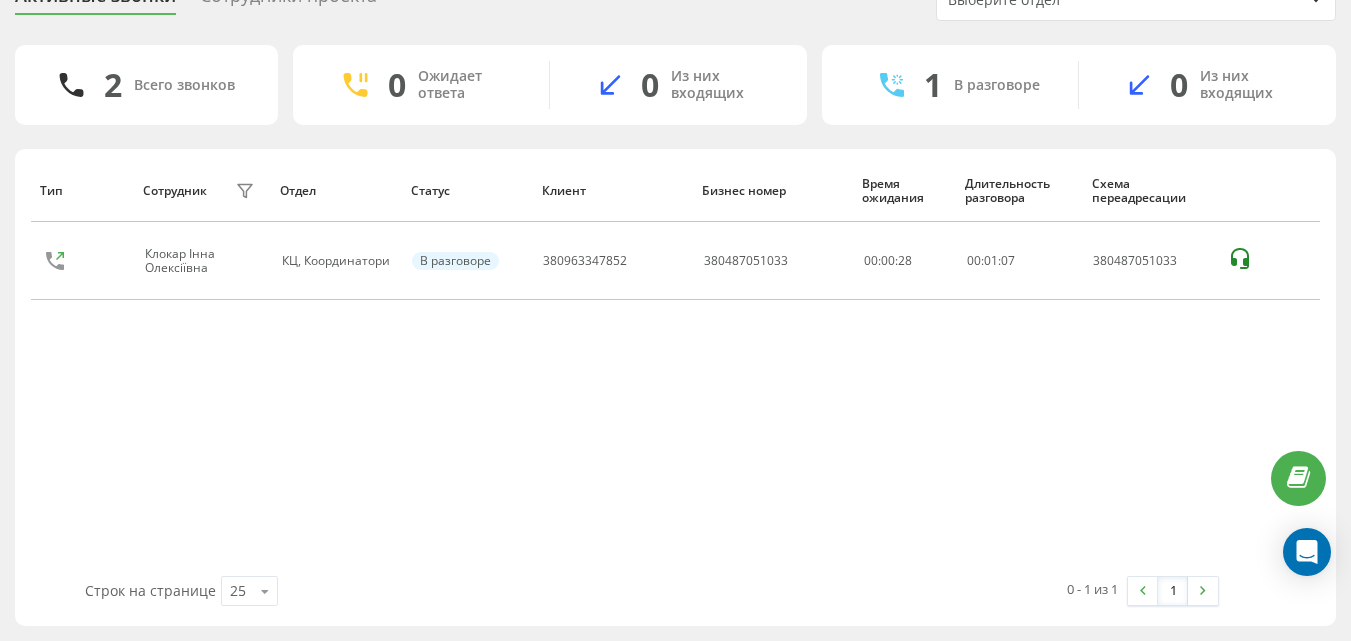 click on "Тип Сотрудник  фильтра  Отдел Статус Клиент Бизнес номер Время ожидания Длительность разговора Схема переадресации Клокар Інна Олексіївна КЦ, Координатори В разговоре 380963347852 380487051033 00:00:28 00 : 01 : 07 380487051033" at bounding box center (675, 367) 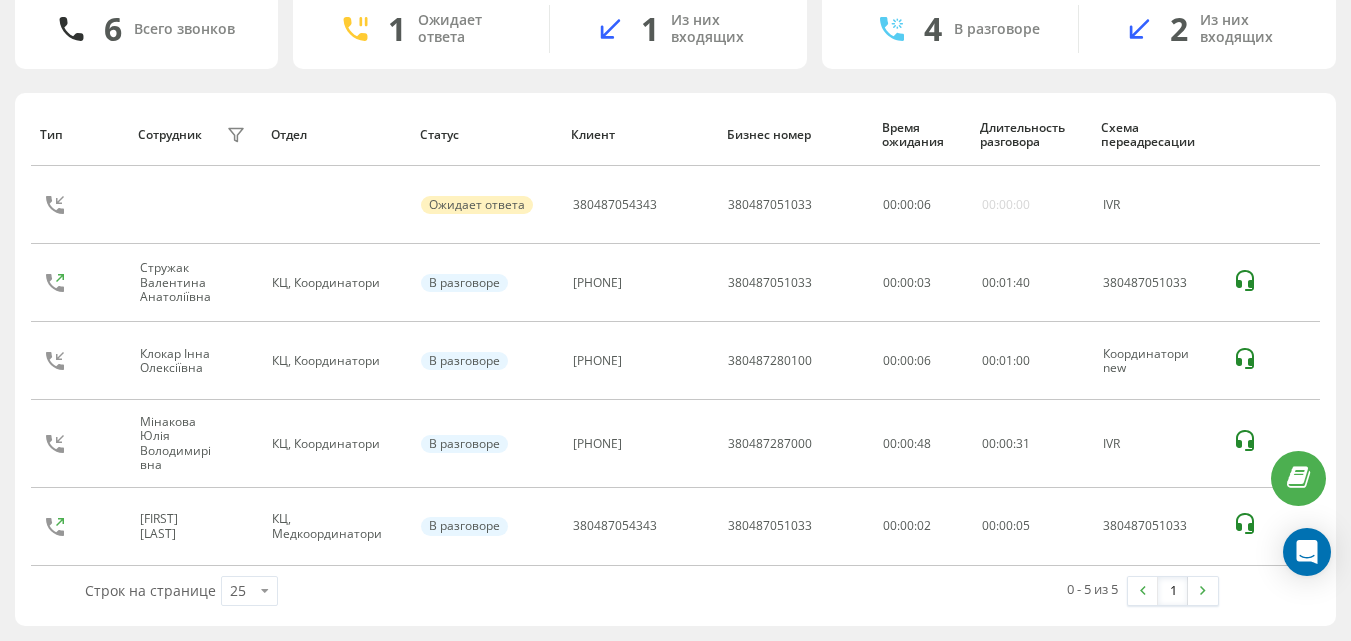 scroll, scrollTop: 96, scrollLeft: 0, axis: vertical 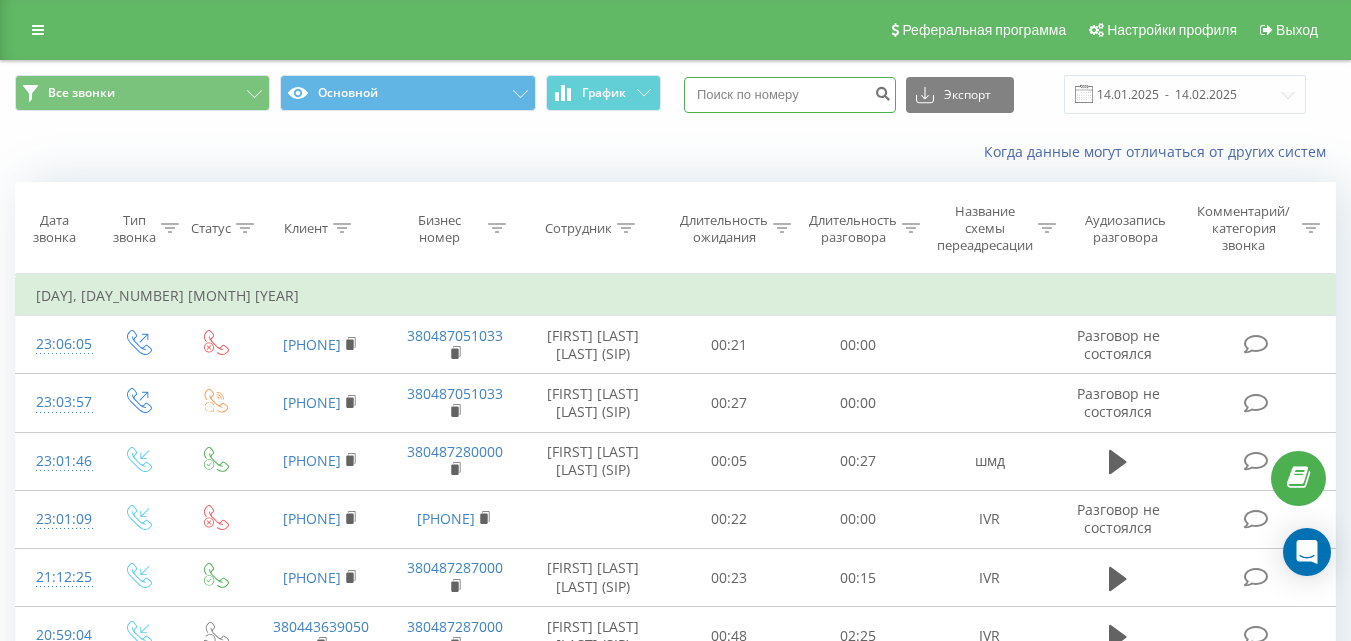 click at bounding box center (790, 95) 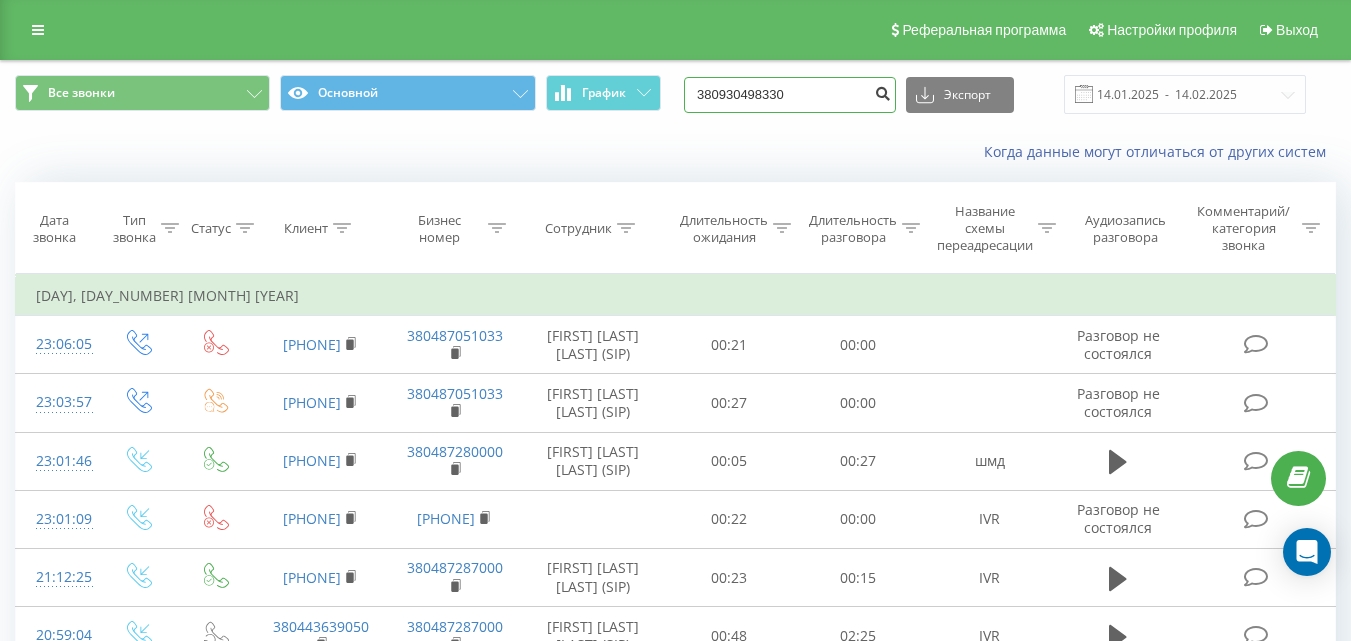 type on "380930498330" 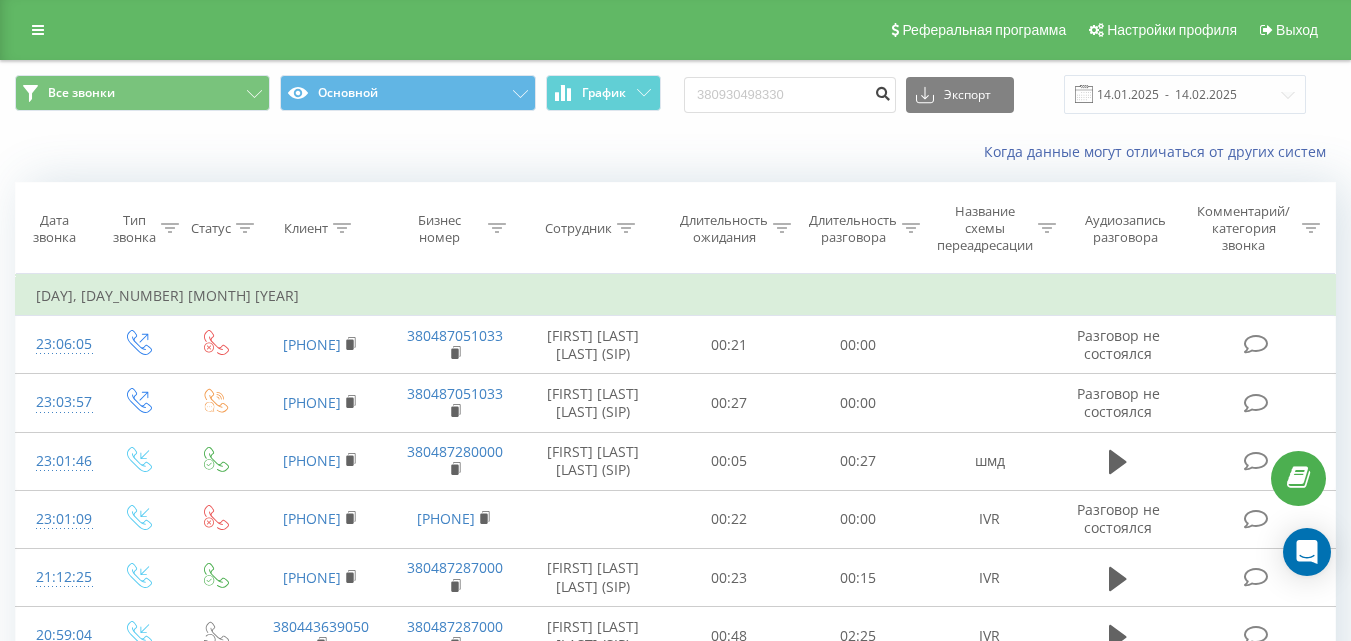 click at bounding box center [882, 91] 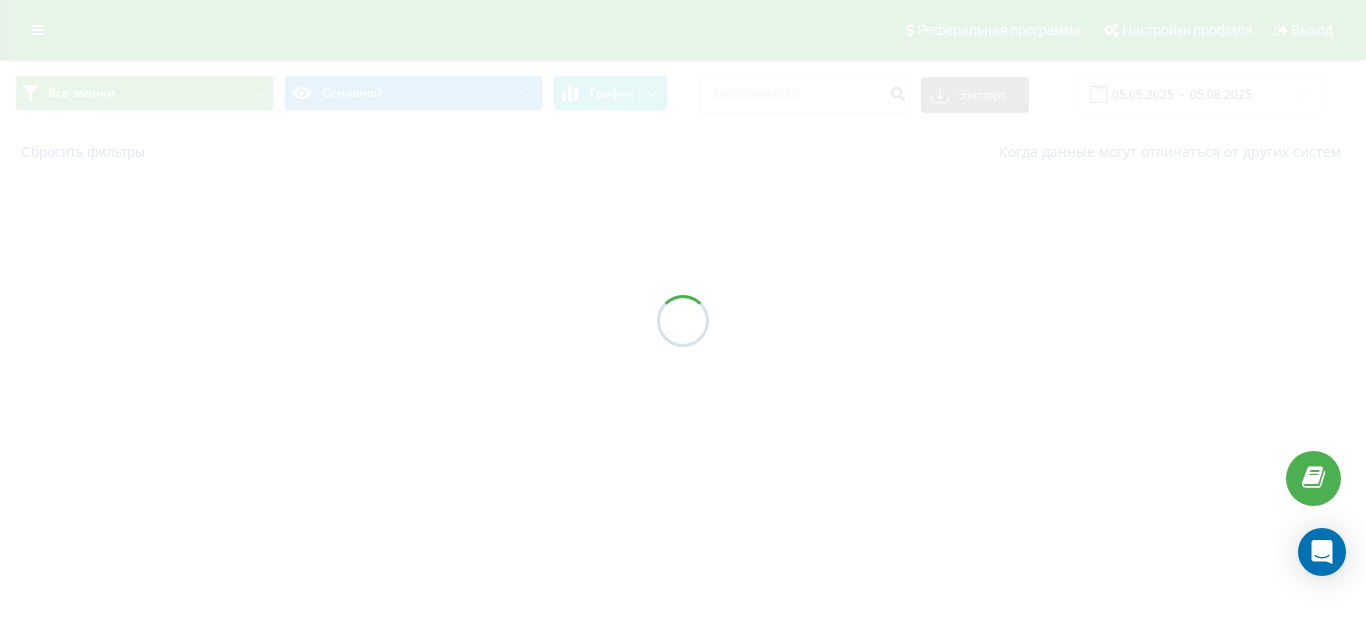 scroll, scrollTop: 0, scrollLeft: 0, axis: both 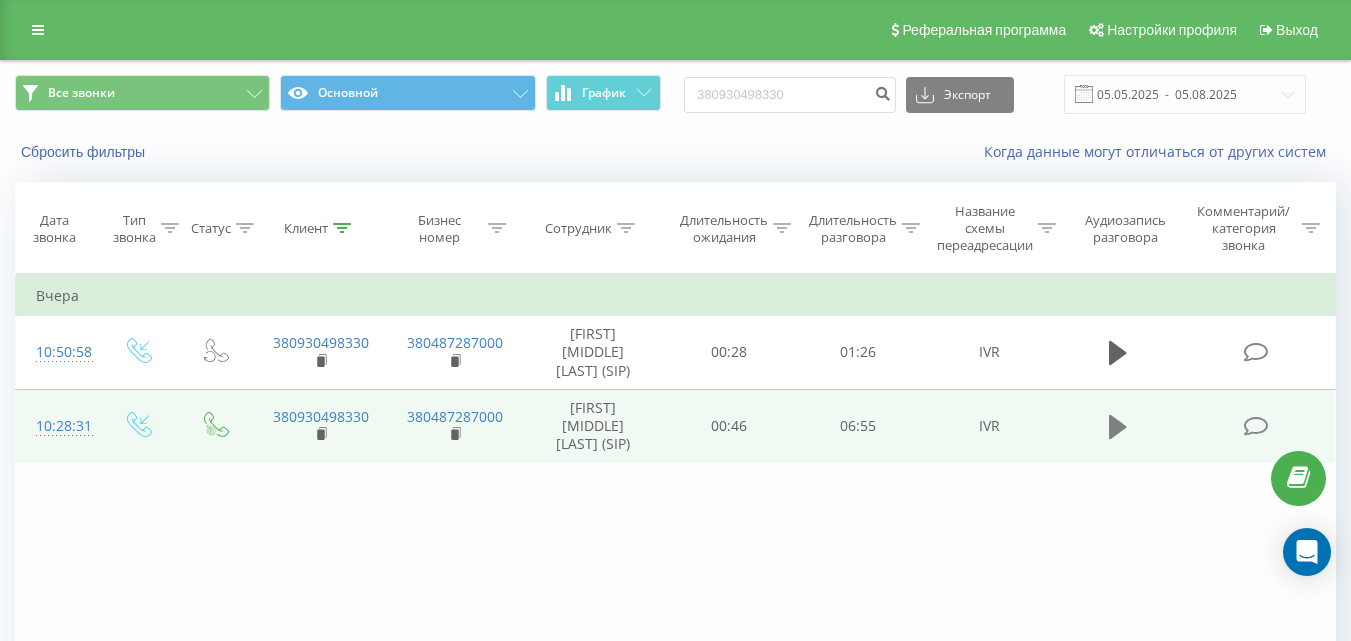 click 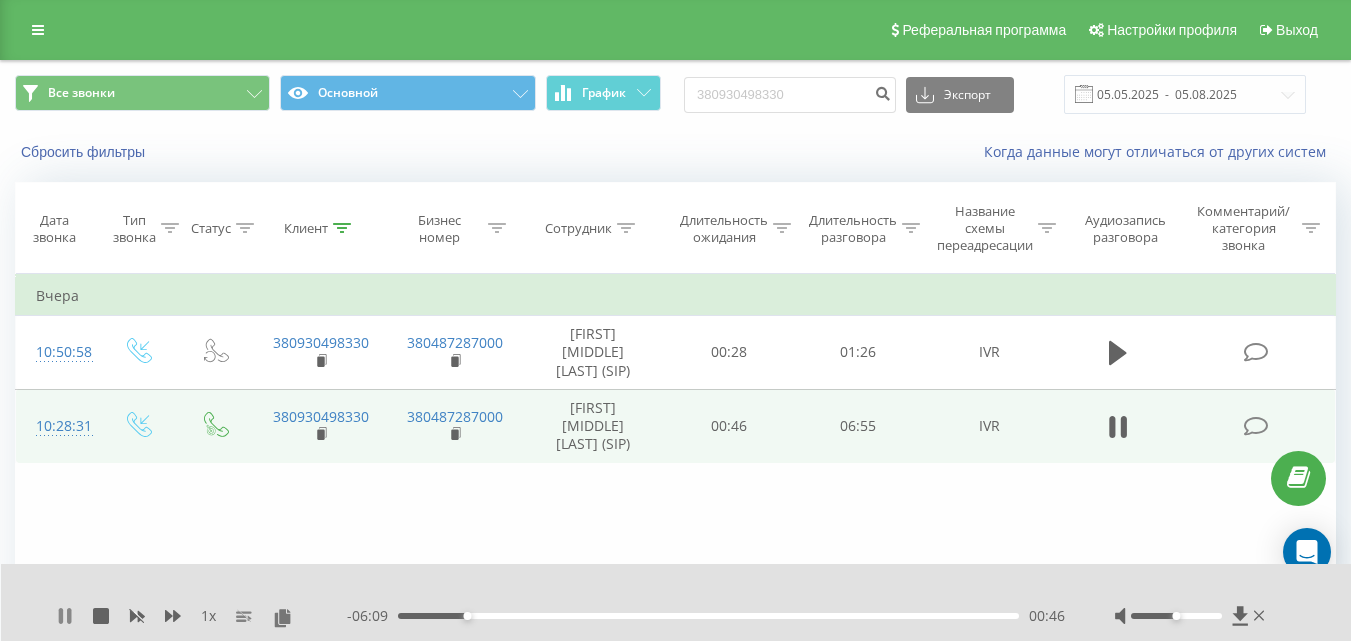 click 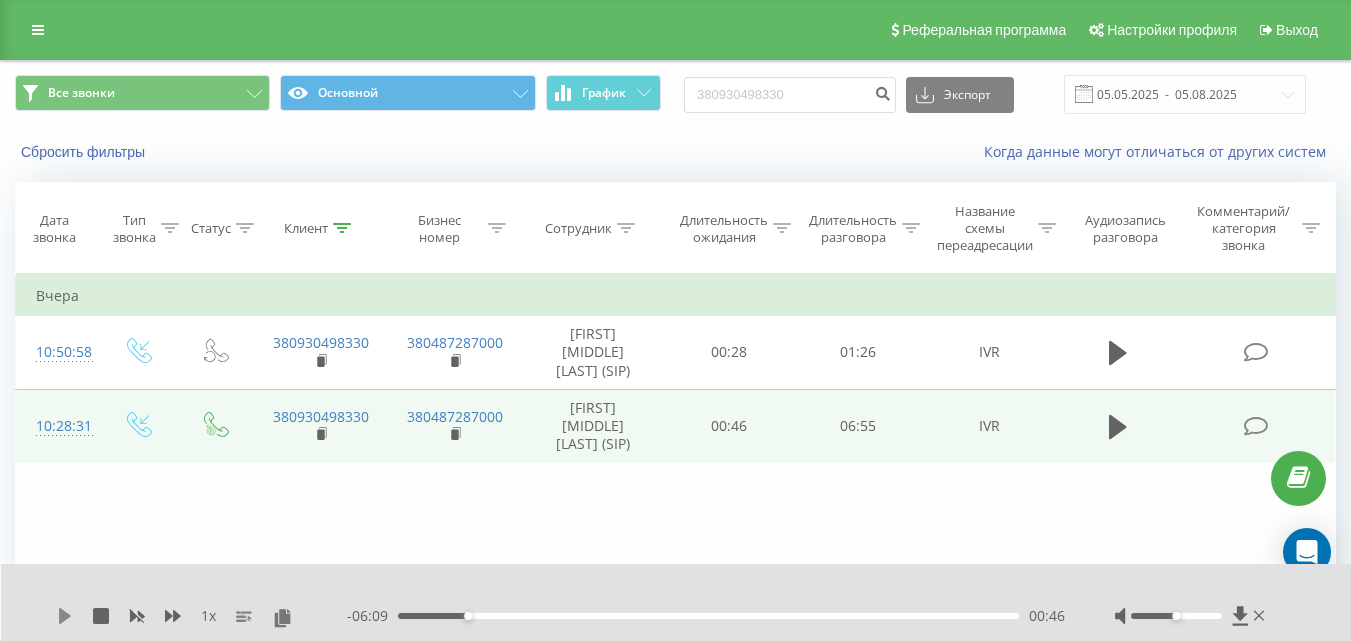 click 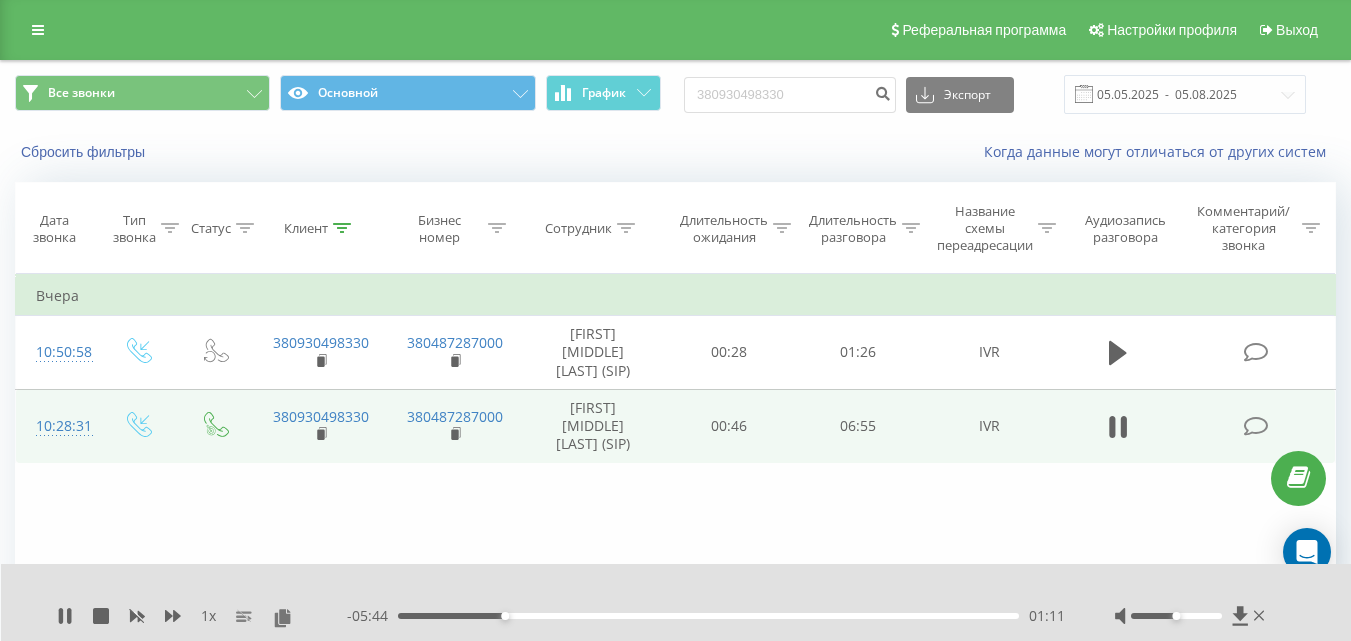 click on "1 x  - 05:44 01:11   01:11" at bounding box center [676, 602] 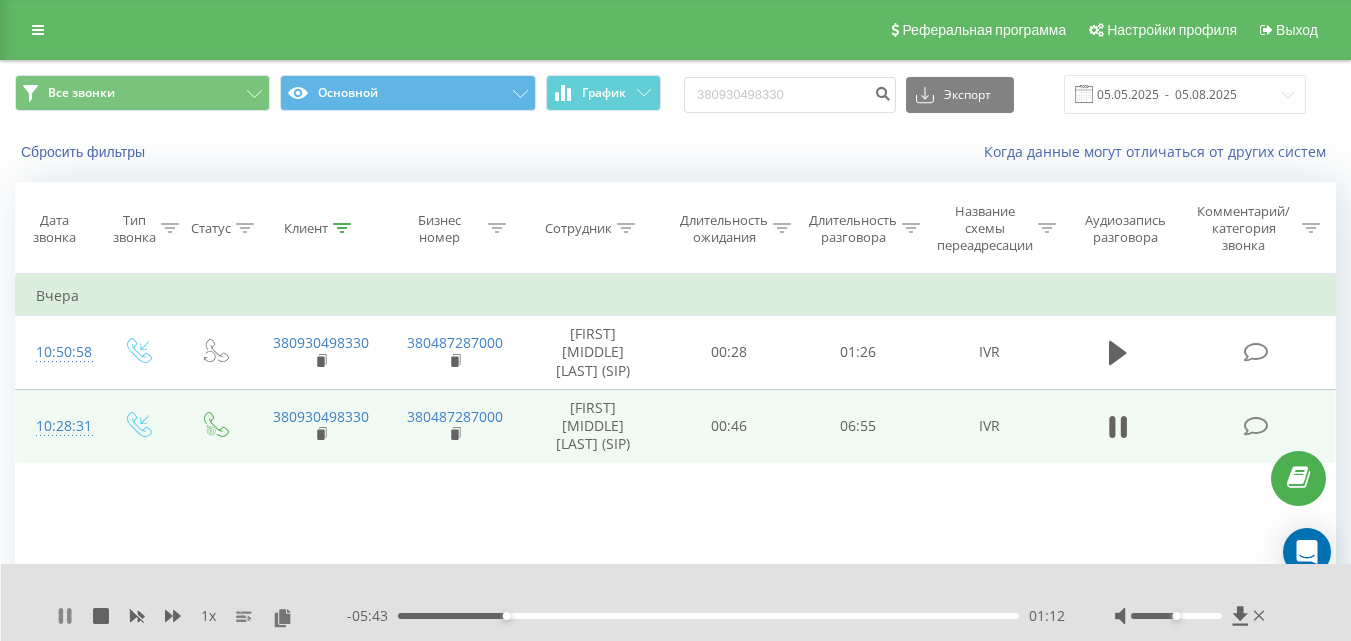 click 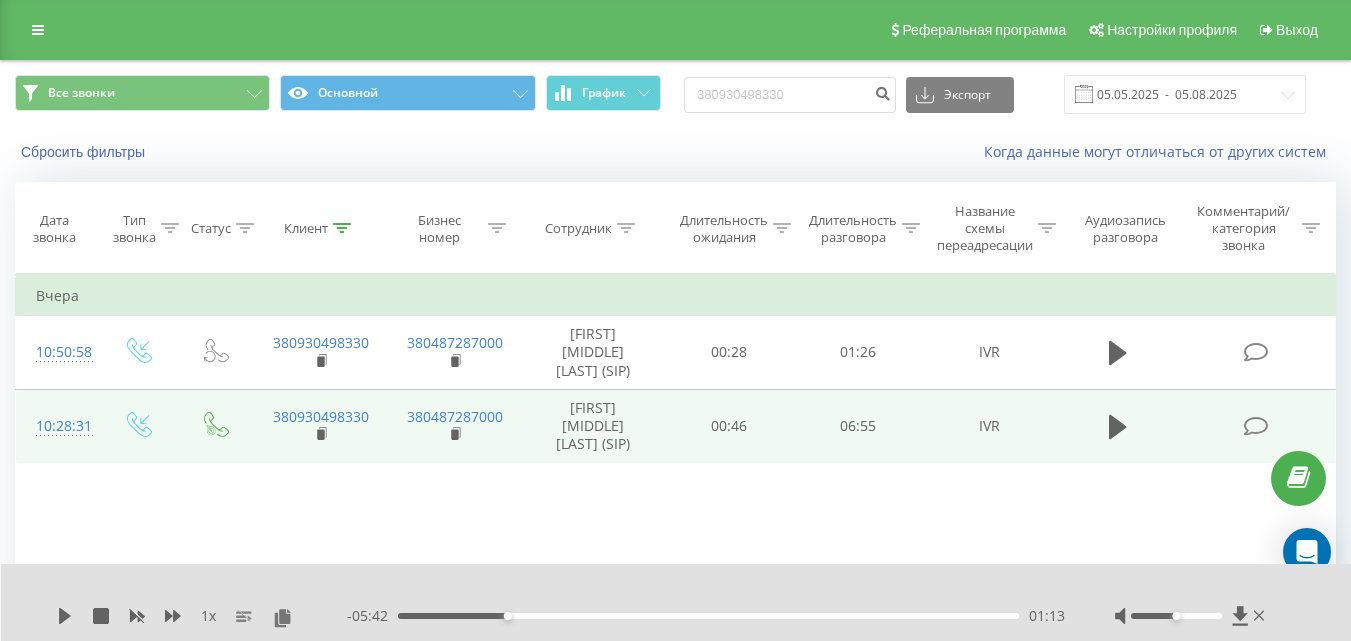 drag, startPoint x: 67, startPoint y: 608, endPoint x: 184, endPoint y: 600, distance: 117.273186 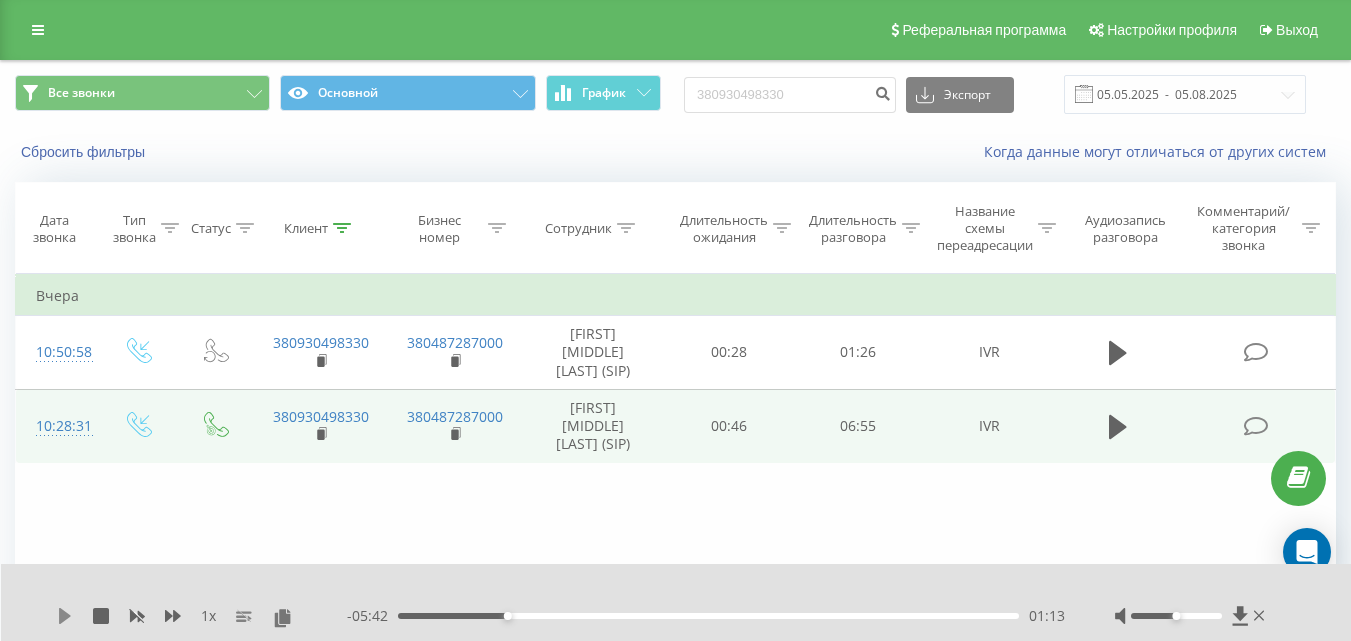 click 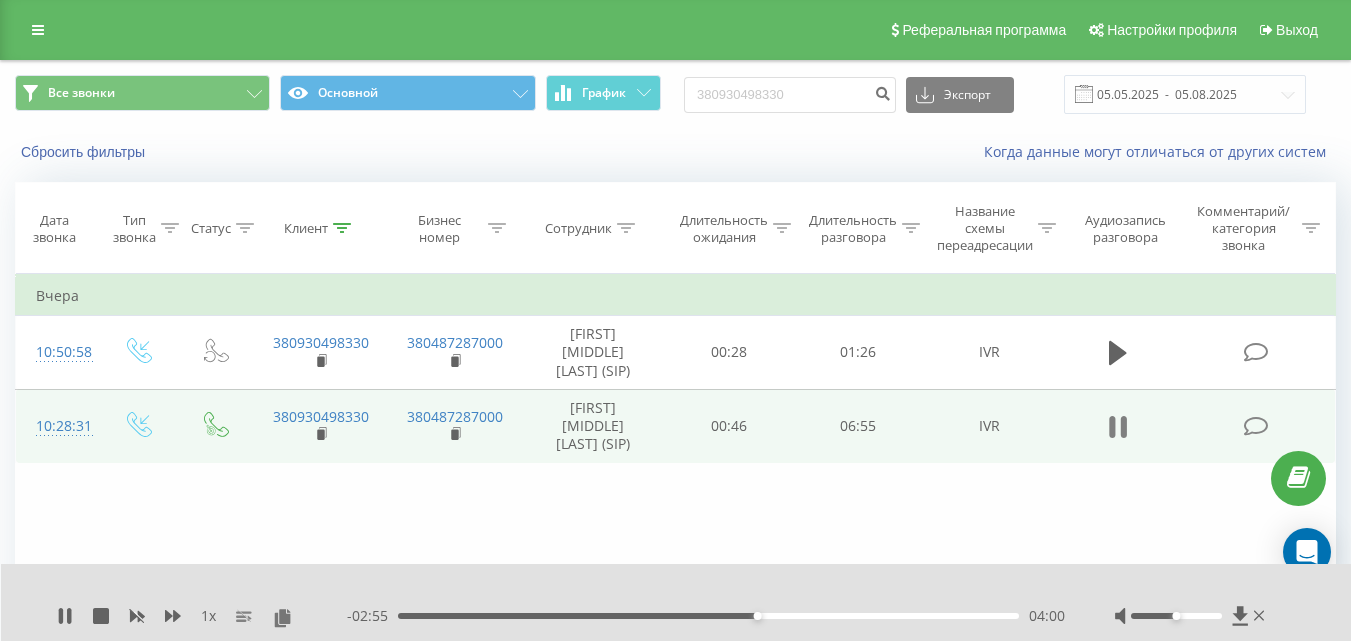 click 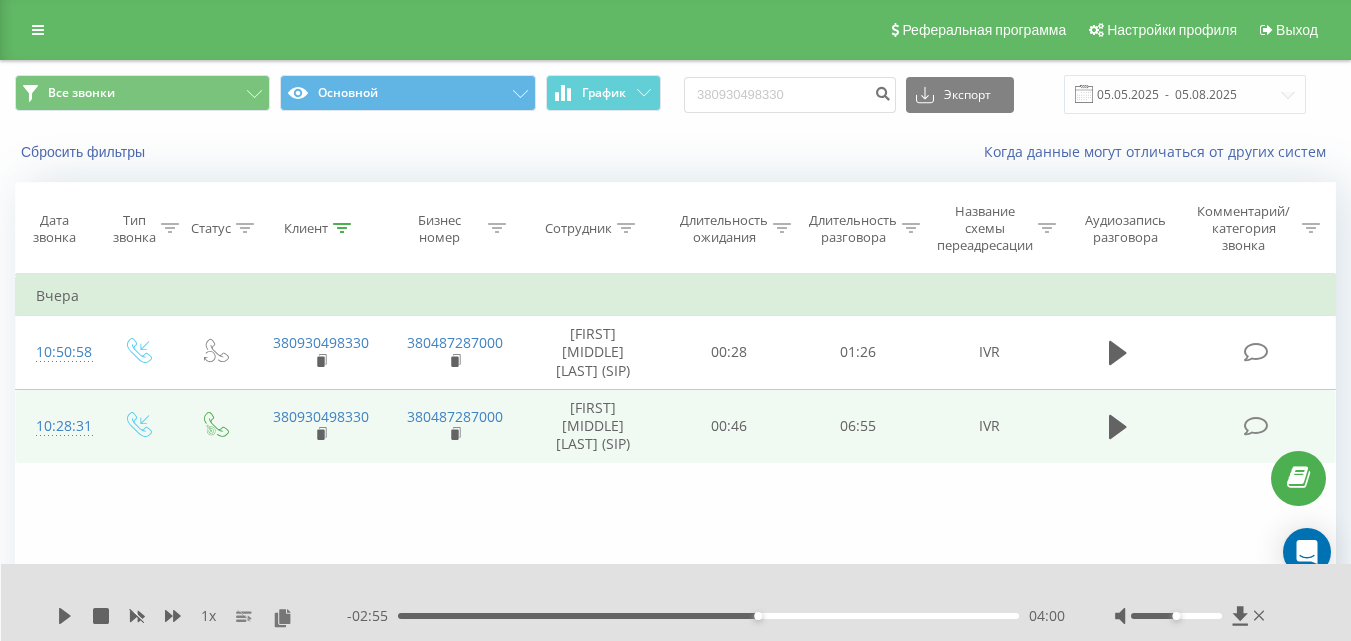 drag, startPoint x: 73, startPoint y: 596, endPoint x: 141, endPoint y: 630, distance: 76.02631 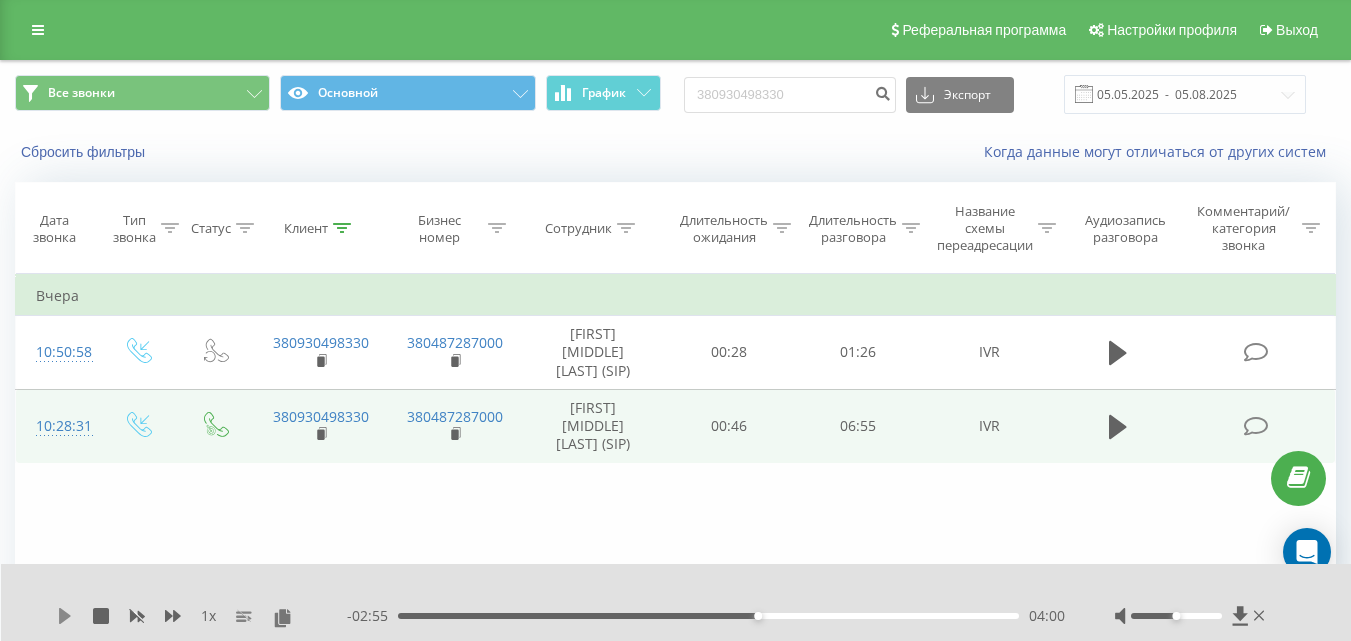 click 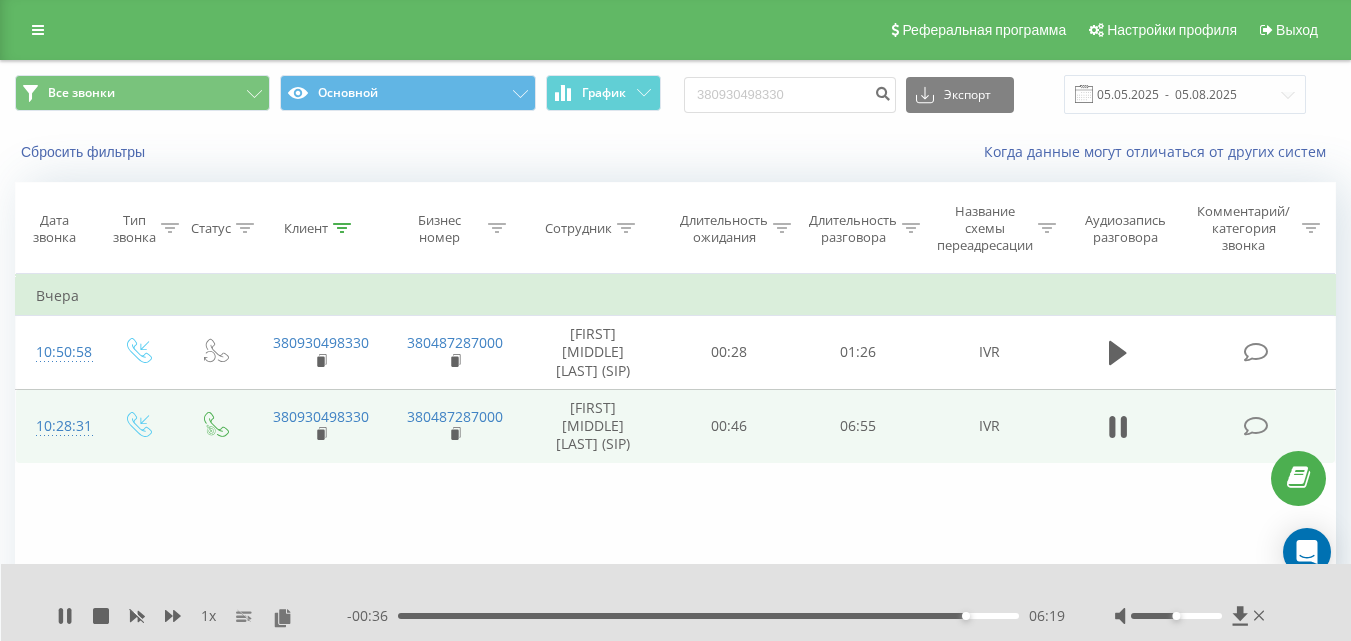 click on "06:19" at bounding box center (708, 616) 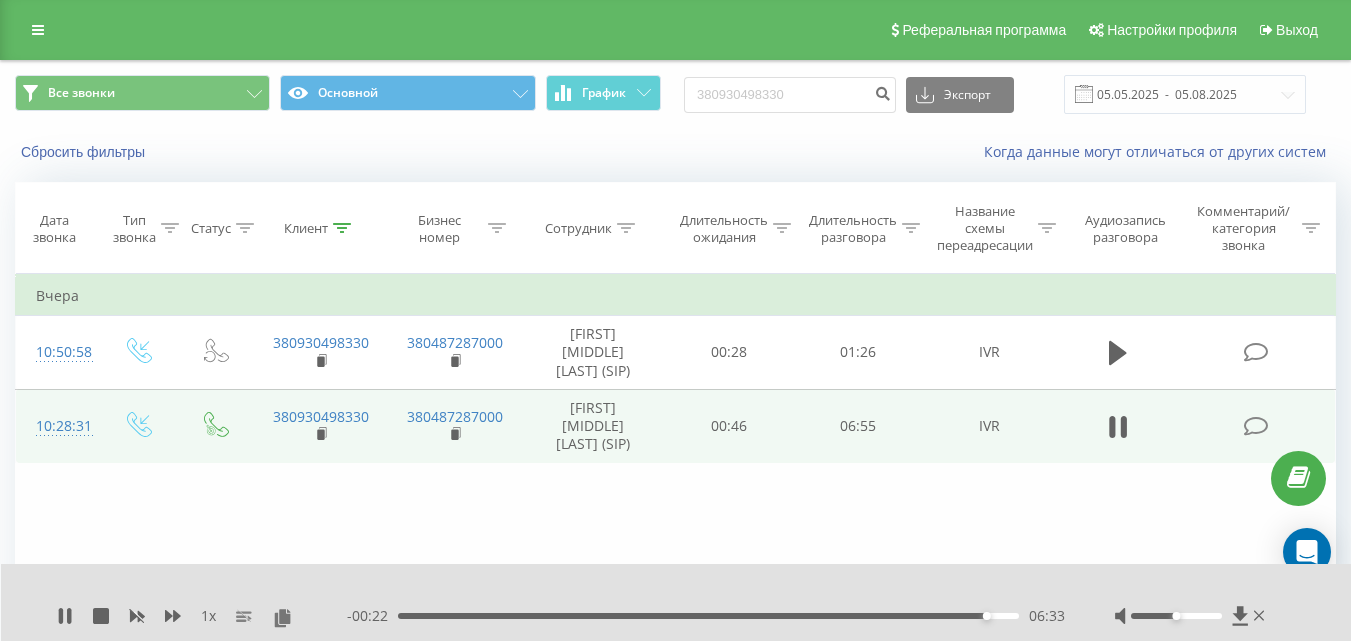 click on "06:33" at bounding box center (708, 616) 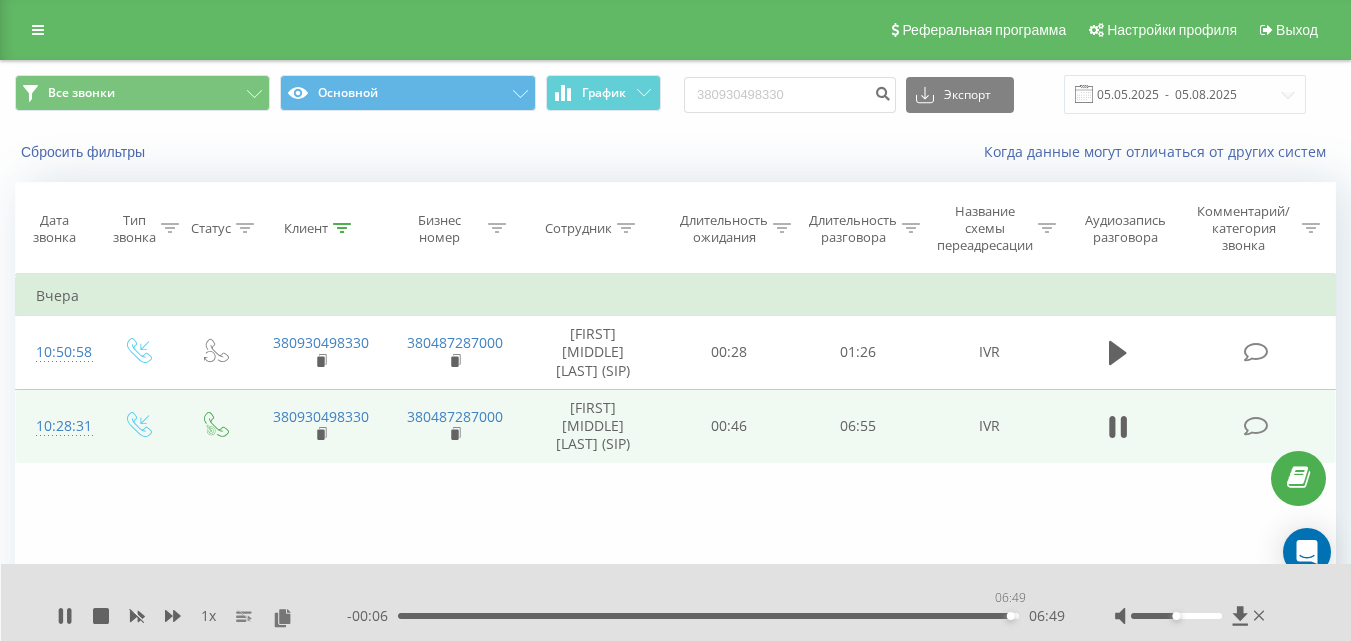 drag, startPoint x: 1010, startPoint y: 616, endPoint x: 999, endPoint y: 623, distance: 13.038404 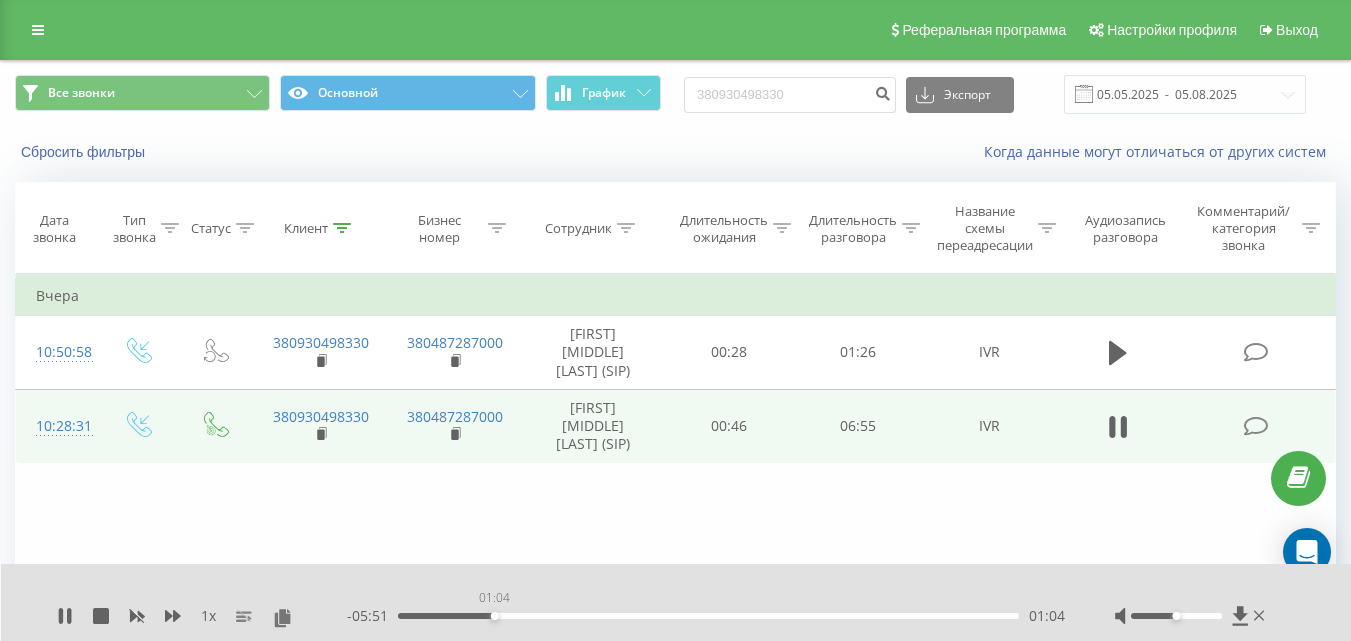 click on "01:04" at bounding box center (708, 616) 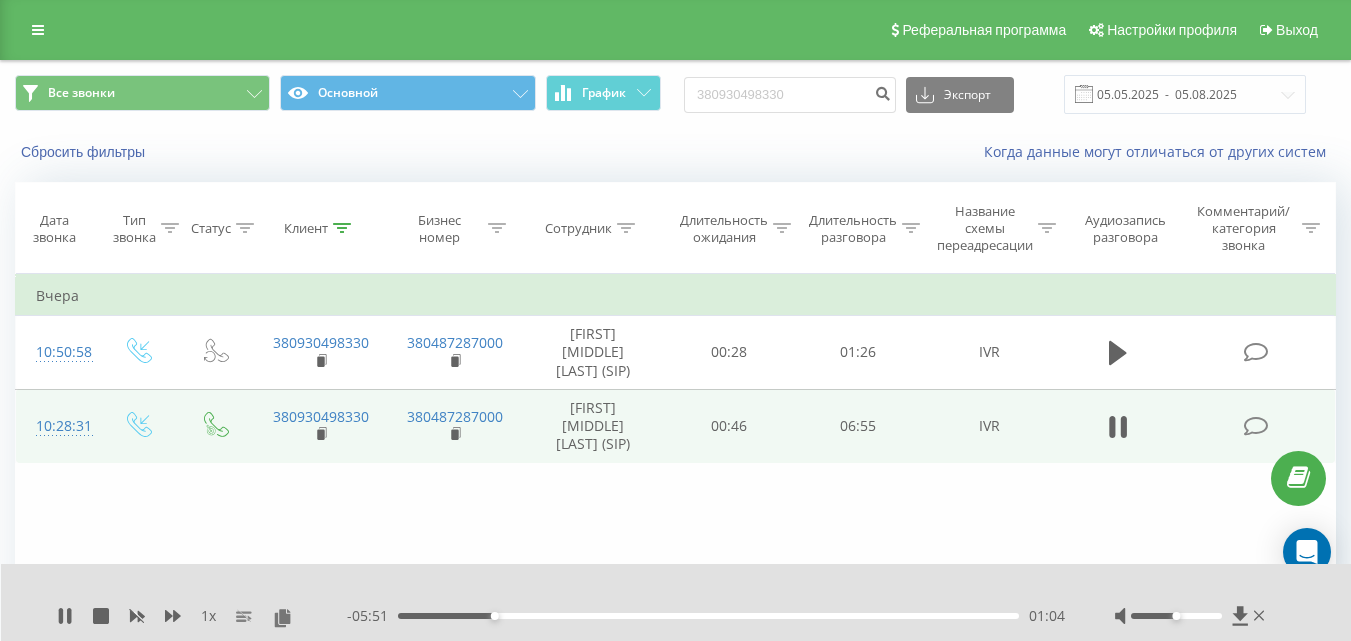click on "01:04" at bounding box center (708, 616) 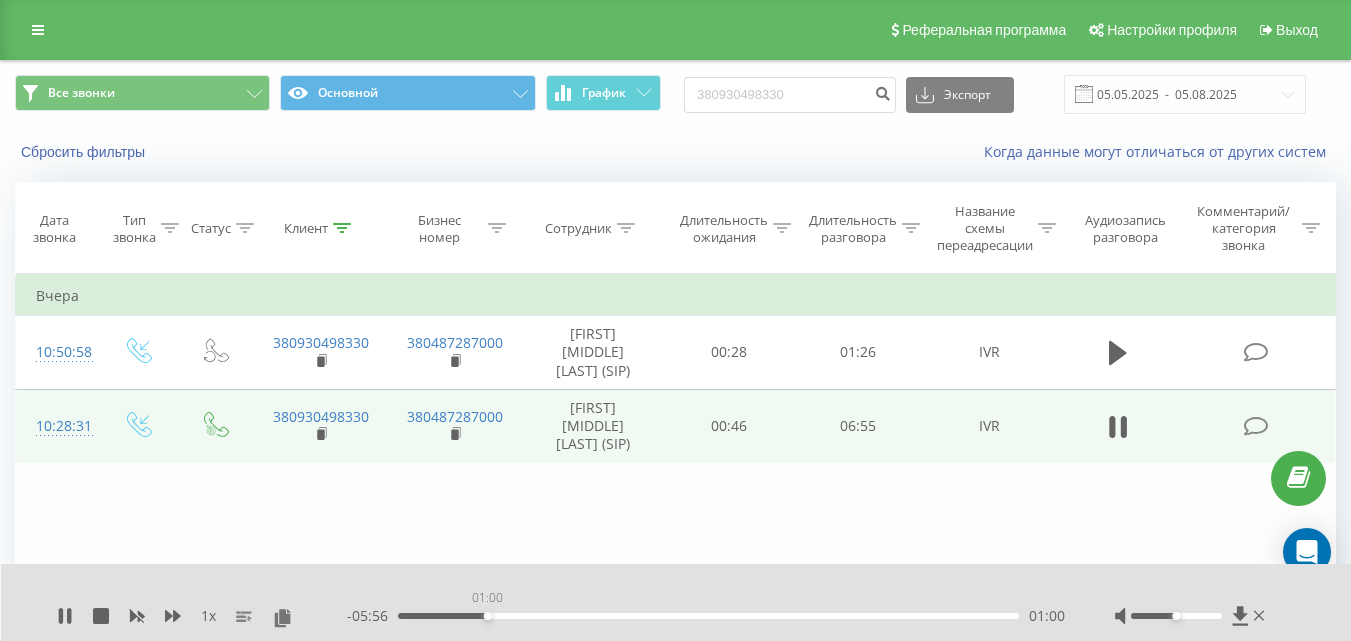 click on "01:00" at bounding box center [708, 616] 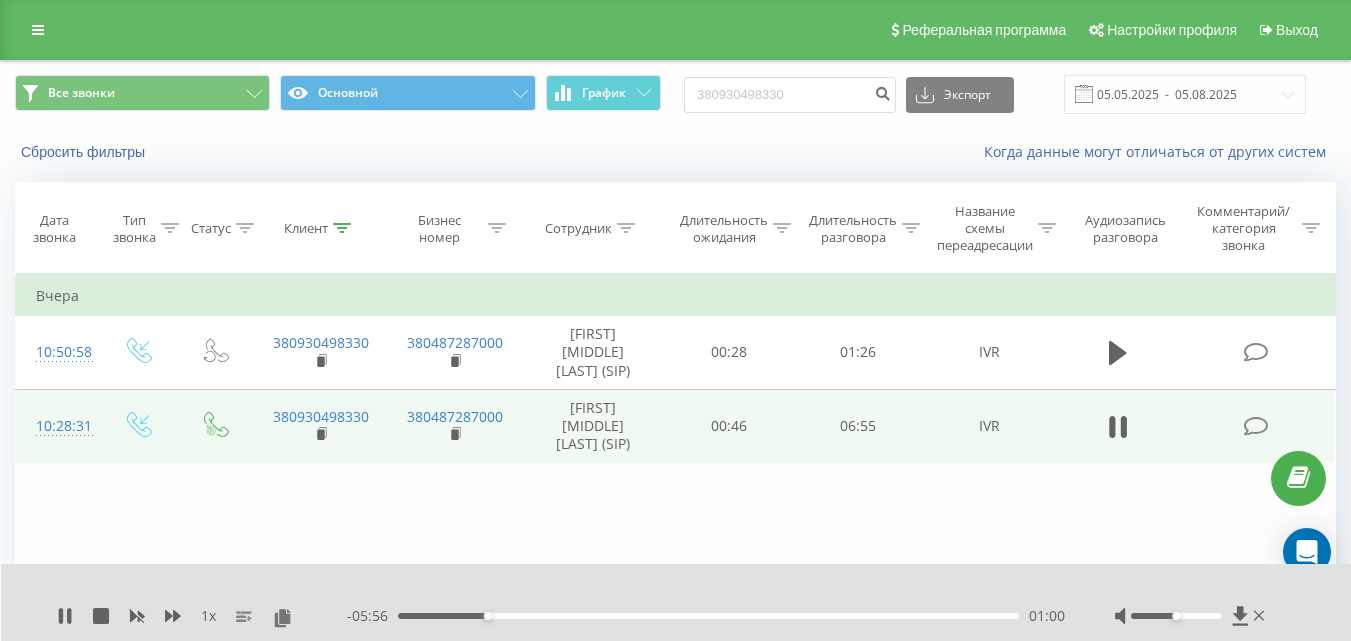 click on "01:00" at bounding box center [708, 616] 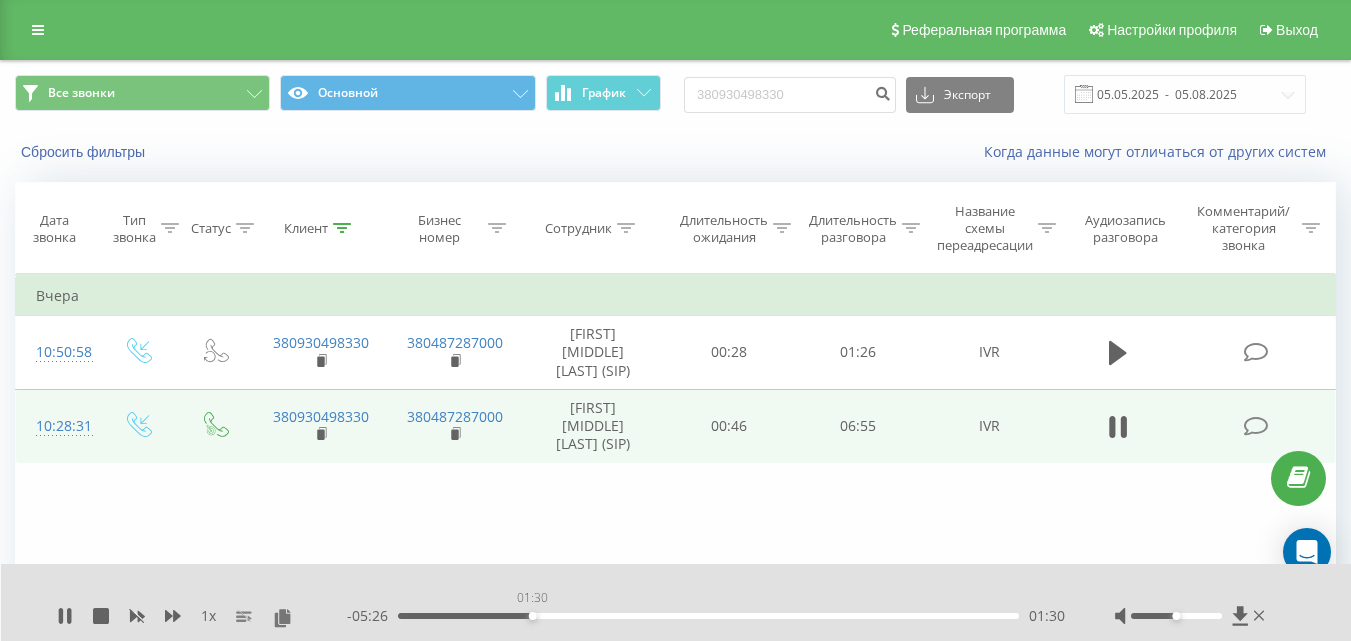click on "01:30" at bounding box center (708, 616) 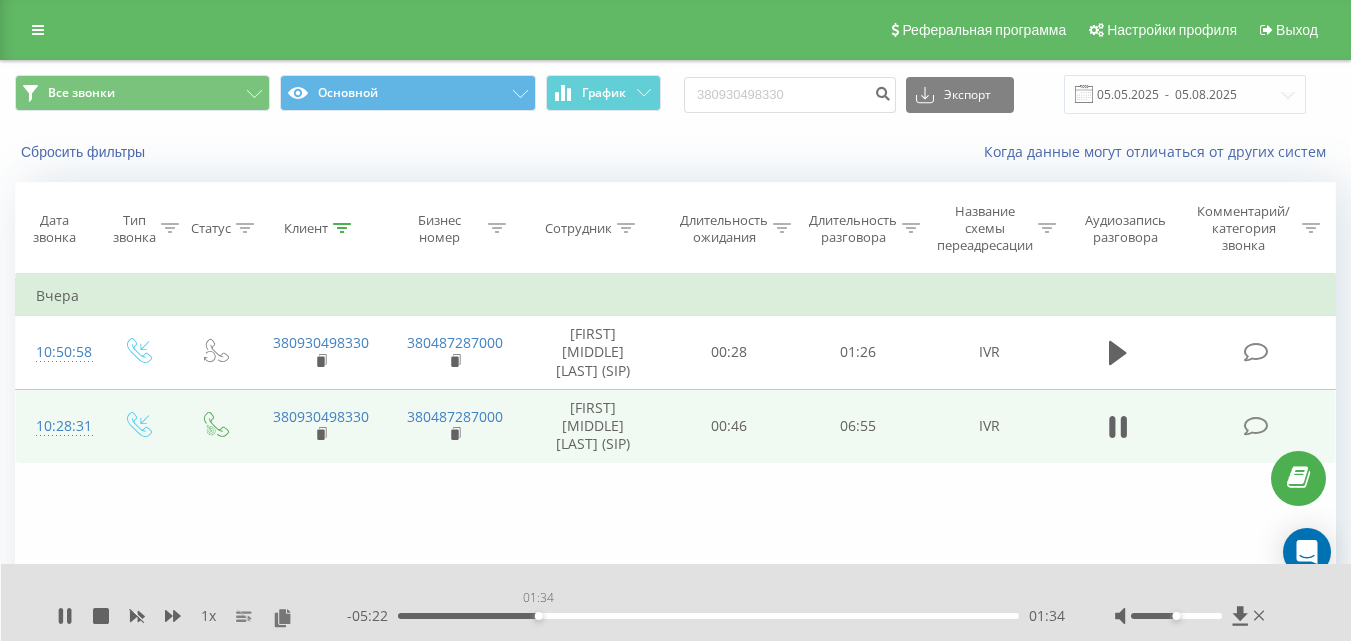 click on "01:34" at bounding box center [708, 616] 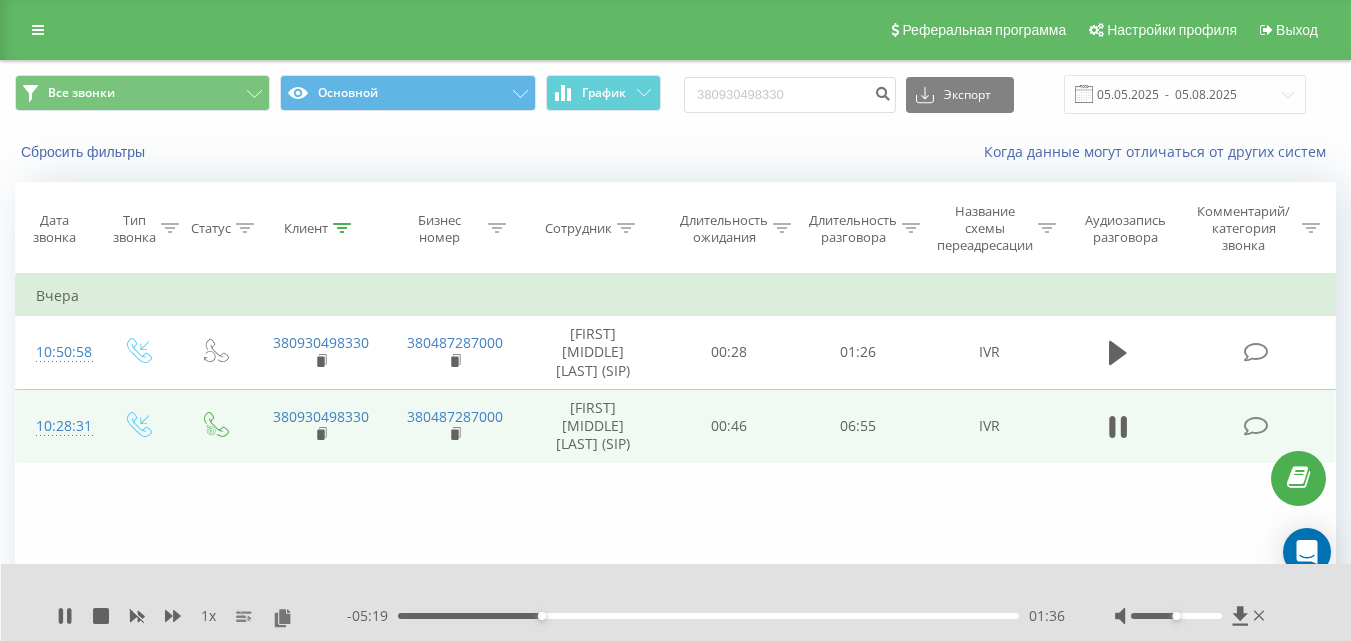 drag, startPoint x: 563, startPoint y: 620, endPoint x: 573, endPoint y: 618, distance: 10.198039 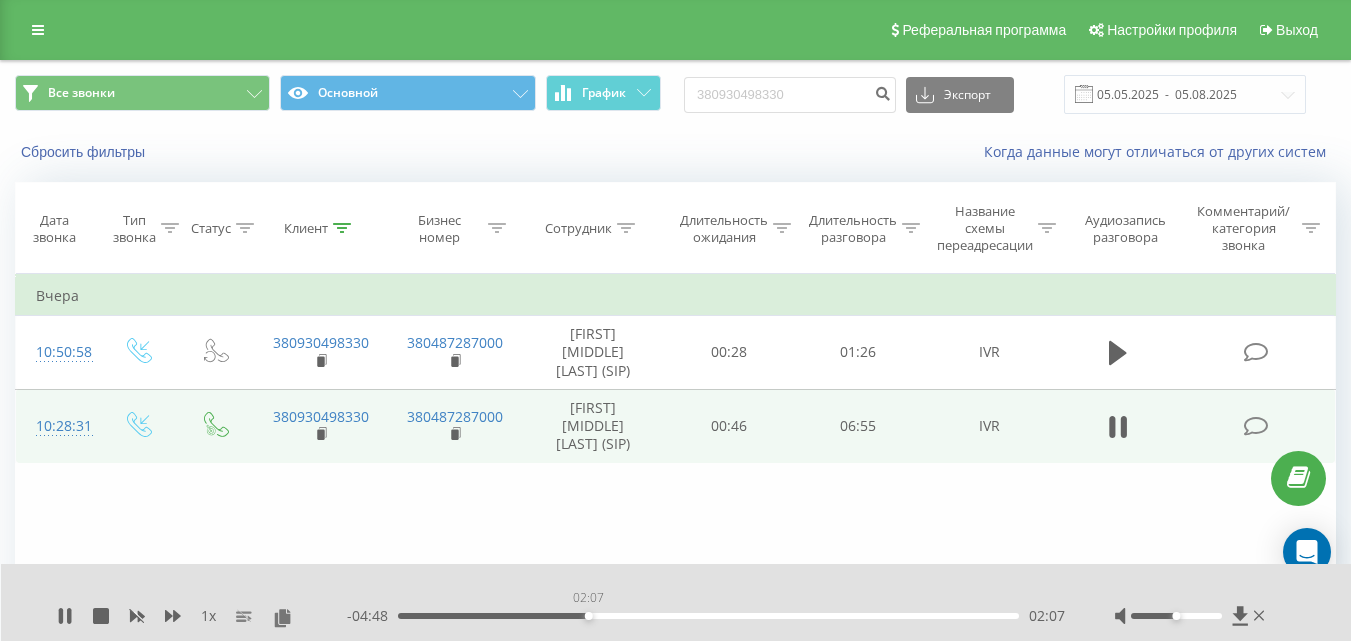 click on "02:07" at bounding box center (708, 616) 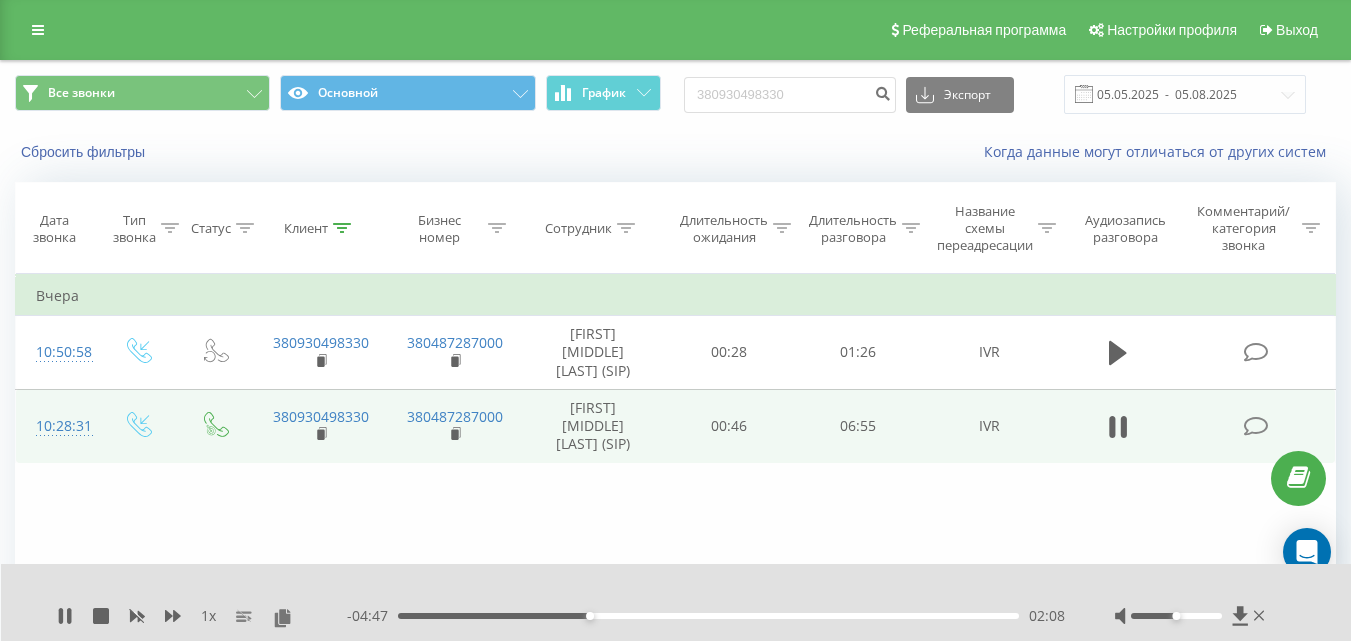 click on "- 04:47 02:08   02:08" at bounding box center [706, 616] 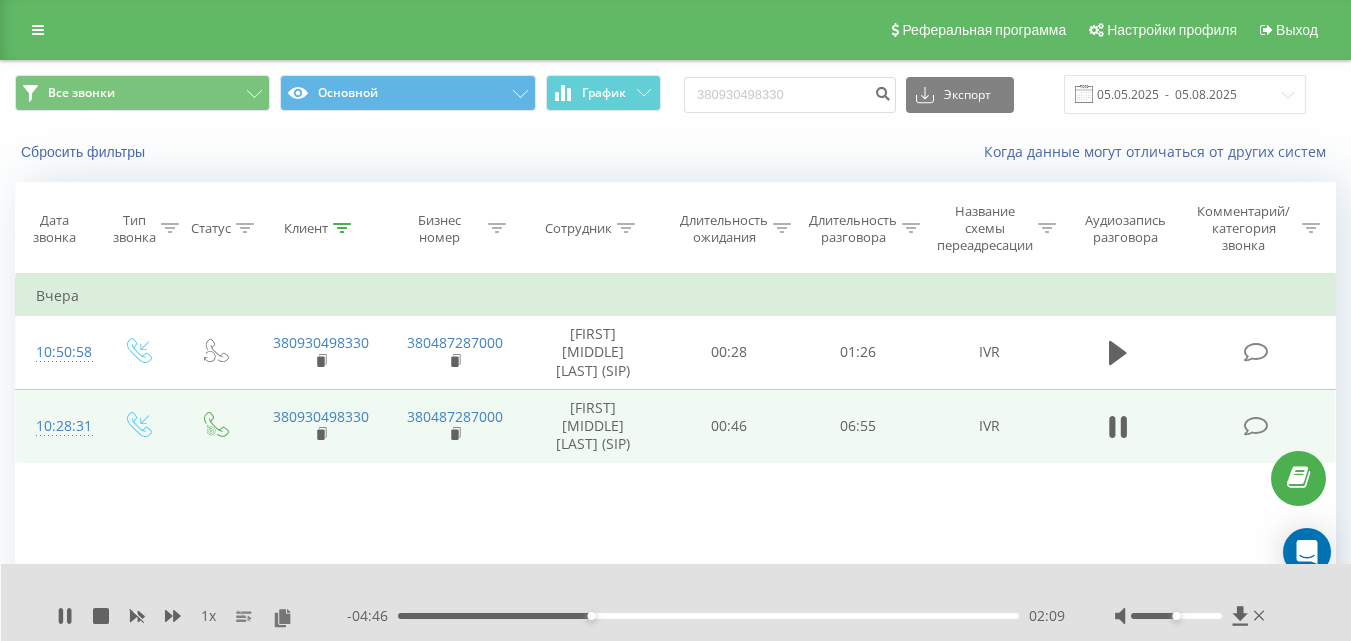 click on "- 04:46 02:09   02:09" at bounding box center [706, 616] 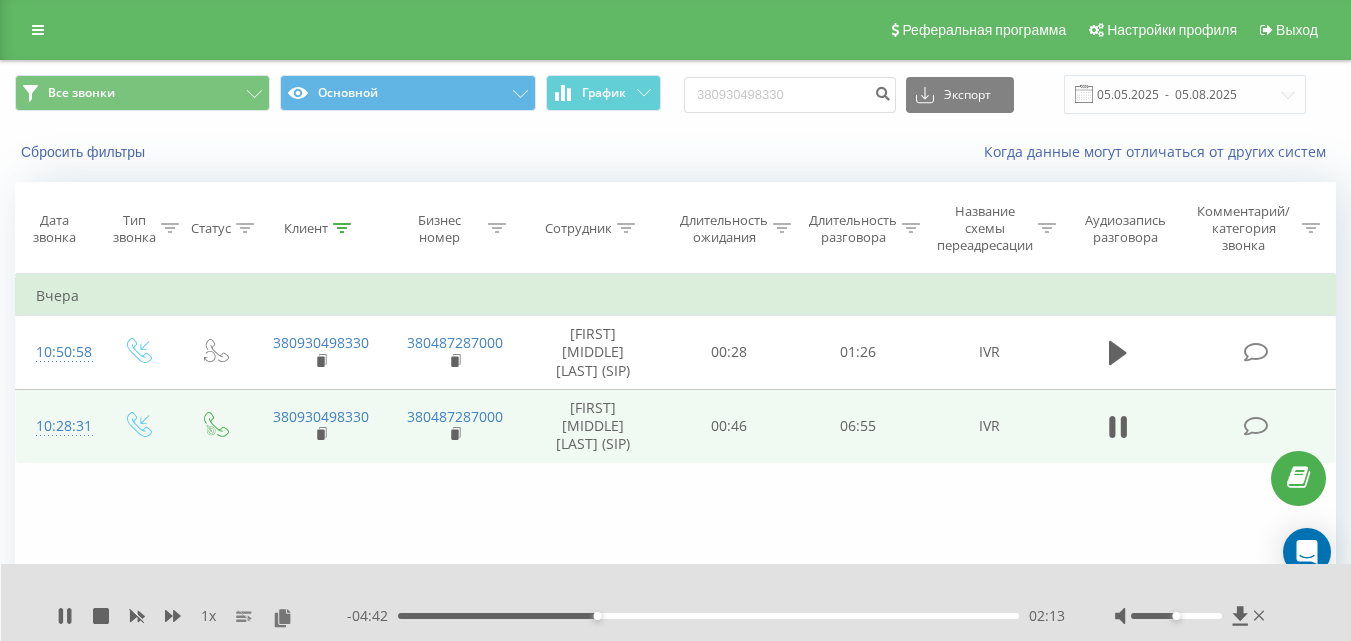 click on "02:13" at bounding box center [708, 616] 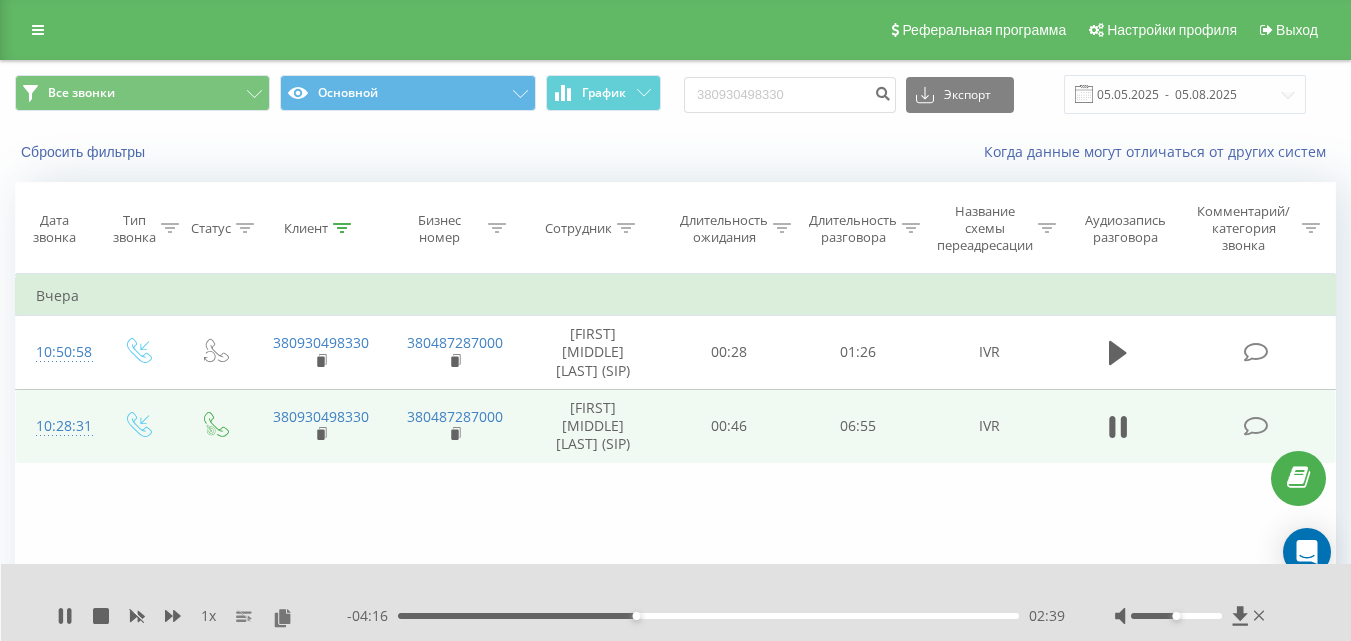 click on "02:39" at bounding box center (708, 616) 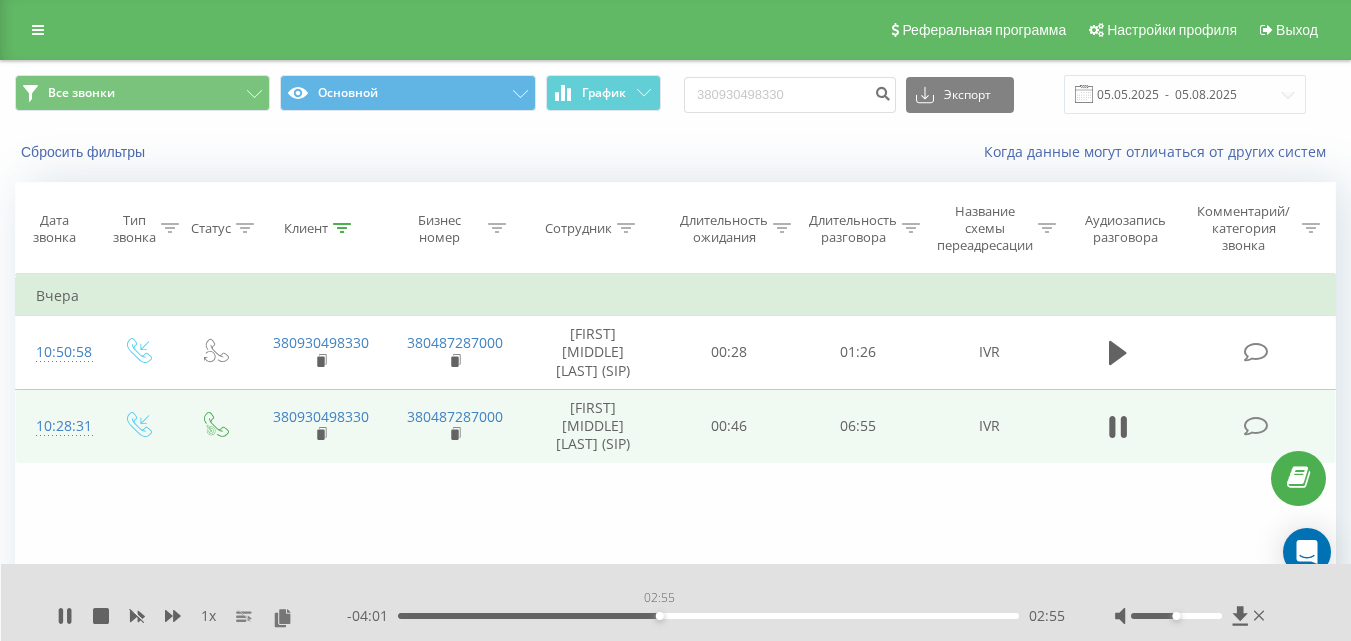 click on "02:55" at bounding box center (708, 616) 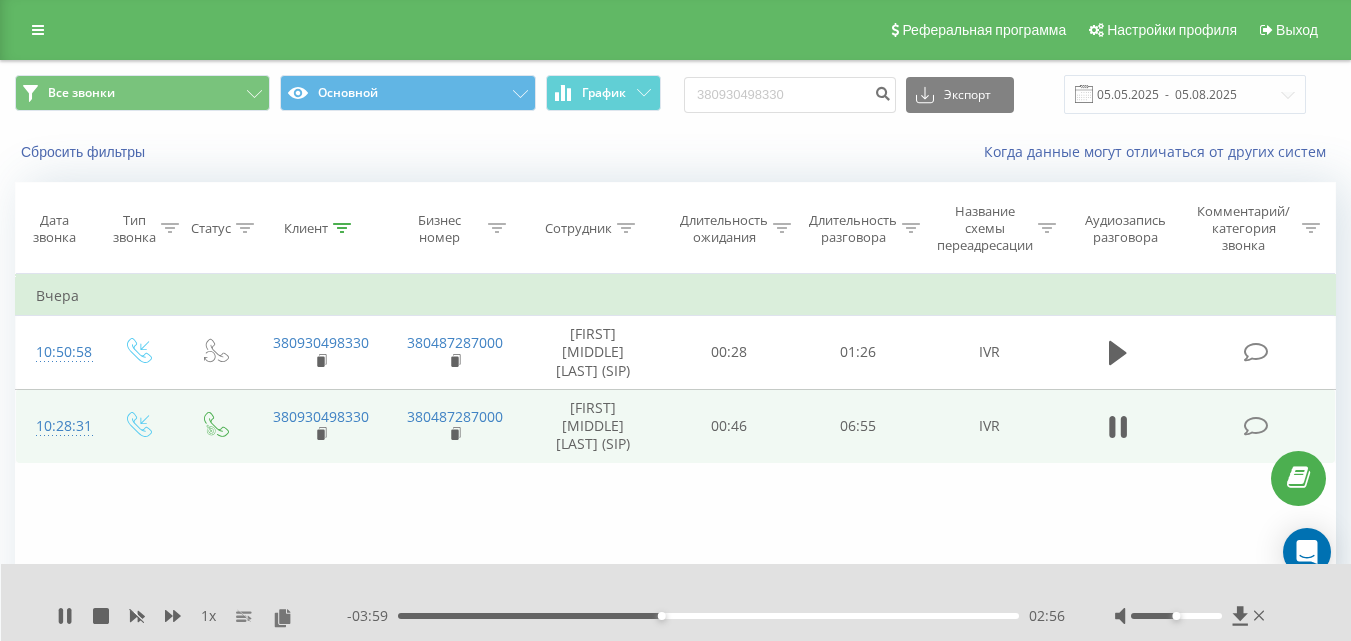 click on "- 03:59 02:56   02:56" at bounding box center [706, 616] 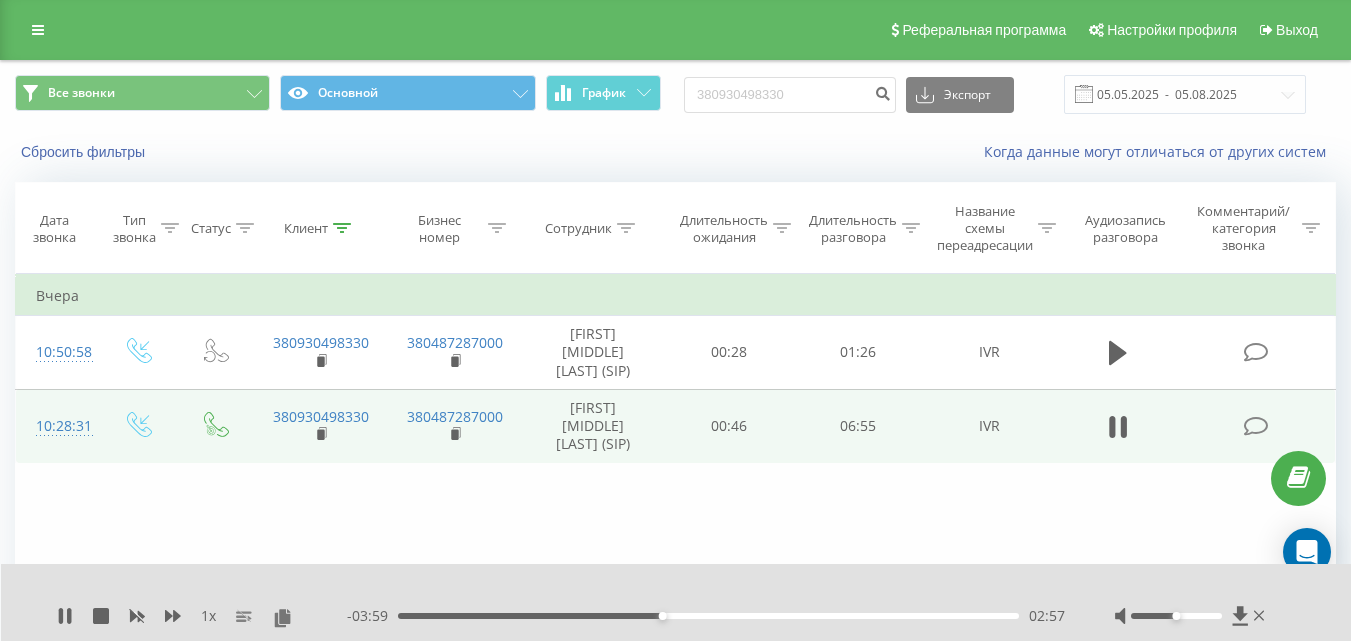 click on "02:57" at bounding box center [708, 616] 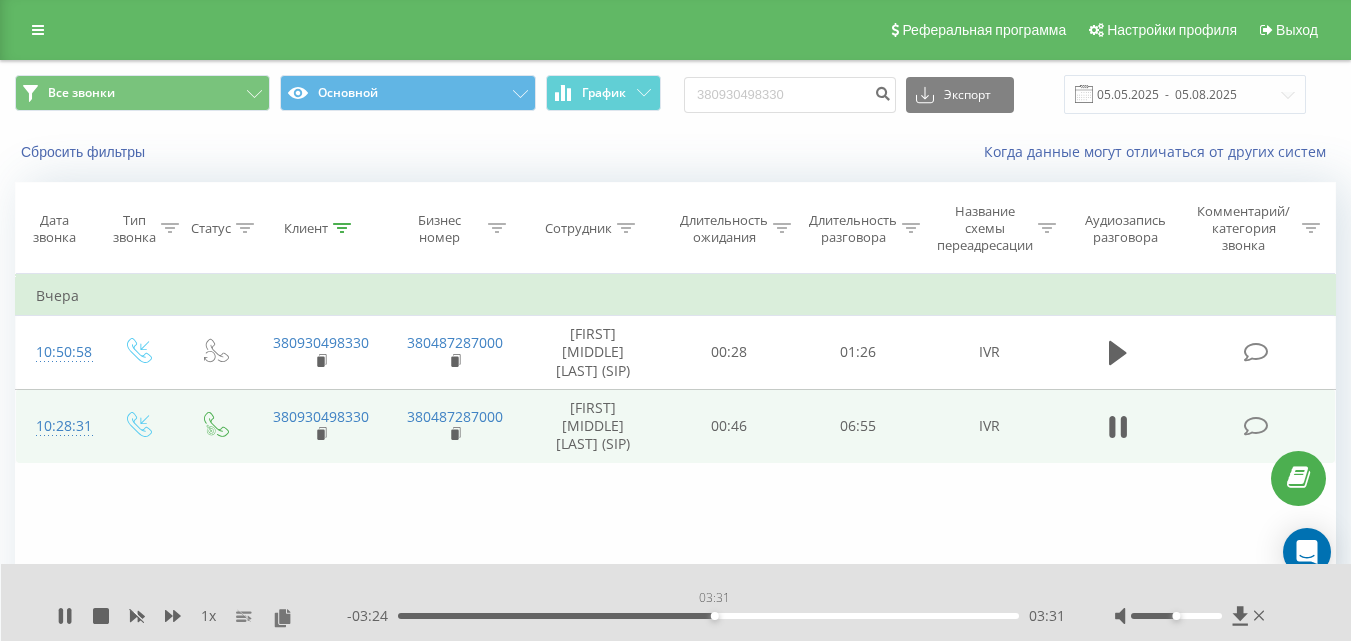 click on "03:31" at bounding box center [708, 616] 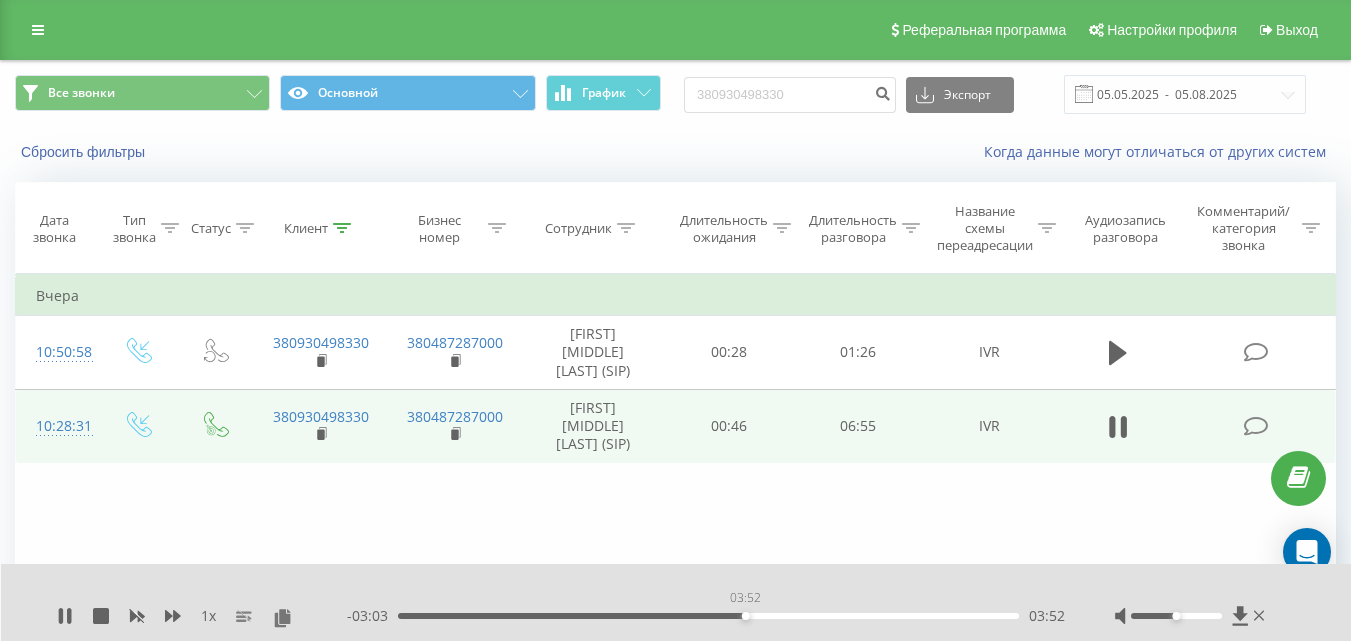 click on "03:52" at bounding box center [708, 616] 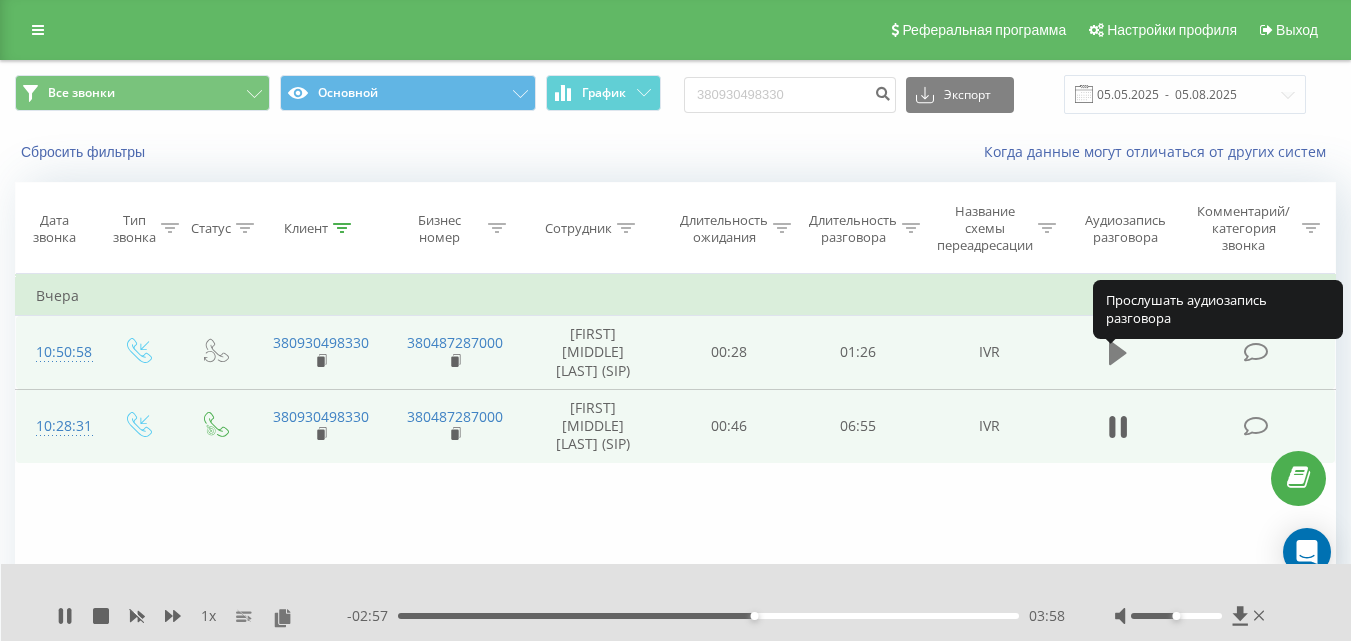 click 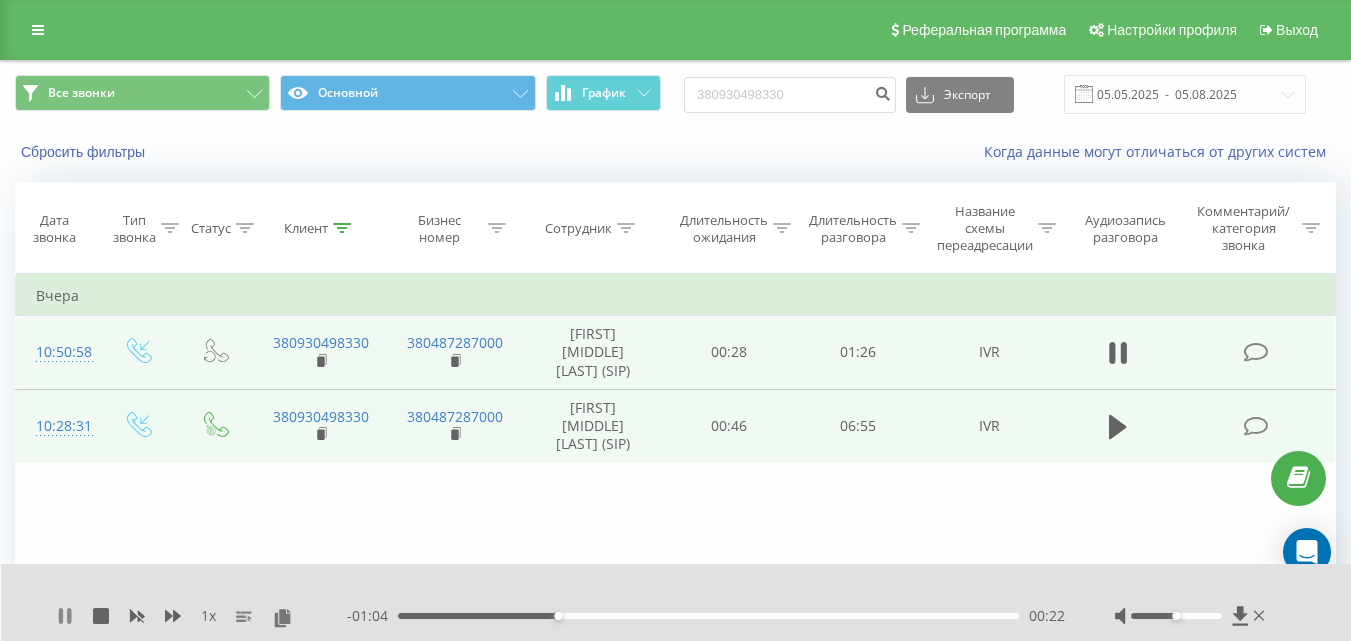 click 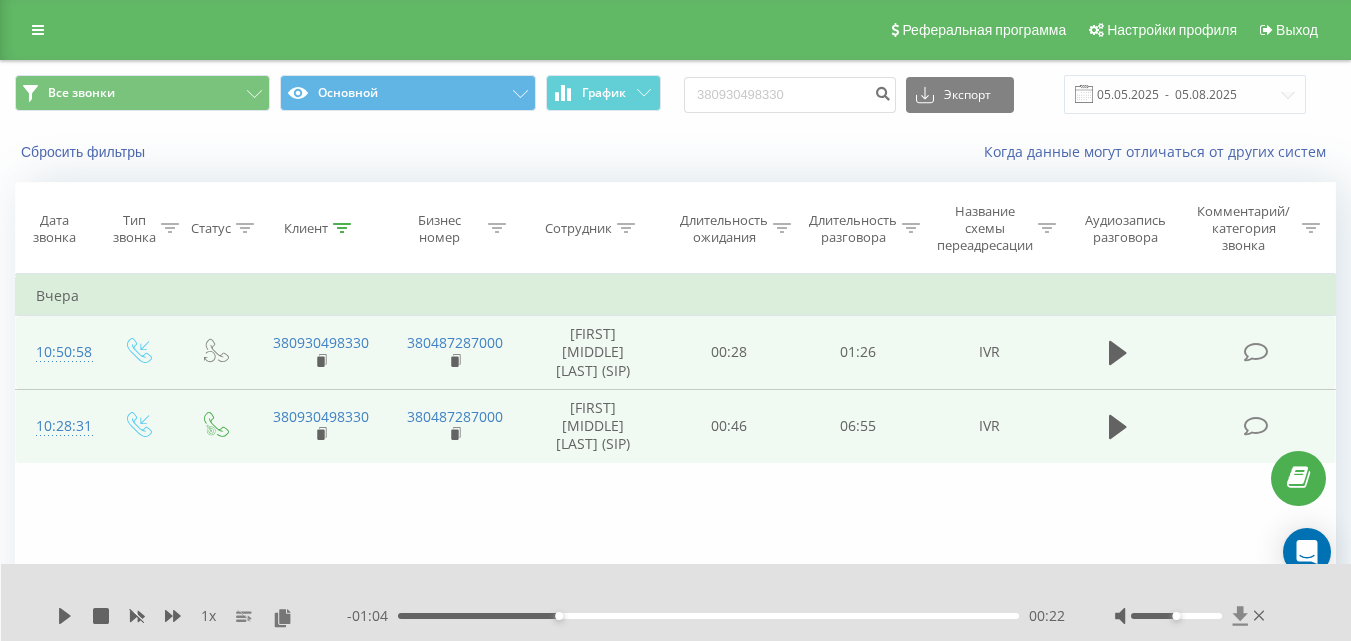 click 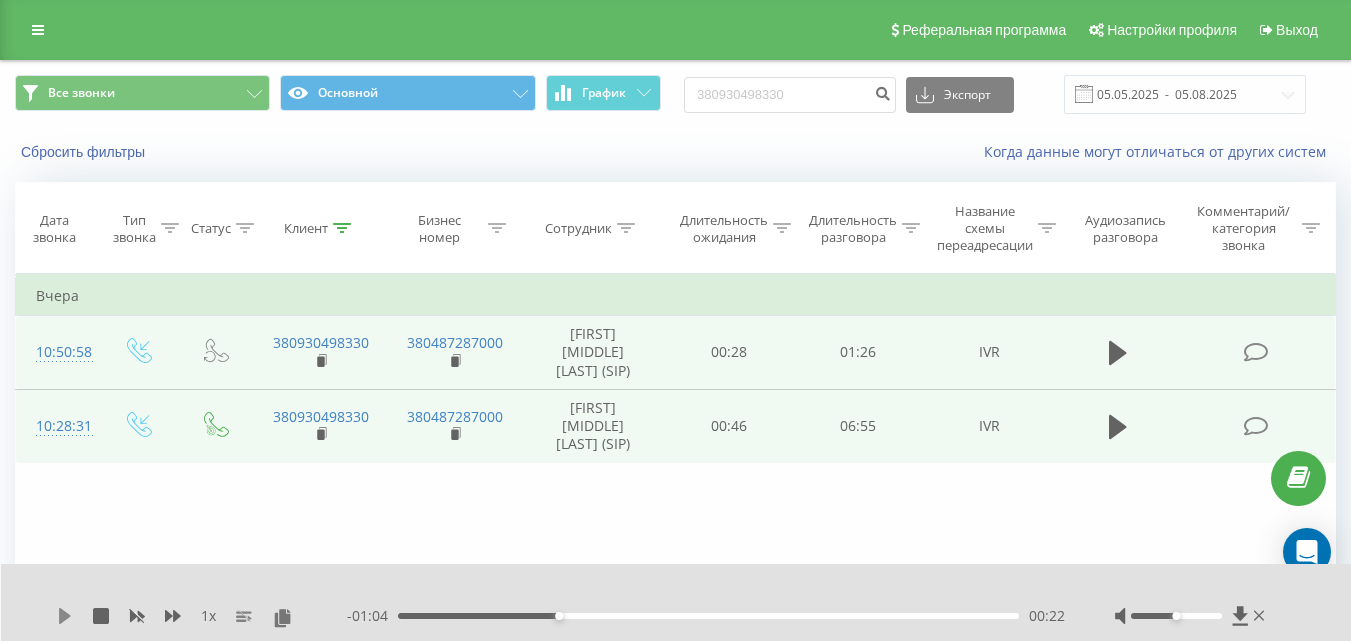 click 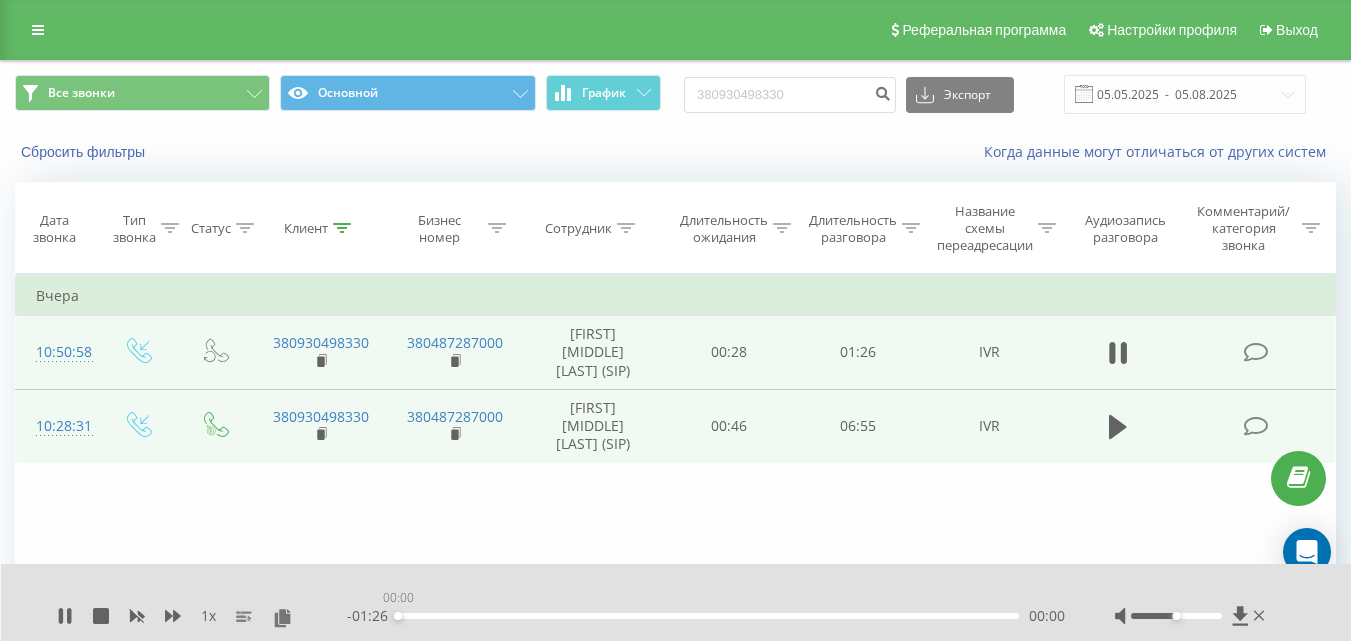click on "00:00" at bounding box center (708, 616) 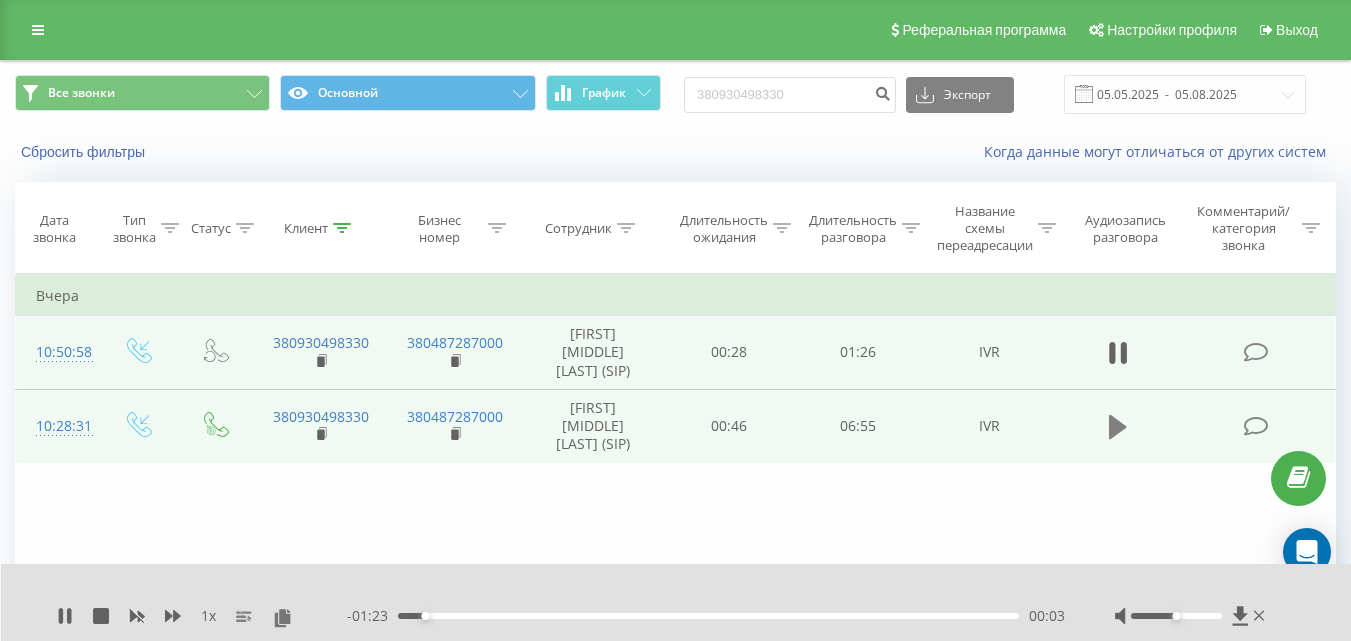 click 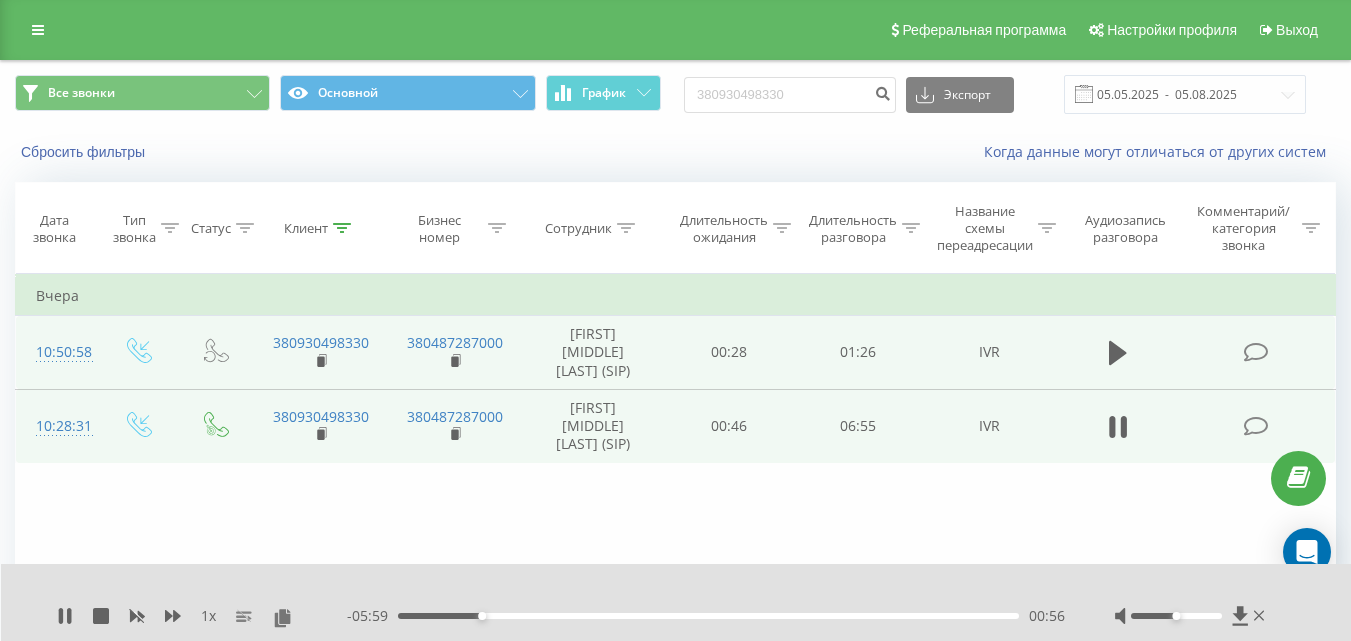 click on "00:56" at bounding box center [708, 616] 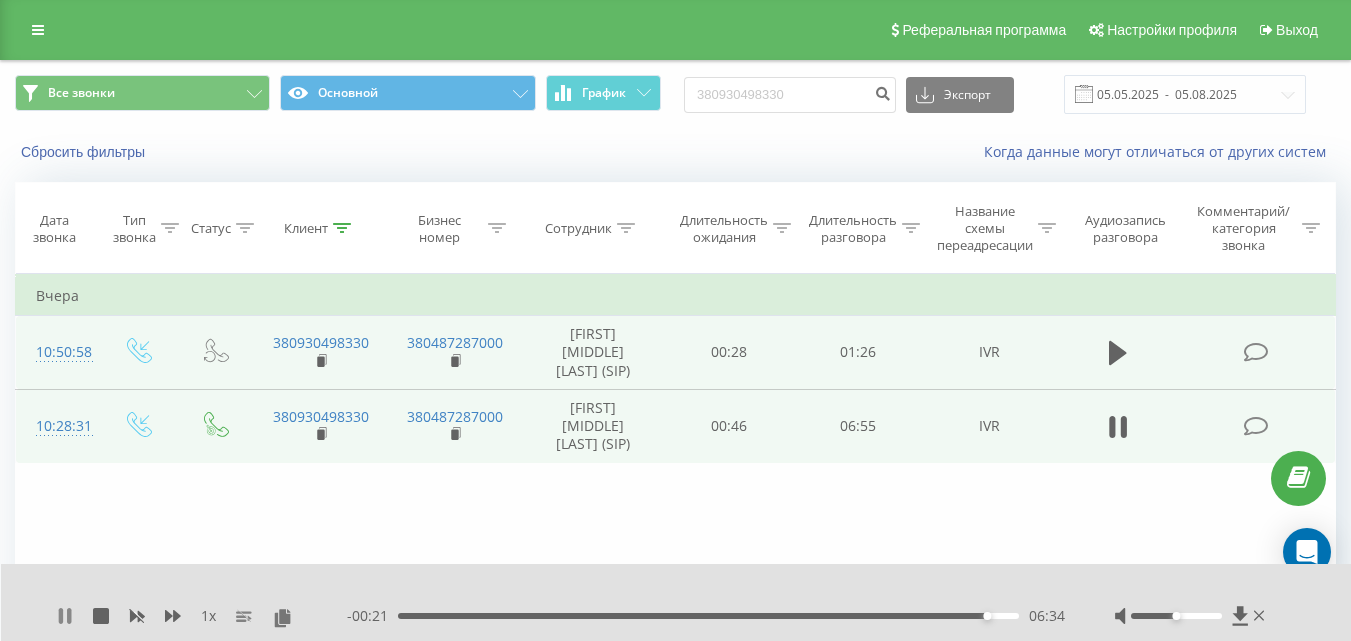 click 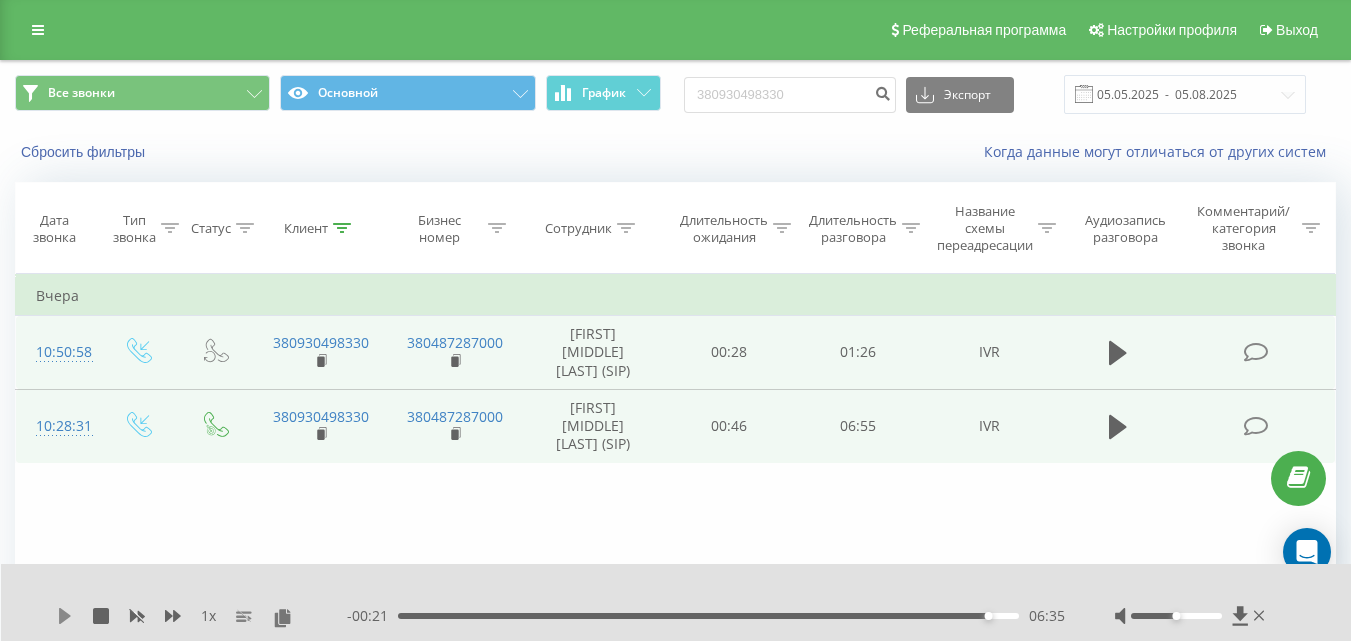 click 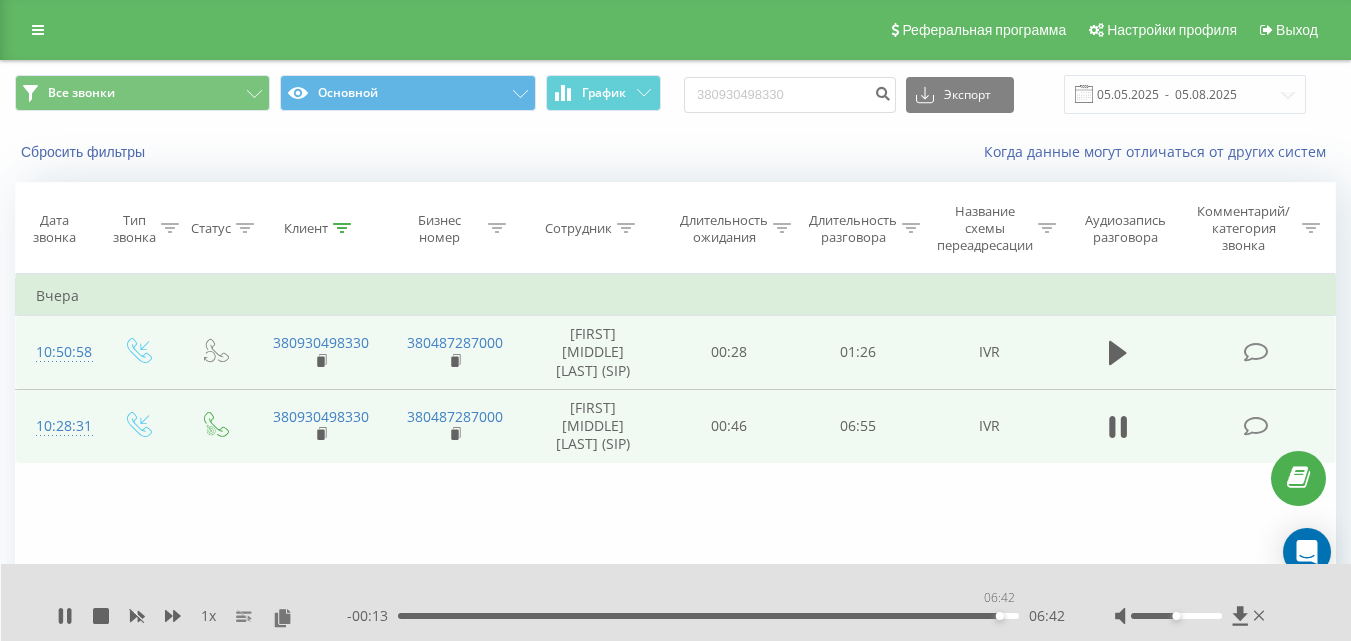 click on "06:42" at bounding box center [708, 616] 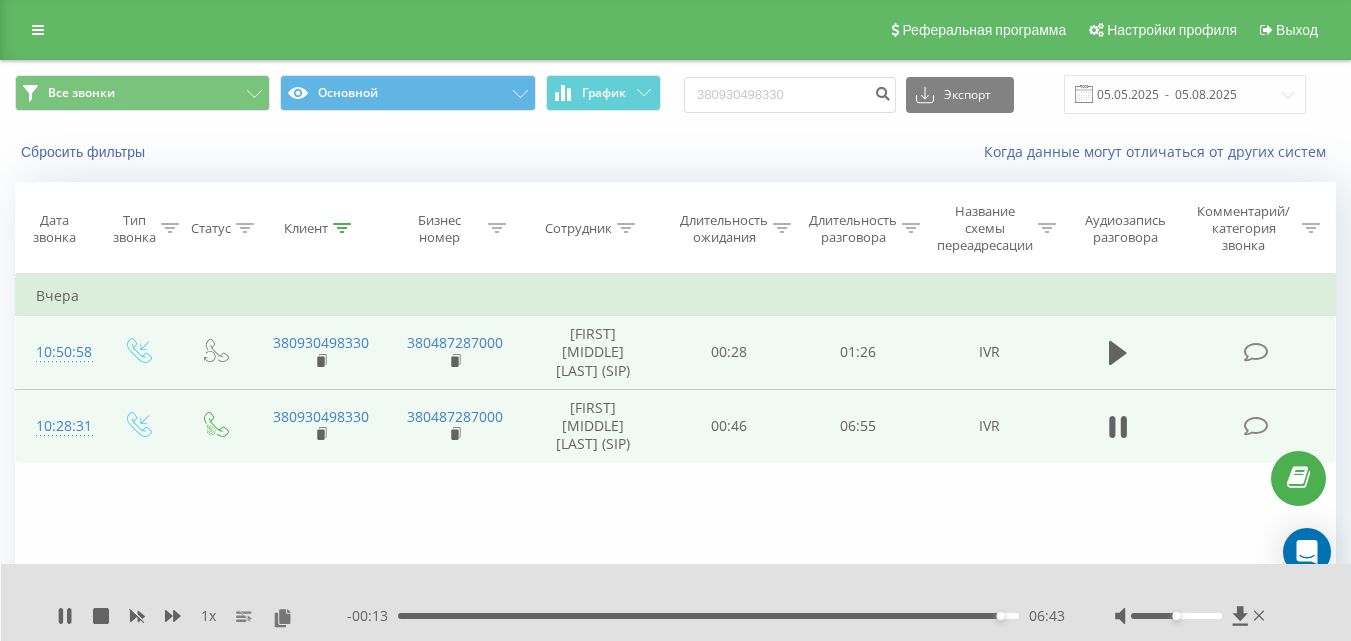 click on "- 00:13 06:43   06:43" at bounding box center [706, 616] 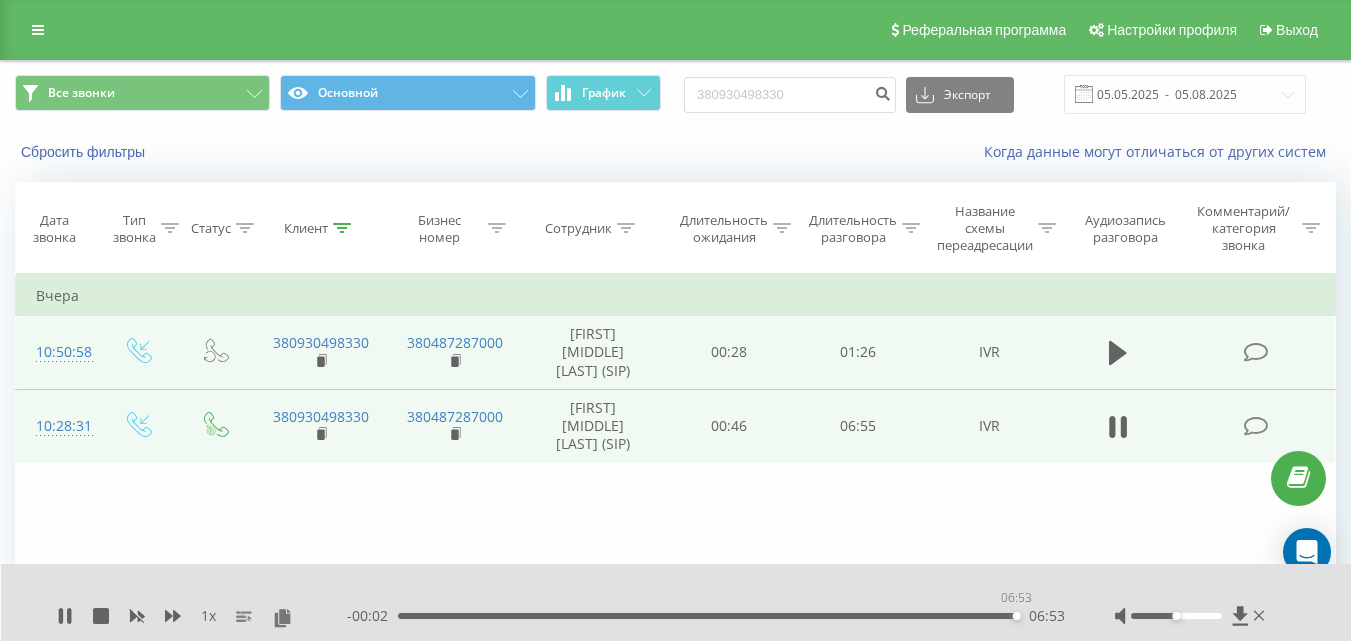 click on "06:53" at bounding box center [708, 616] 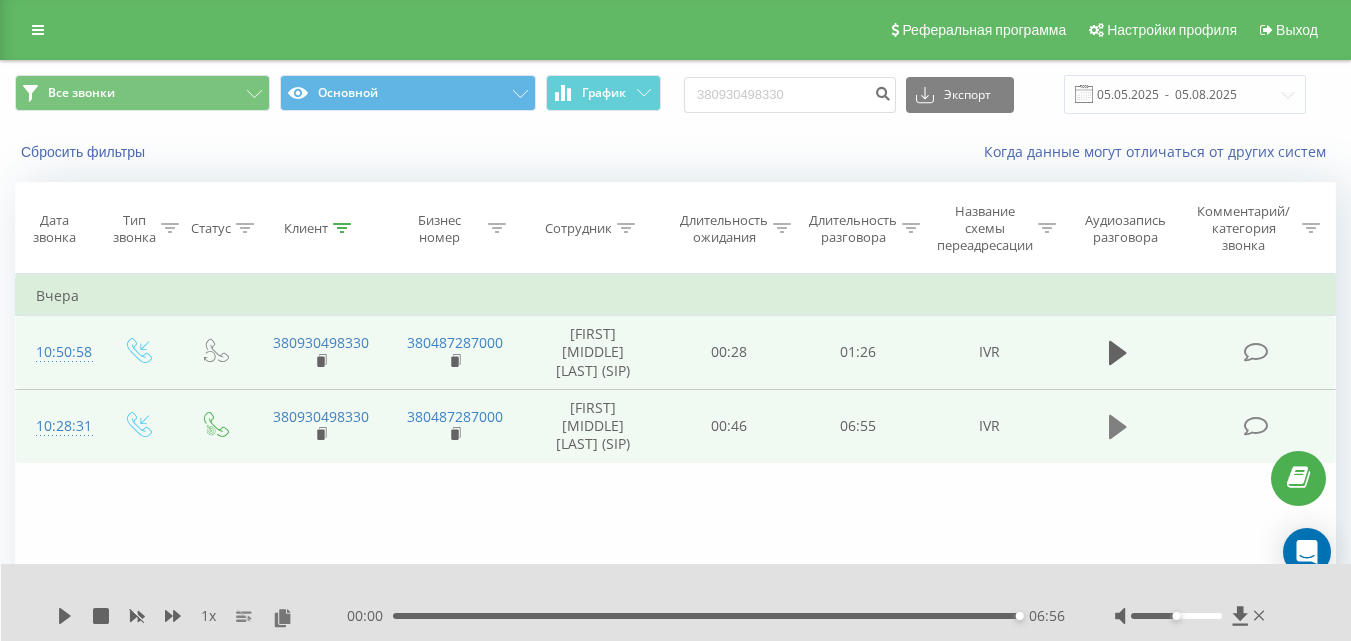 click 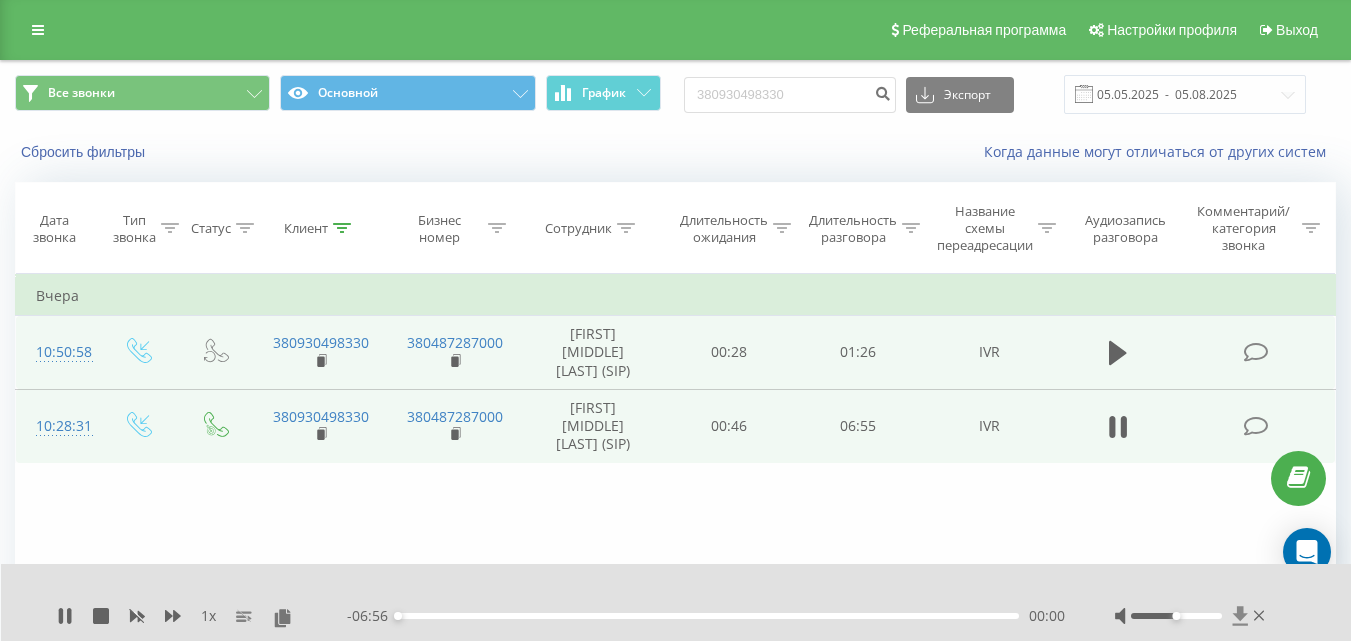 click 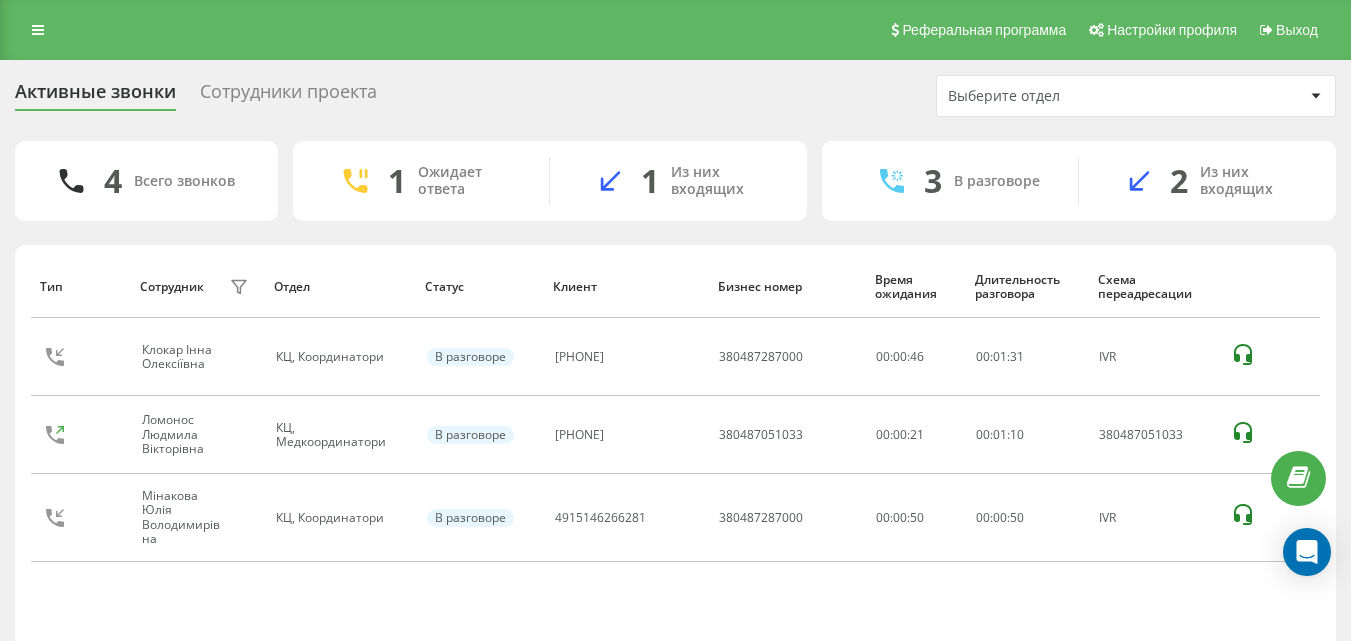 scroll, scrollTop: 96, scrollLeft: 0, axis: vertical 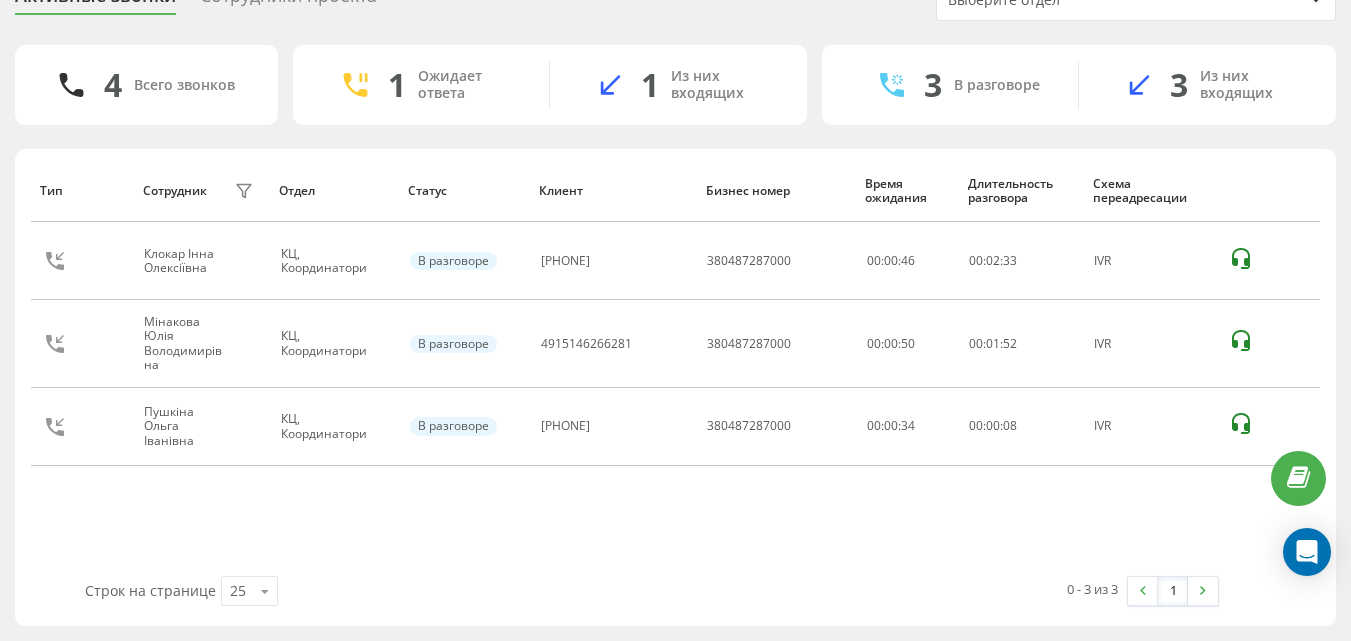drag, startPoint x: 71, startPoint y: 501, endPoint x: 76, endPoint y: 492, distance: 10.29563 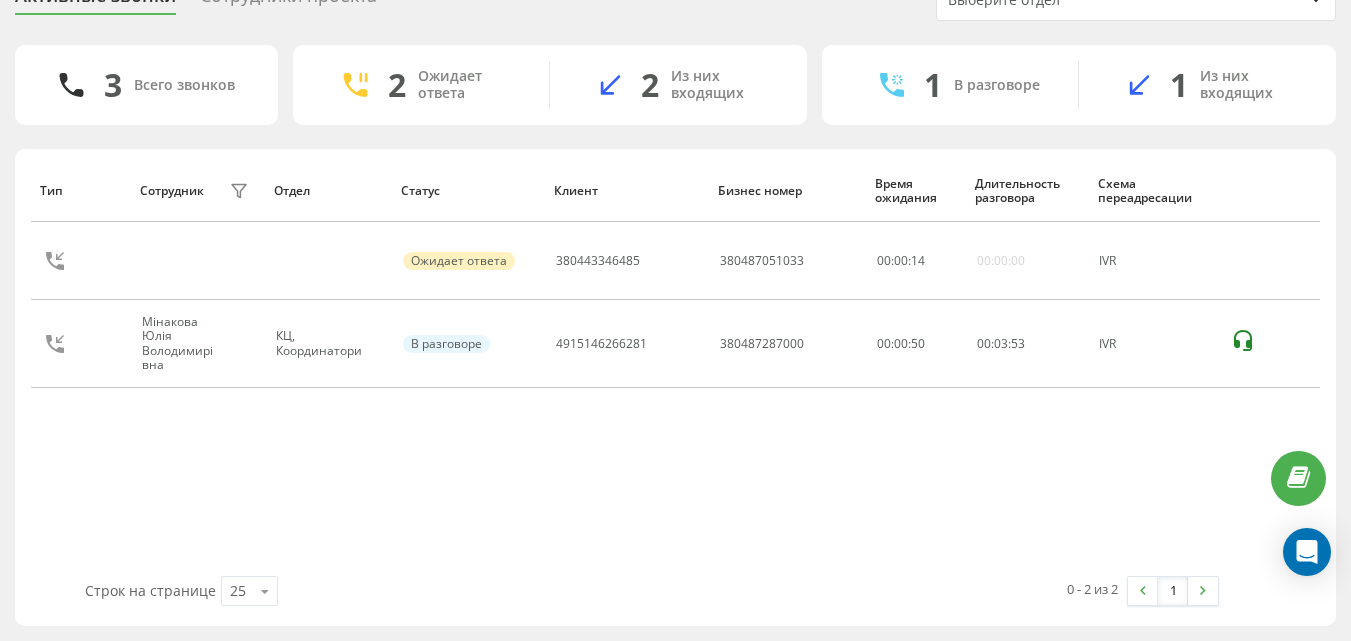 click on "Активные звонки Сотрудники проекта Выберите отдел   3   Всего звонков   2   Ожидает ответа   2   Из них входящих   1   В разговоре   1   Из них входящих Тип Сотрудник  фильтра  Отдел Статус Клиент Бизнес номер Время ожидания Длительность разговора Схема переадресации Ожидает ответа 380443346485 380487051033 00 : 00 : 14 00:00:00 IVR Мінакова Юлія Володимирівна КЦ, Координатори В разговоре 4915146266281 380487287000 00:00:50 00 : 03 : 53 IVR Строк на странице 25 10 25 50 100 0 - 2 из 2 1" at bounding box center [675, 302] 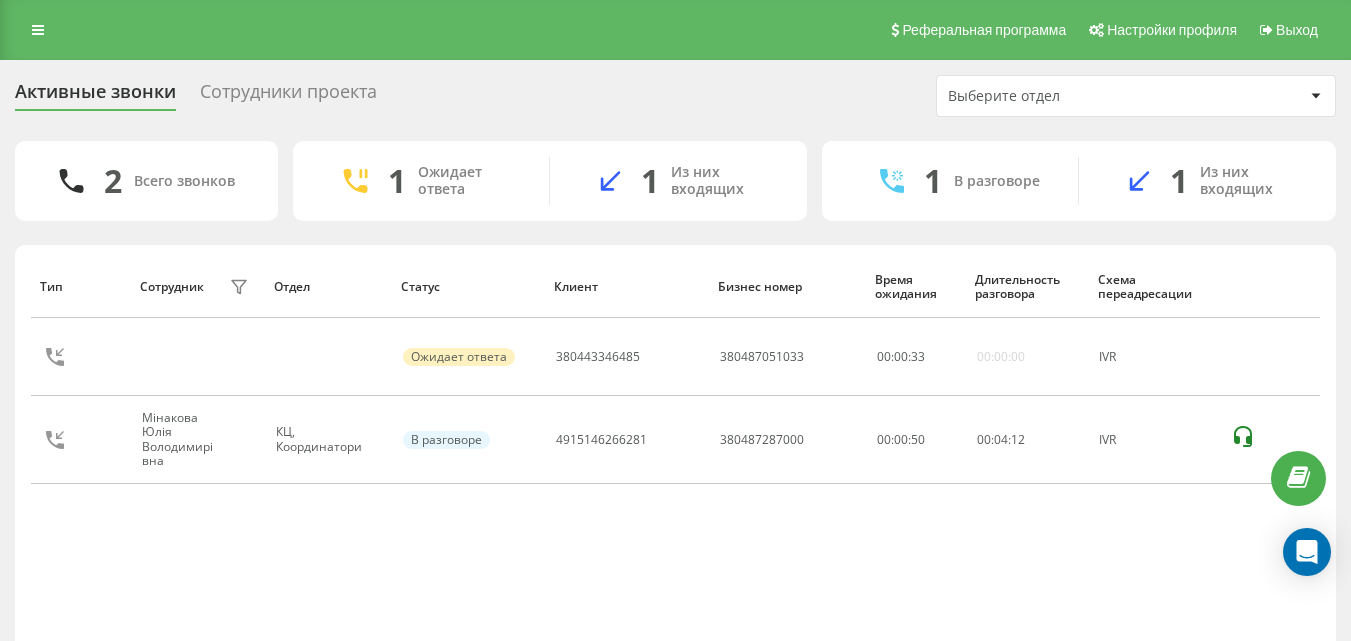 scroll, scrollTop: 56, scrollLeft: 0, axis: vertical 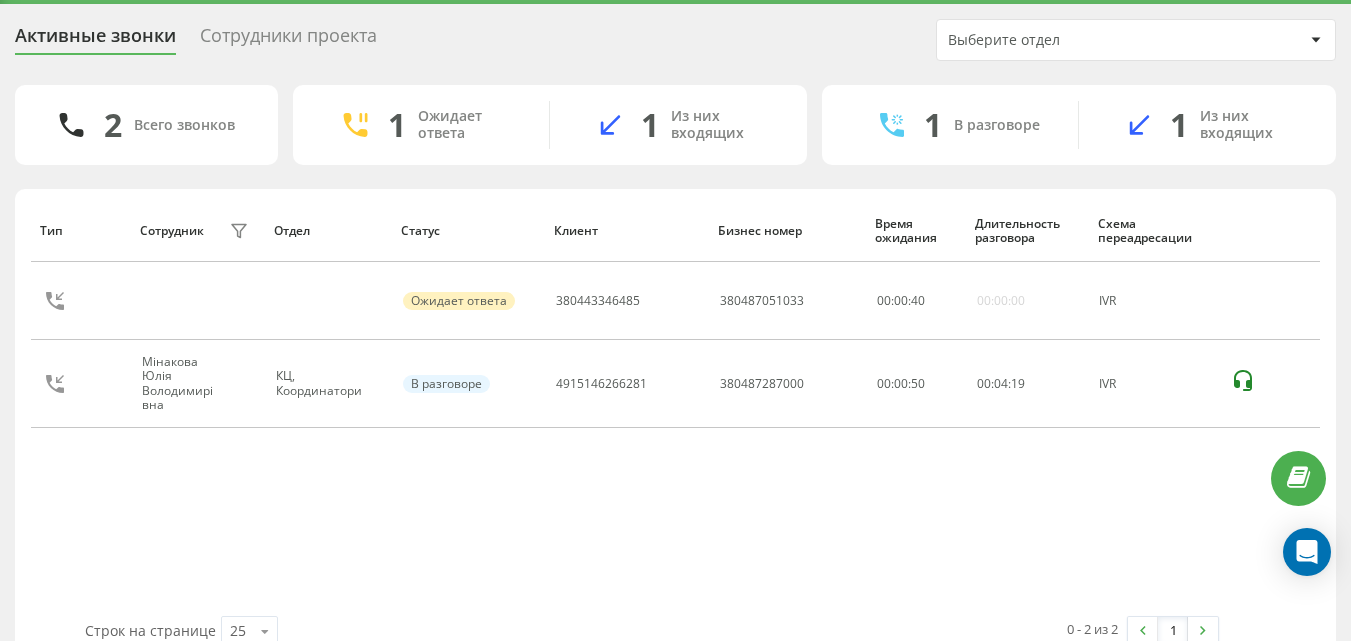 click on "Активные звонки Сотрудники проекта Выберите отдел   2   Всего звонков   1   Ожидает ответа   1   Из них входящих   1   В разговоре   1   Из них входящих Тип Сотрудник  фильтра  Отдел Статус Клиент Бизнес номер Время ожидания Длительность разговора Схема переадресации Ожидает ответа 380443346485 380487051033 00 : 00 : 40 00:00:00 IVR Мінакова Юлія Володимирівна КЦ, Координатори В разговоре 4915146266281 380487287000 00:00:50 00 : 04 : 19 IVR Строк на странице 25 10 25 50 100 0 - 2 из 2 1" at bounding box center [675, 342] 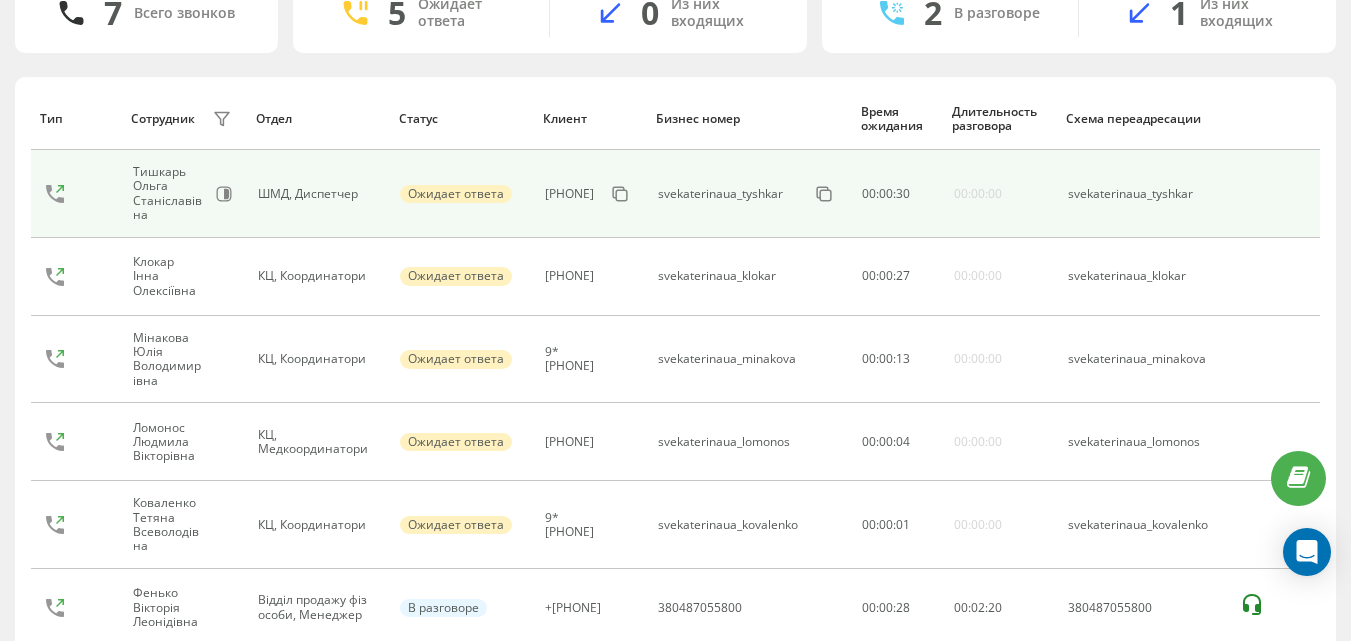 scroll, scrollTop: 239, scrollLeft: 0, axis: vertical 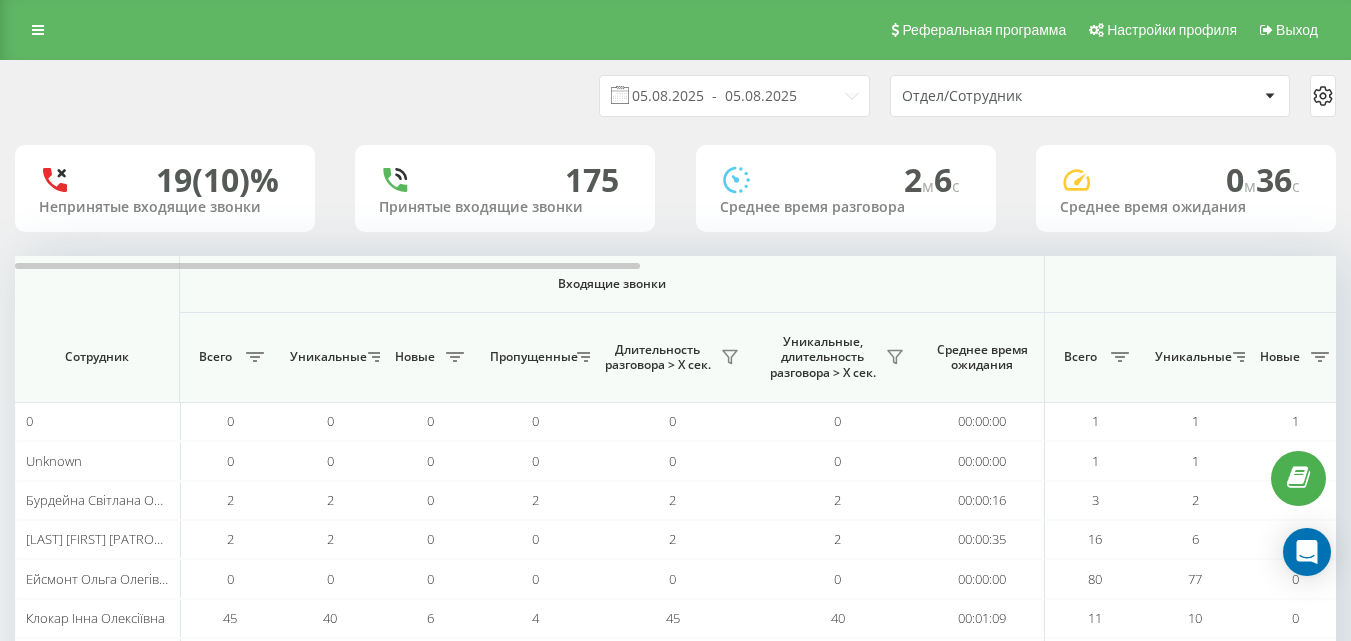 drag, startPoint x: 1024, startPoint y: 95, endPoint x: 1023, endPoint y: 114, distance: 19.026299 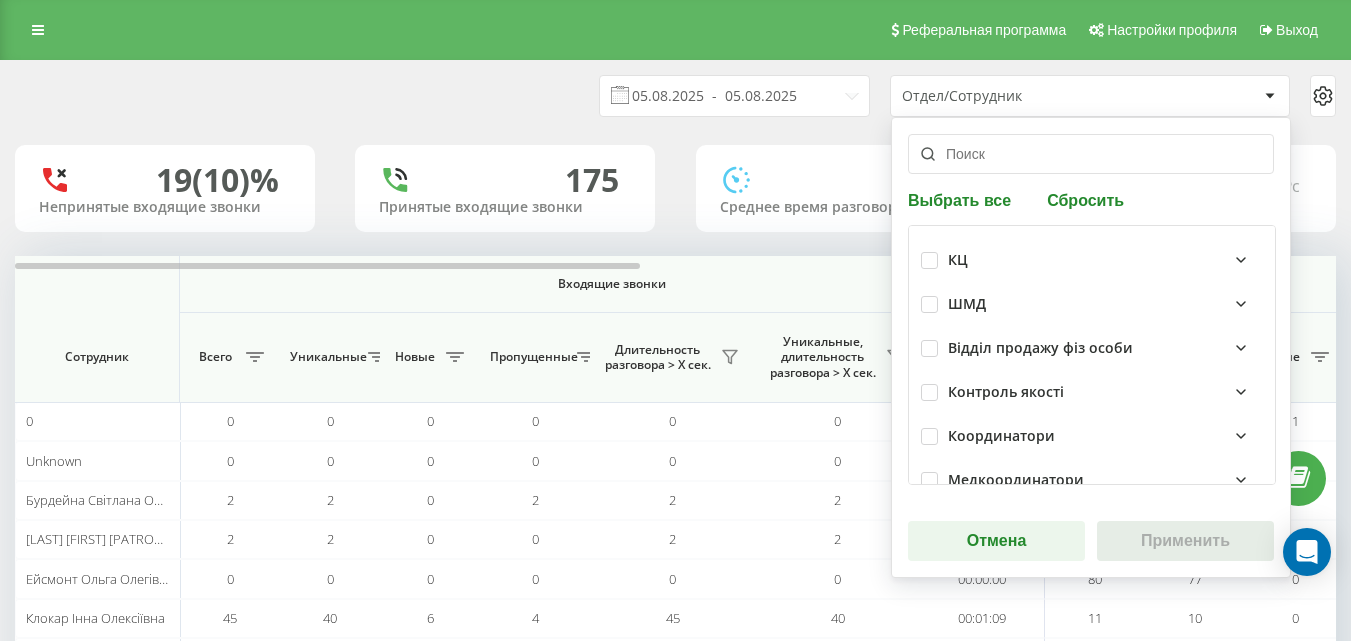 click on "Координатори" at bounding box center [1001, 436] 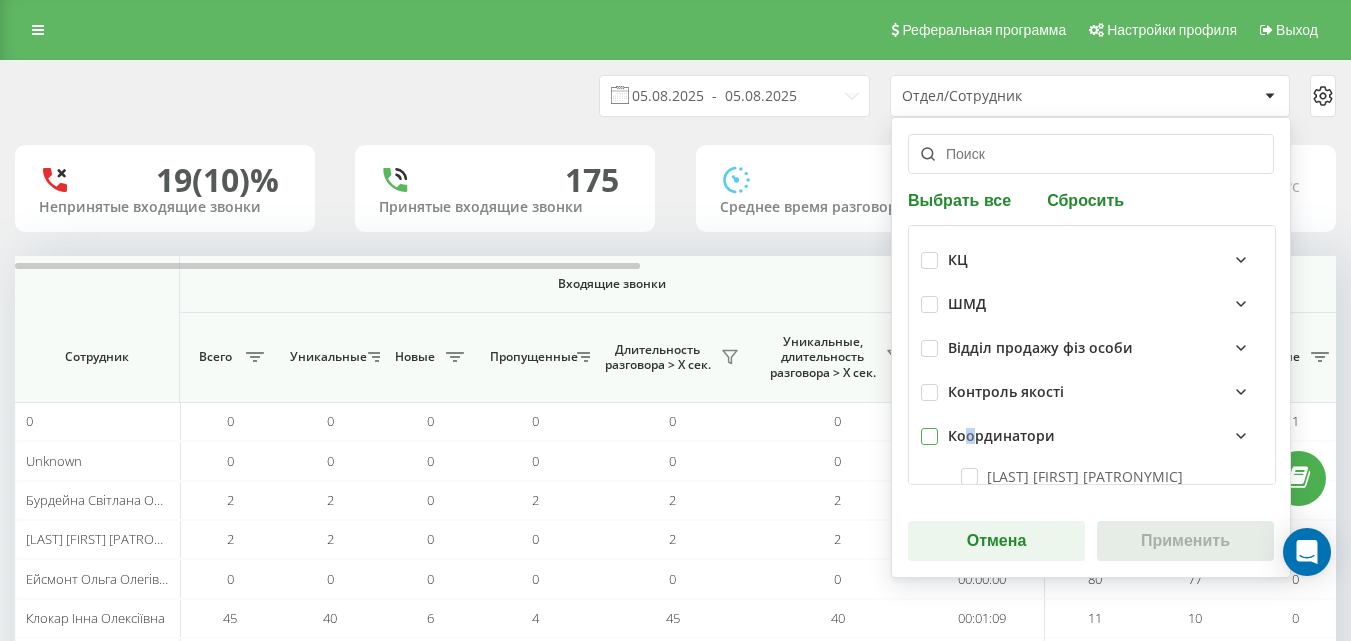 drag, startPoint x: 932, startPoint y: 435, endPoint x: 943, endPoint y: 447, distance: 16.27882 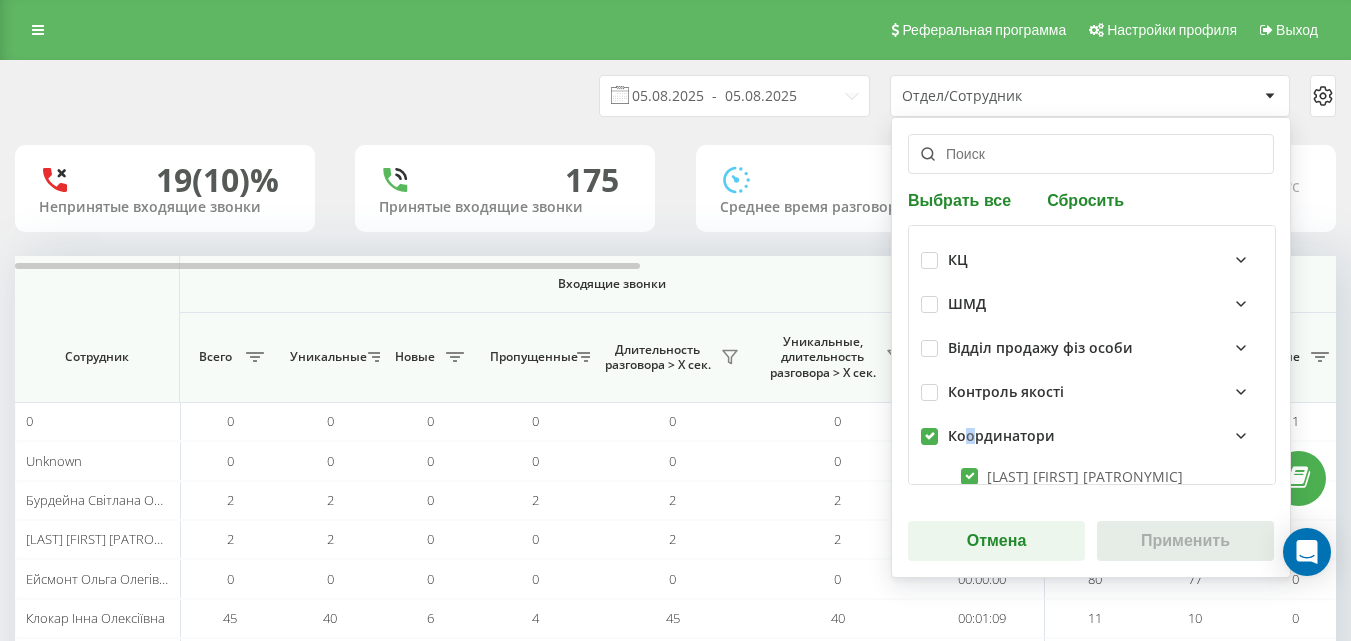 checkbox on "true" 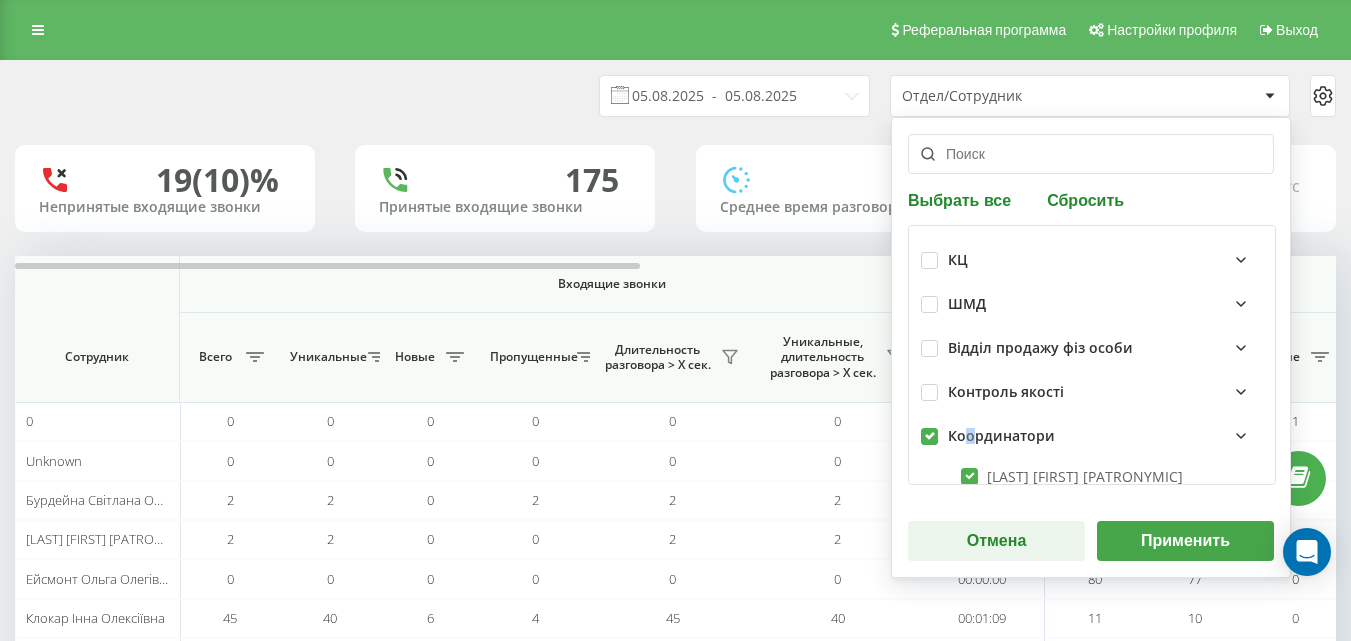 click on "Применить" at bounding box center (1185, 541) 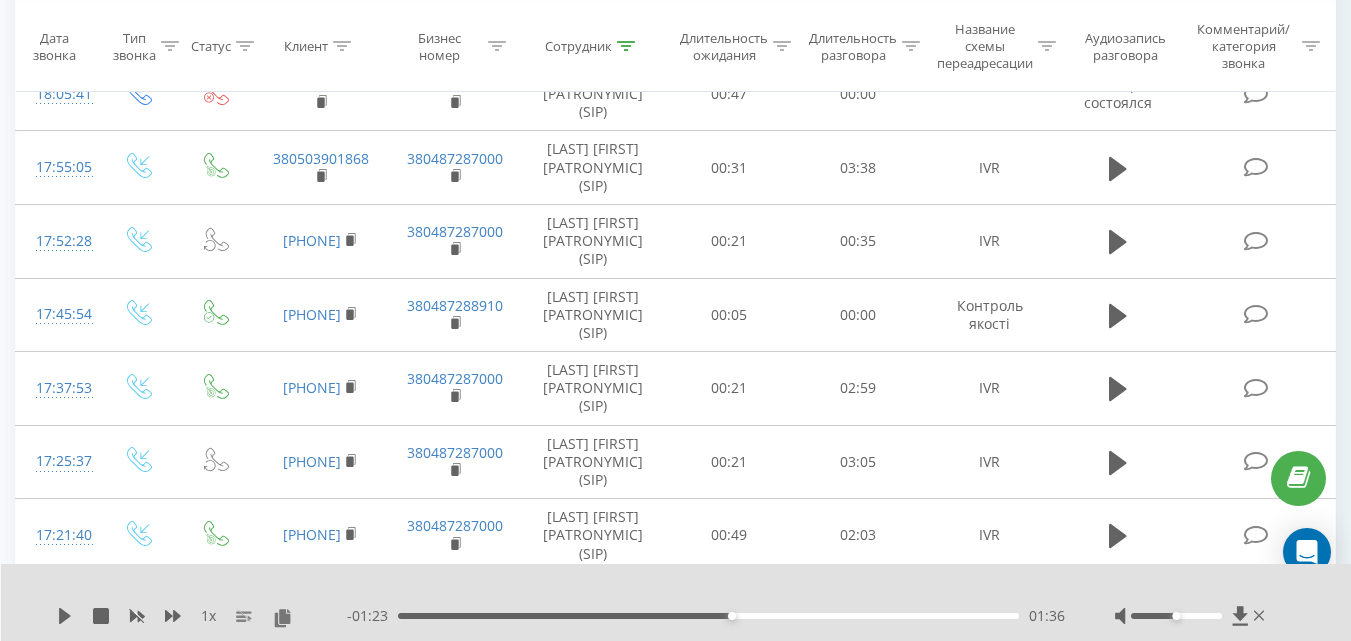 scroll, scrollTop: 0, scrollLeft: 0, axis: both 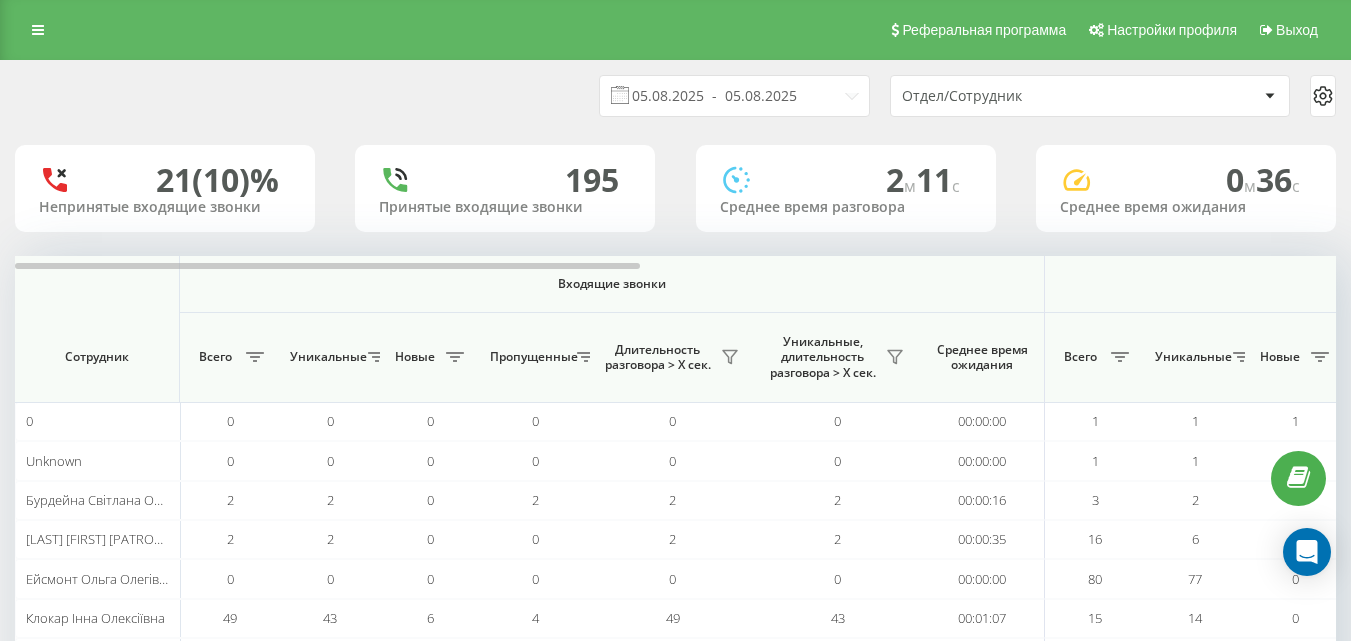 click on "Отдел/Сотрудник" at bounding box center (1021, 96) 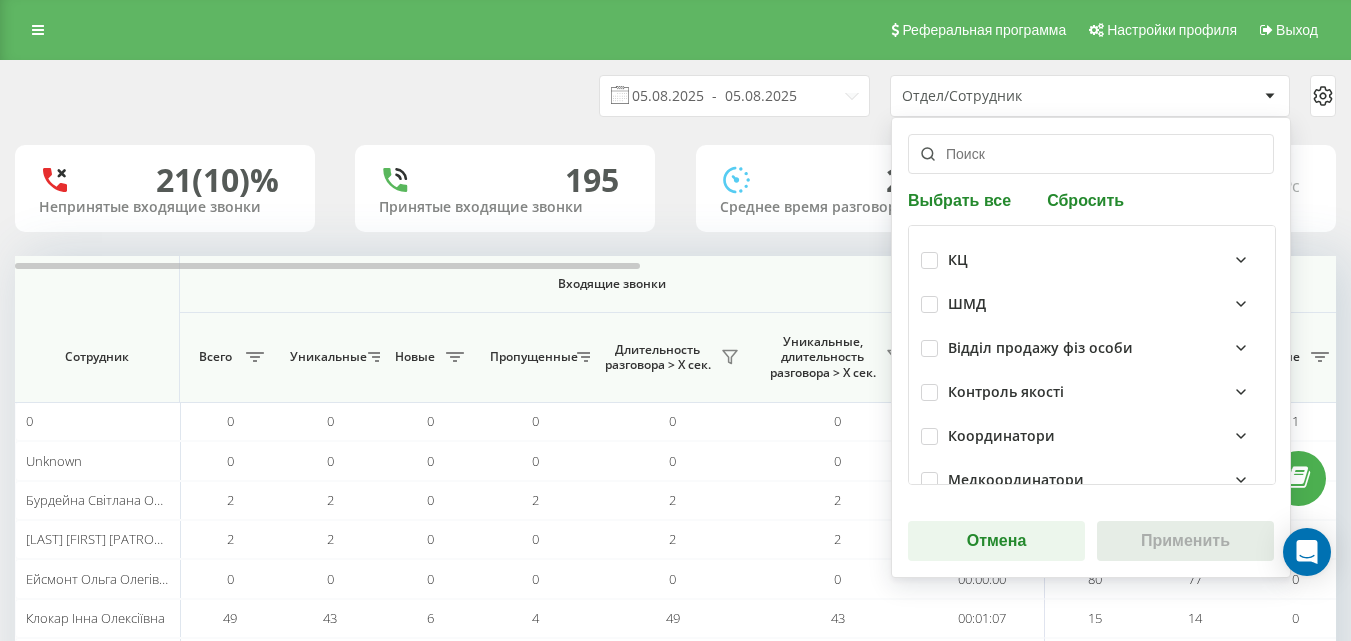 click on "Координатори" at bounding box center (1092, 436) 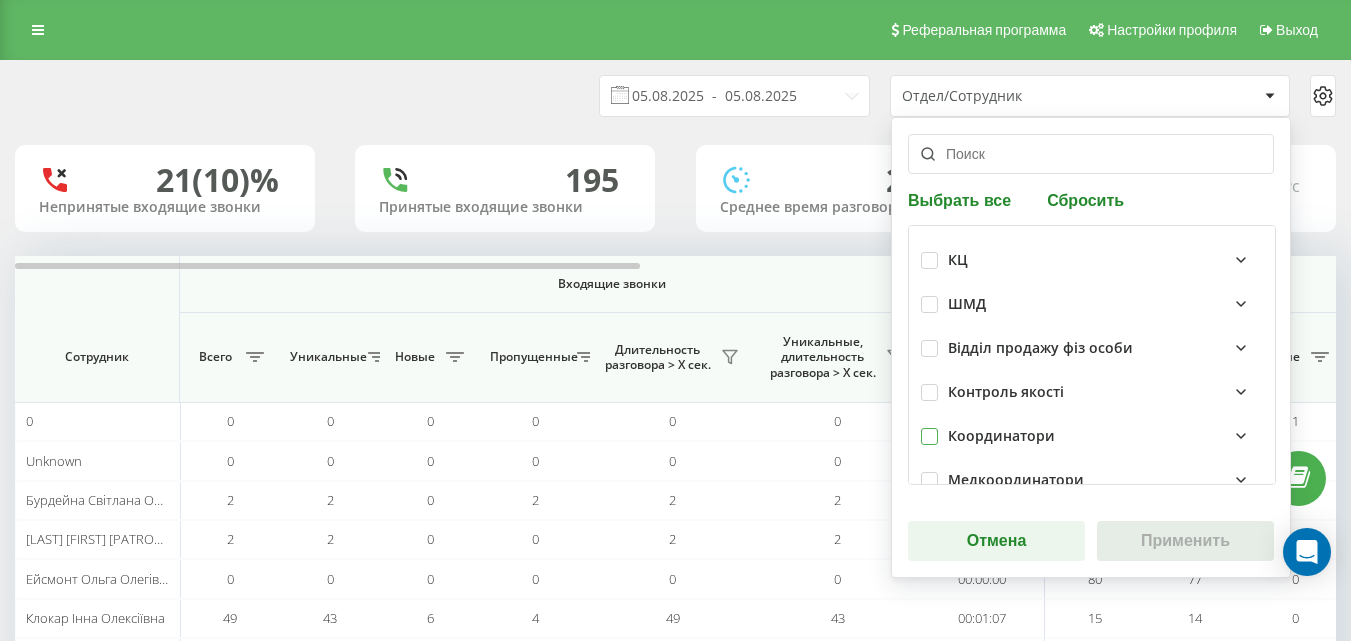 click at bounding box center [929, 428] 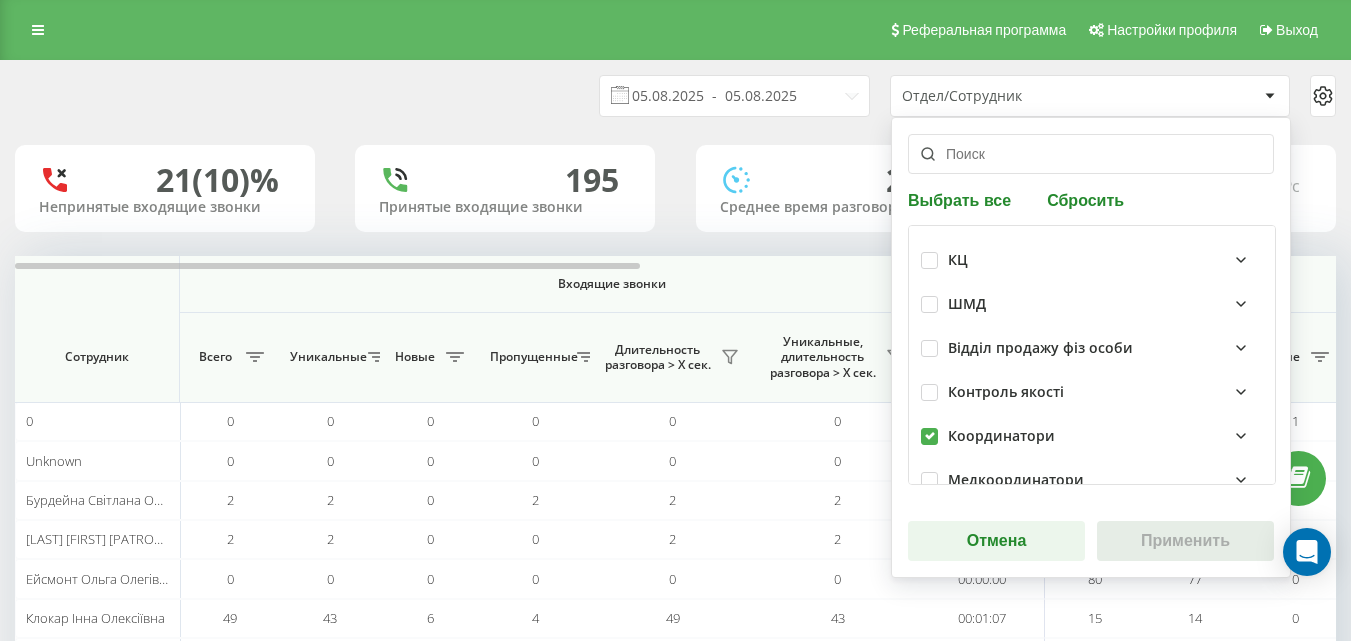 checkbox on "true" 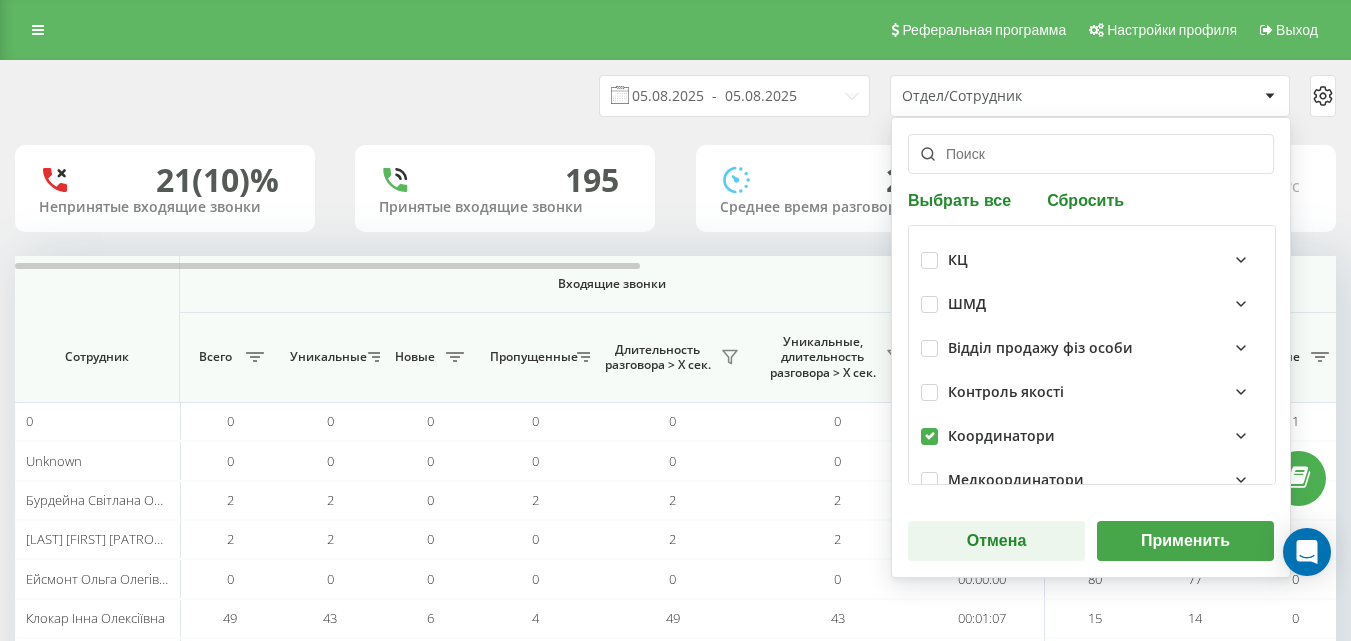 click on "Применить" at bounding box center [1185, 541] 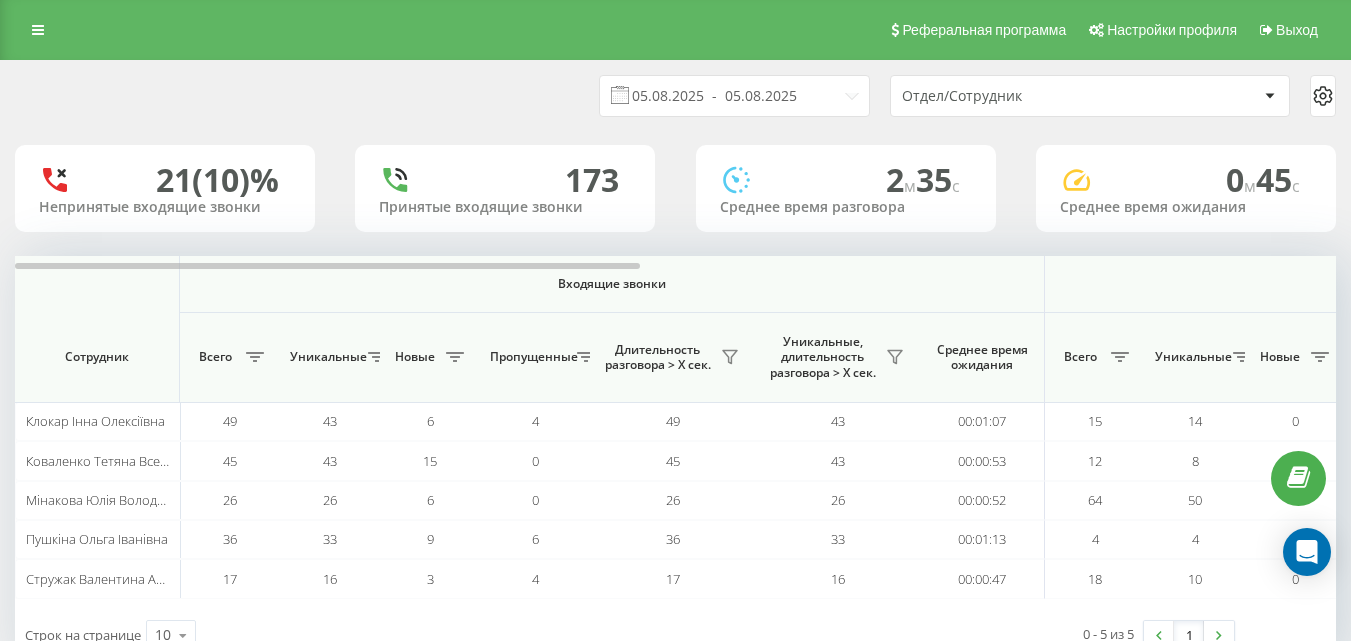 click on "Отдел/Сотрудник" at bounding box center (1021, 96) 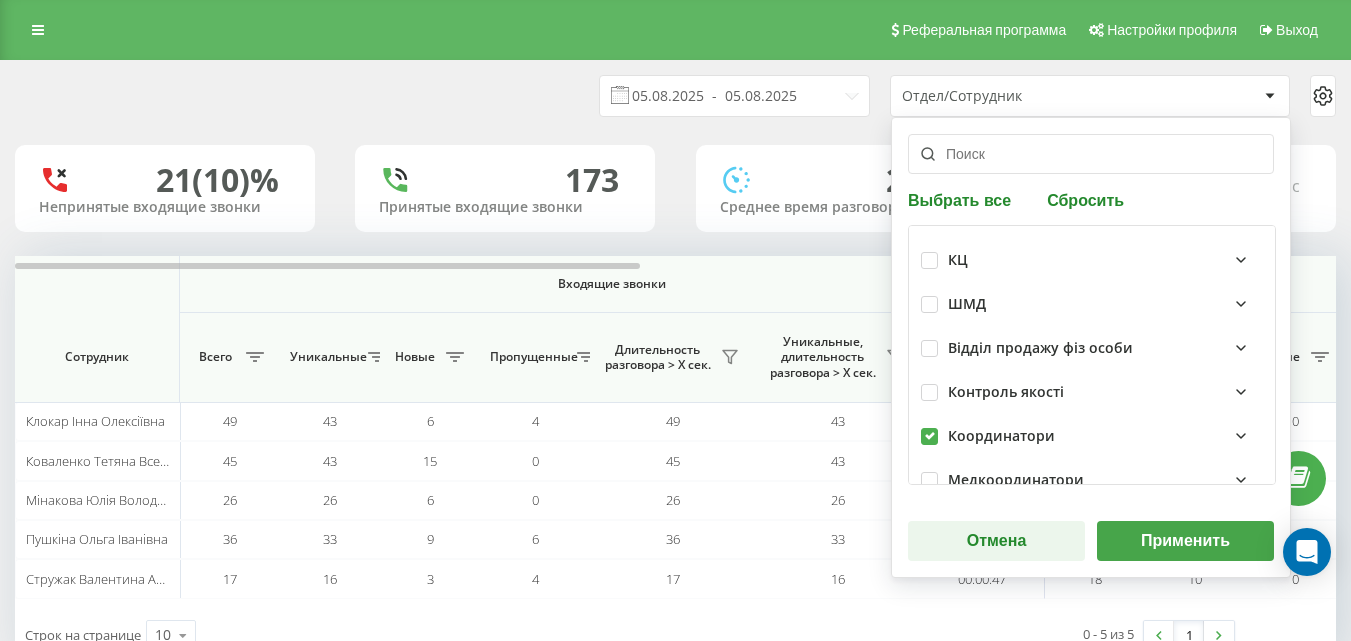 click on "Применить" at bounding box center [1185, 541] 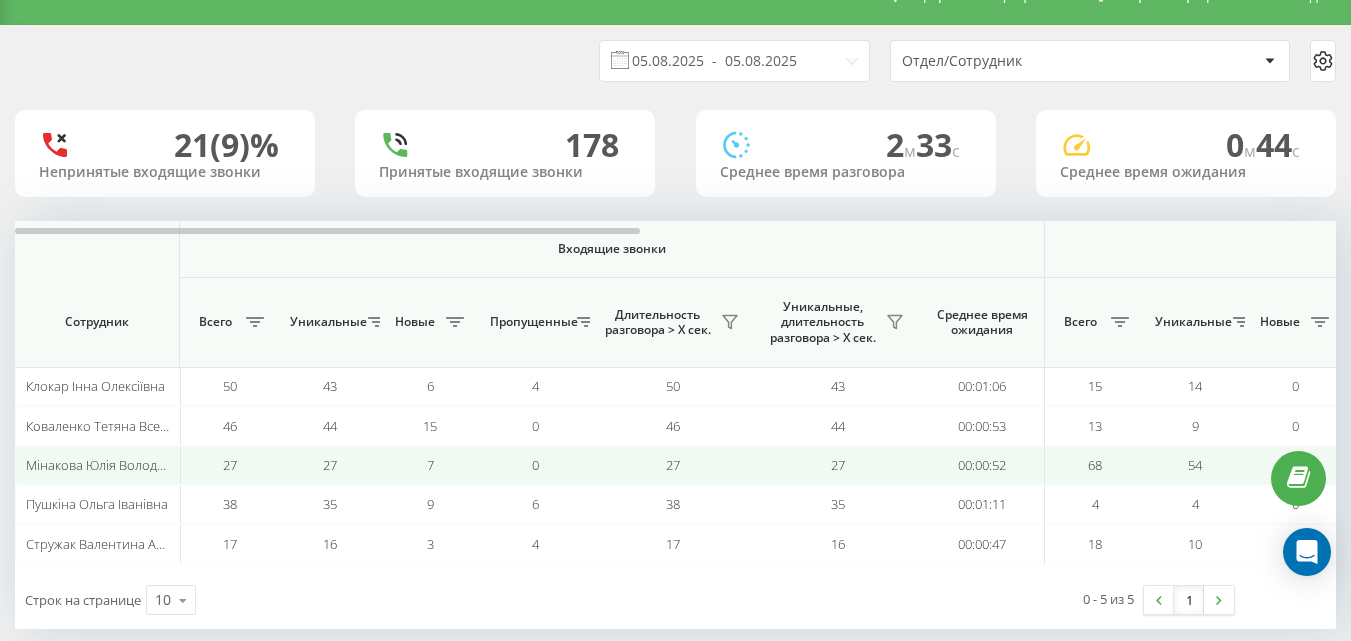 scroll, scrollTop: 63, scrollLeft: 0, axis: vertical 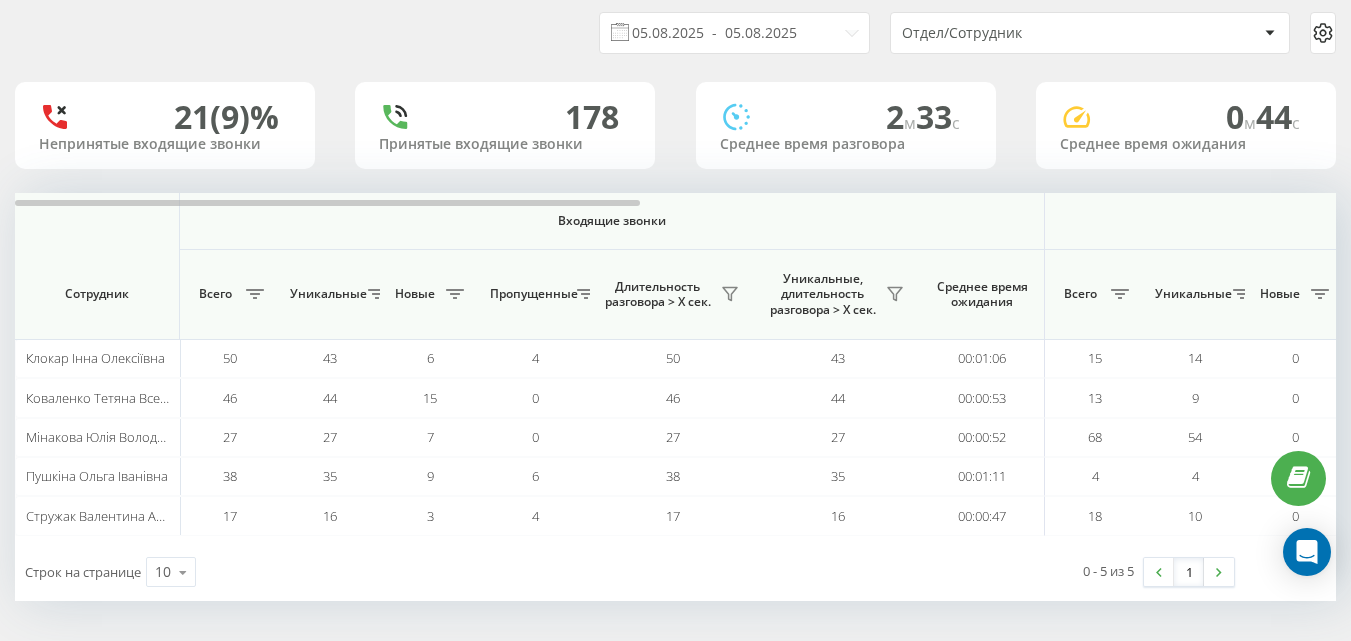 click on "Отдел/Сотрудник" at bounding box center (1021, 33) 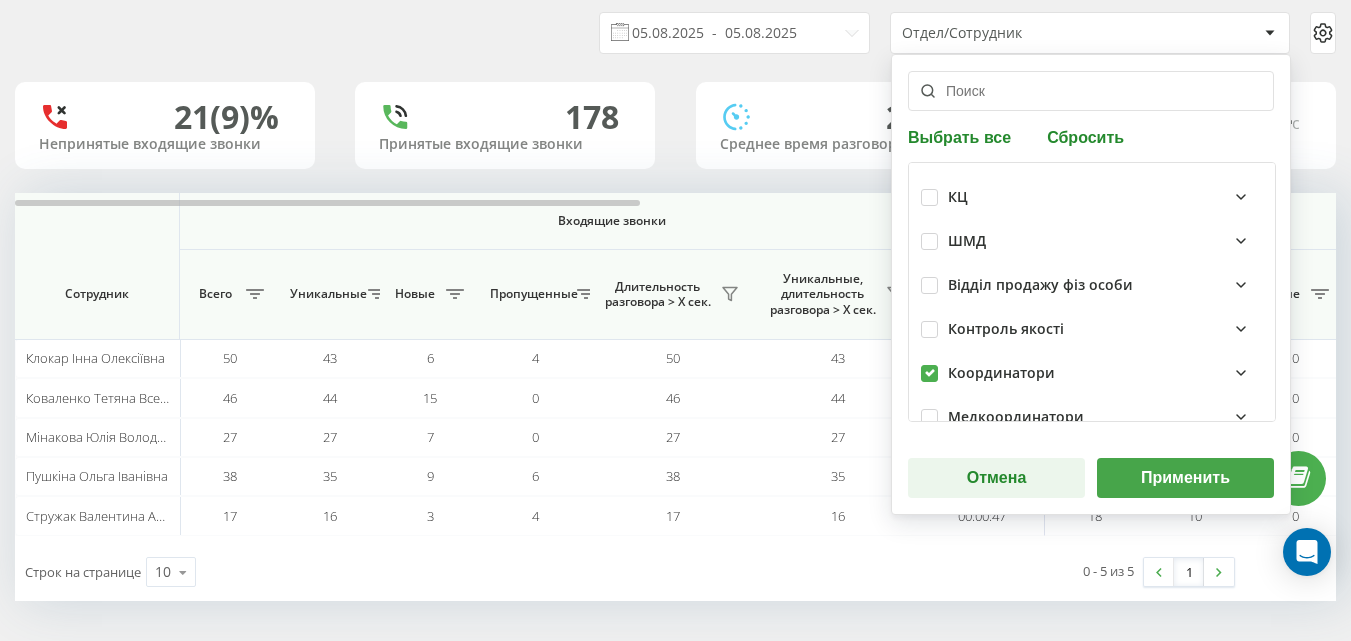 click on "Применить" at bounding box center (1185, 478) 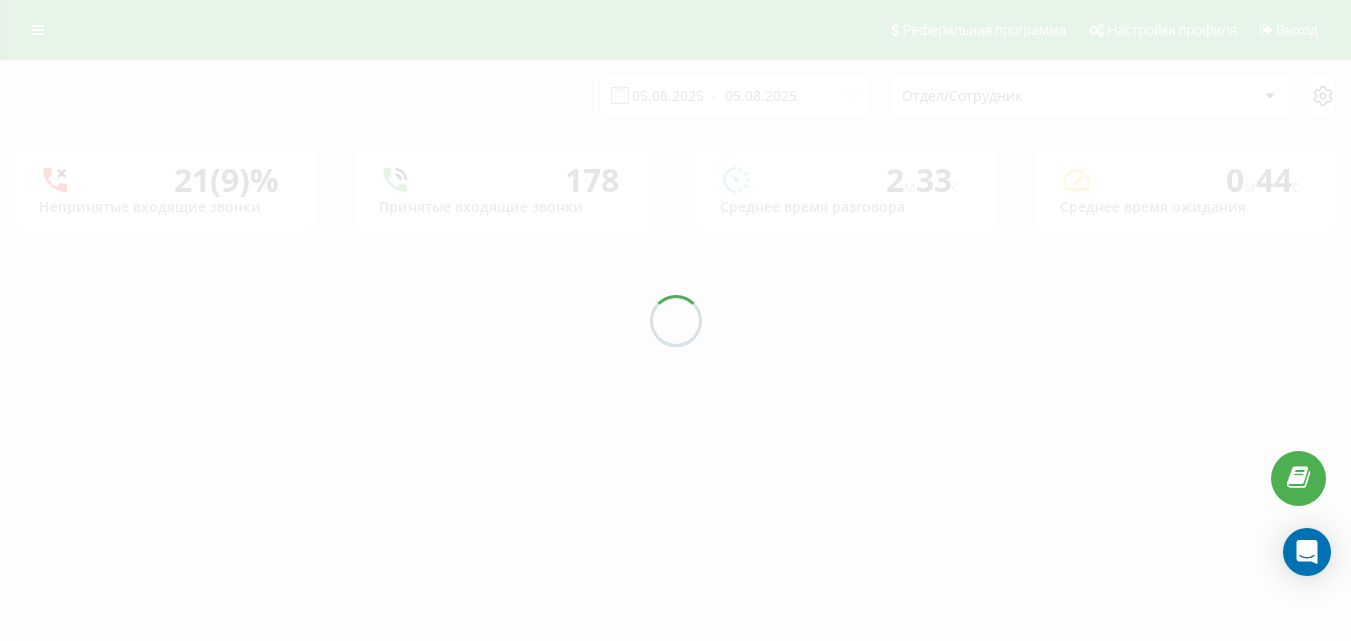 scroll, scrollTop: 0, scrollLeft: 0, axis: both 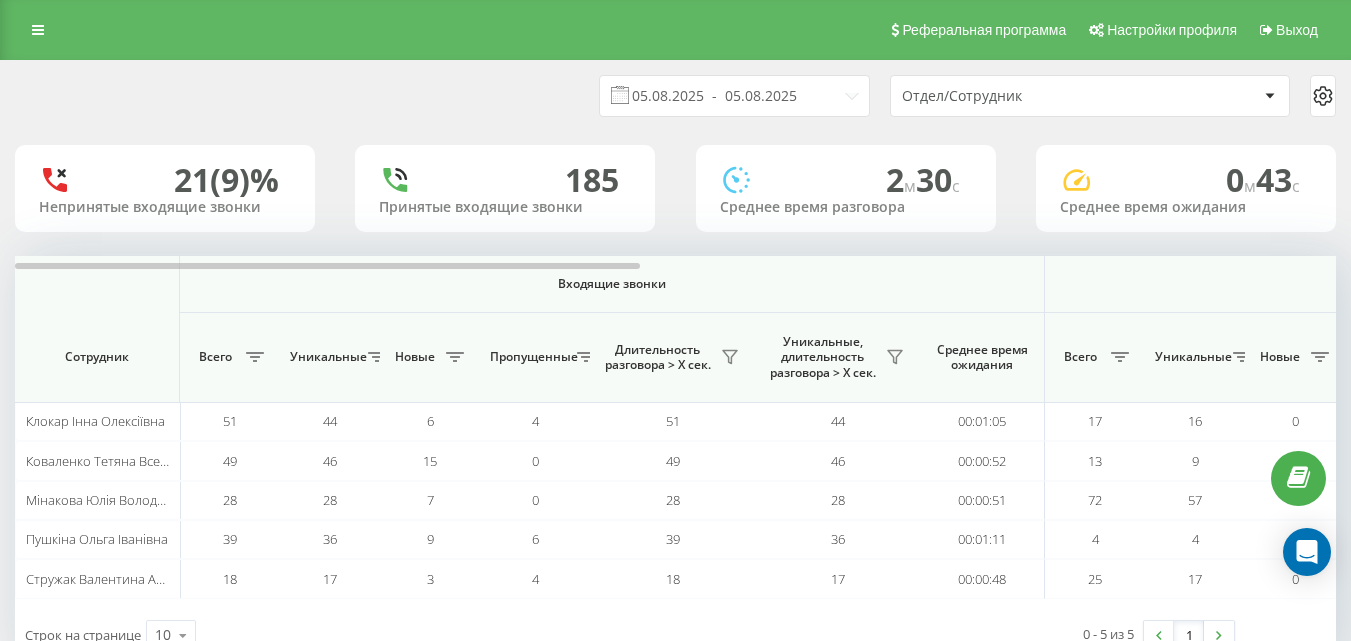 click on "Отдел/Сотрудник" at bounding box center (1090, 96) 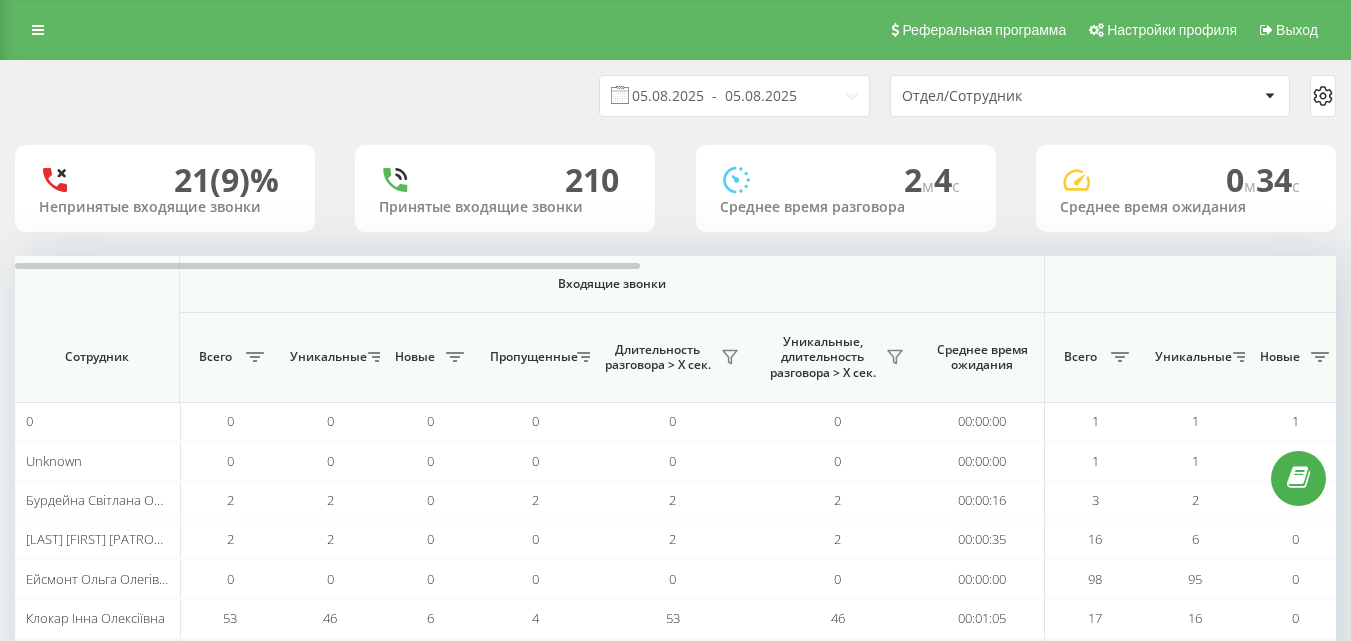 scroll, scrollTop: 0, scrollLeft: 0, axis: both 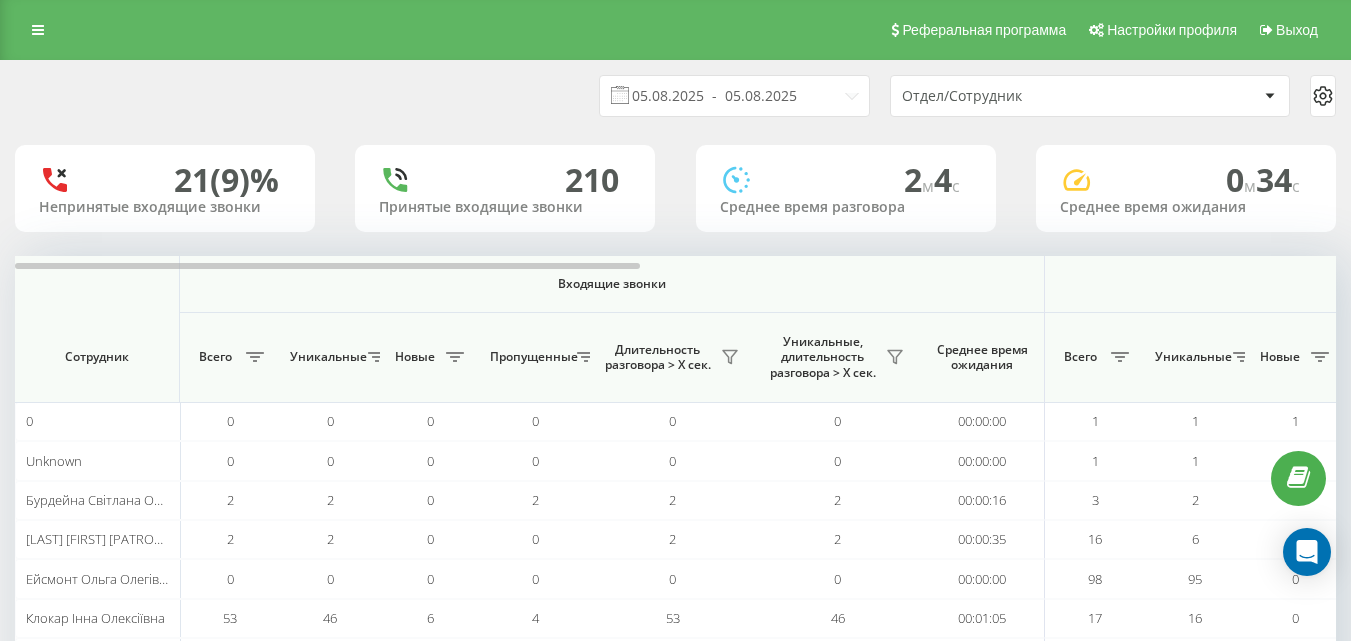 click on "Отдел/Сотрудник" at bounding box center [1021, 96] 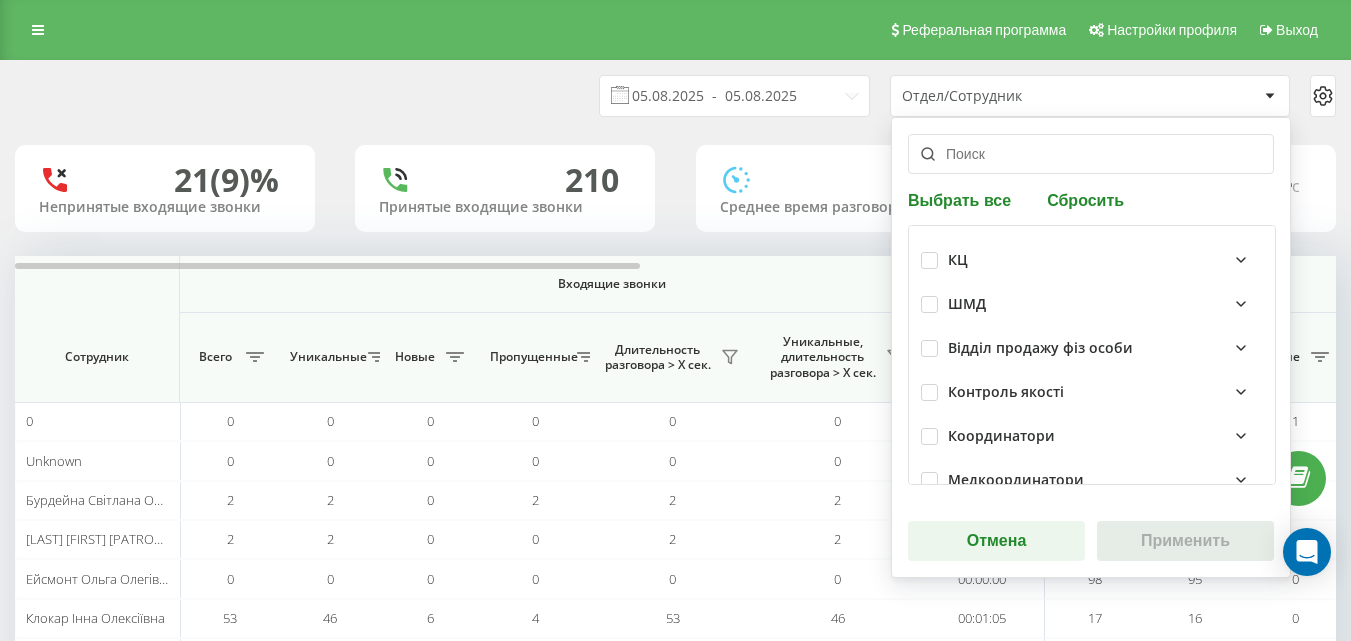 click on "Координатори" at bounding box center (1092, 436) 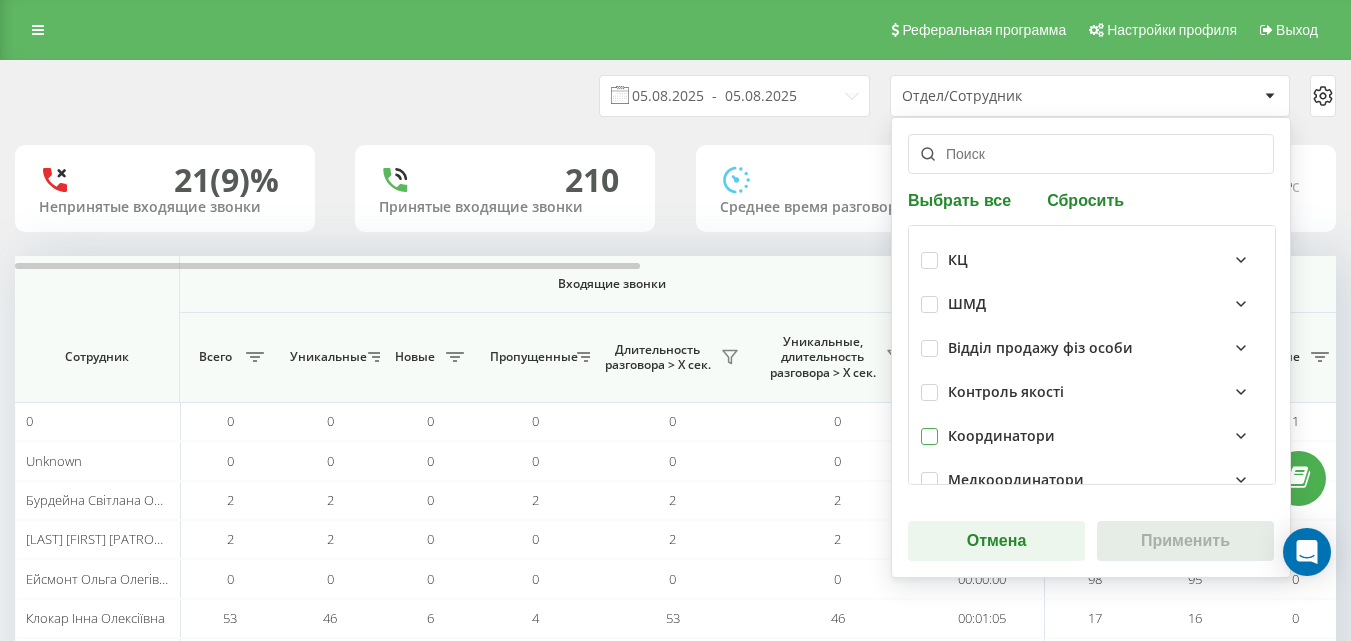 click at bounding box center [929, 428] 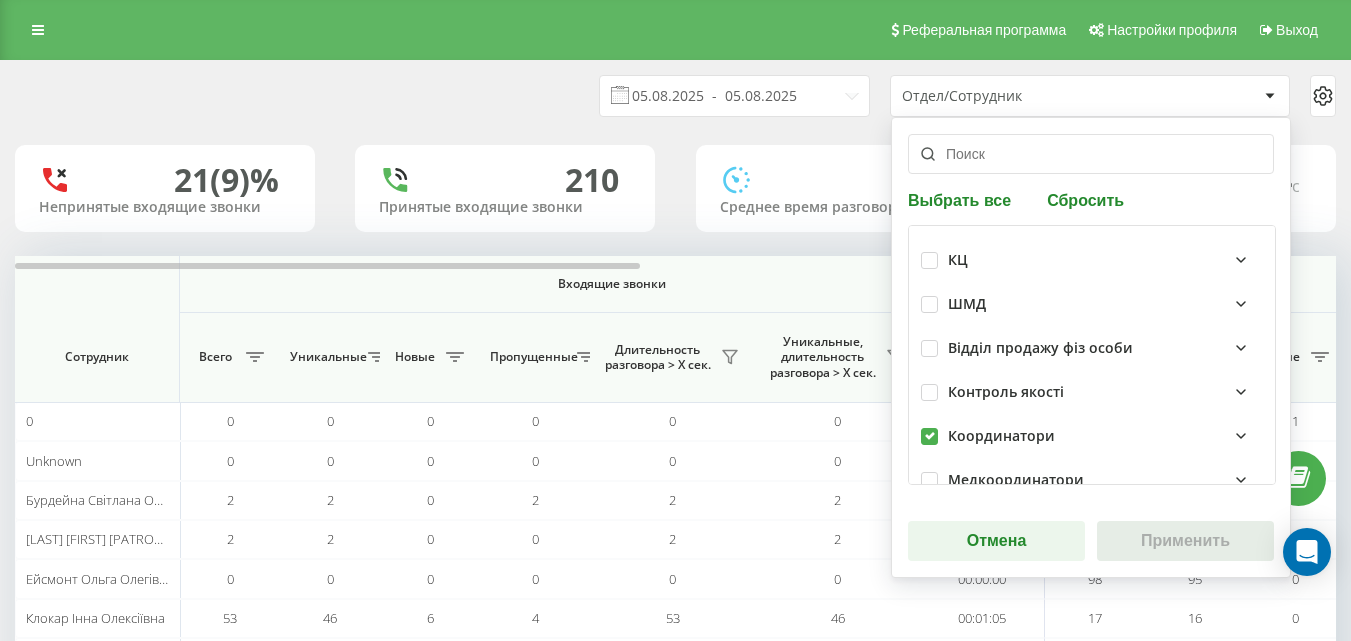 checkbox on "true" 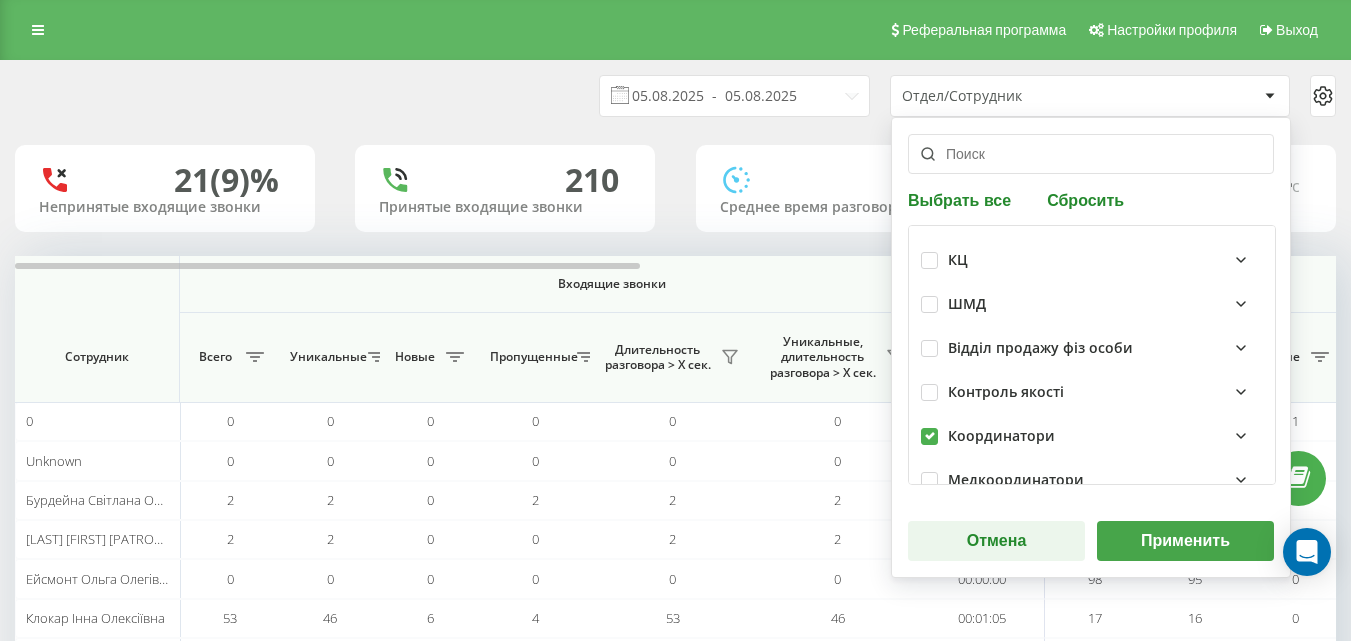 click on "Применить" at bounding box center (1185, 541) 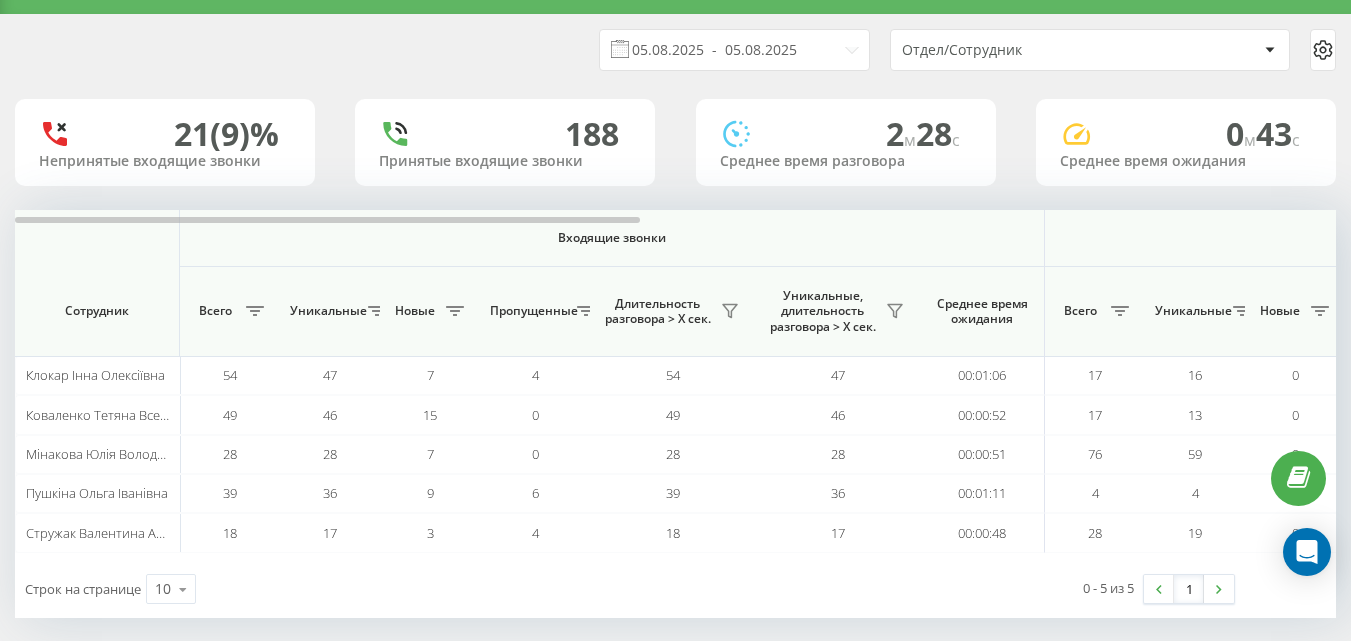 scroll, scrollTop: 63, scrollLeft: 0, axis: vertical 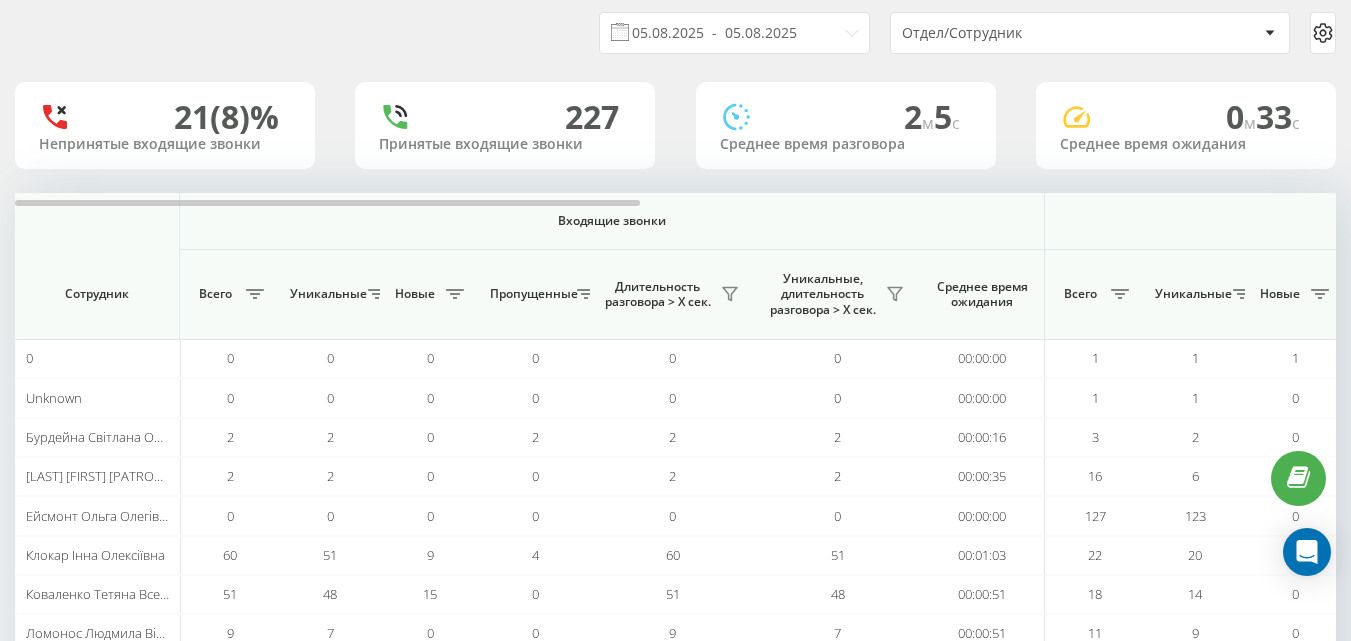 click on "Отдел/Сотрудник" at bounding box center (1021, 33) 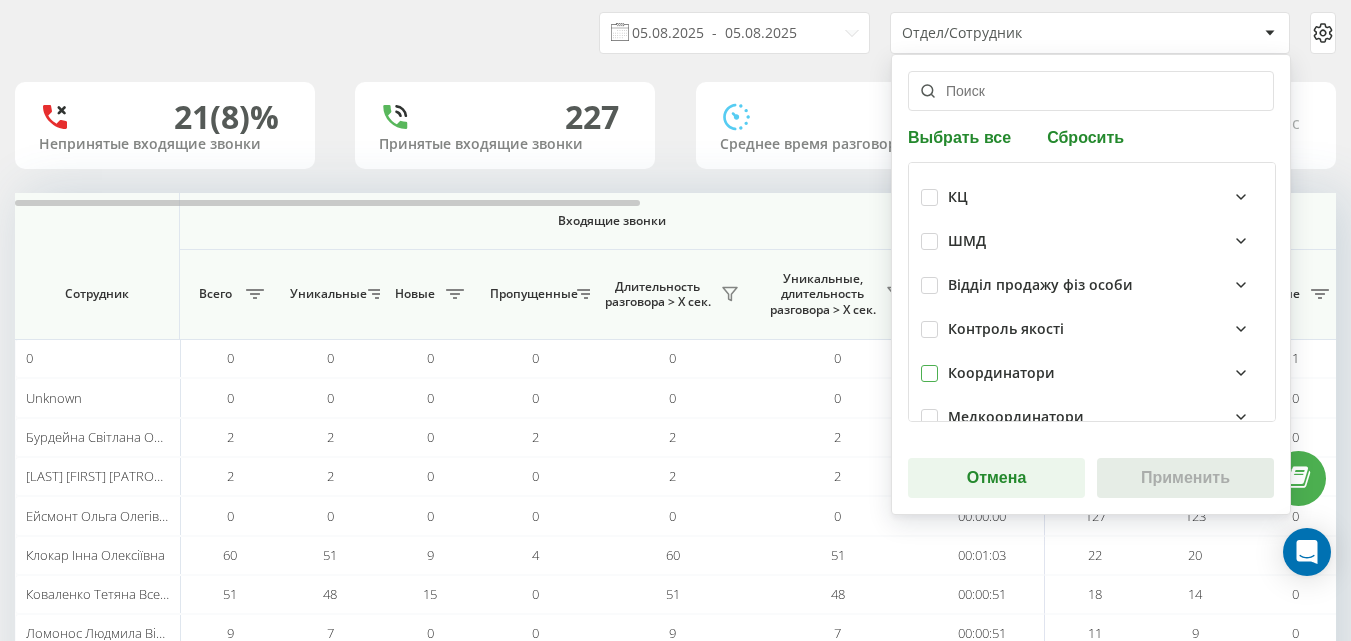 click at bounding box center [929, 365] 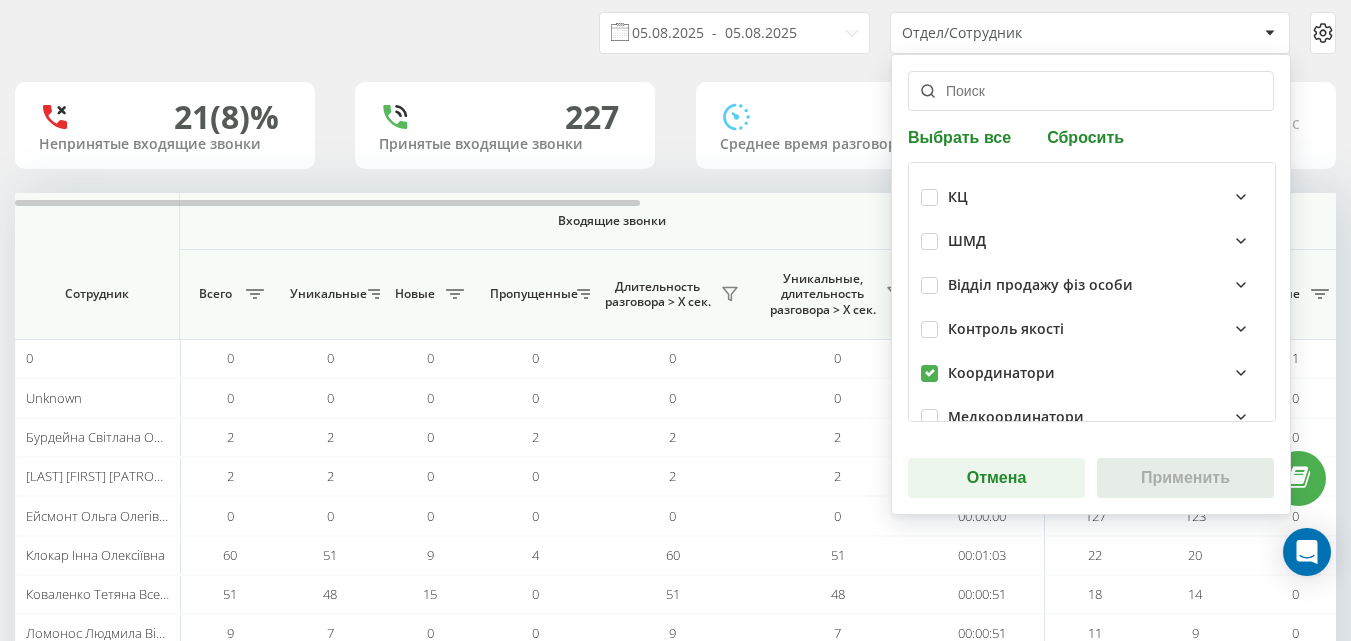 checkbox on "true" 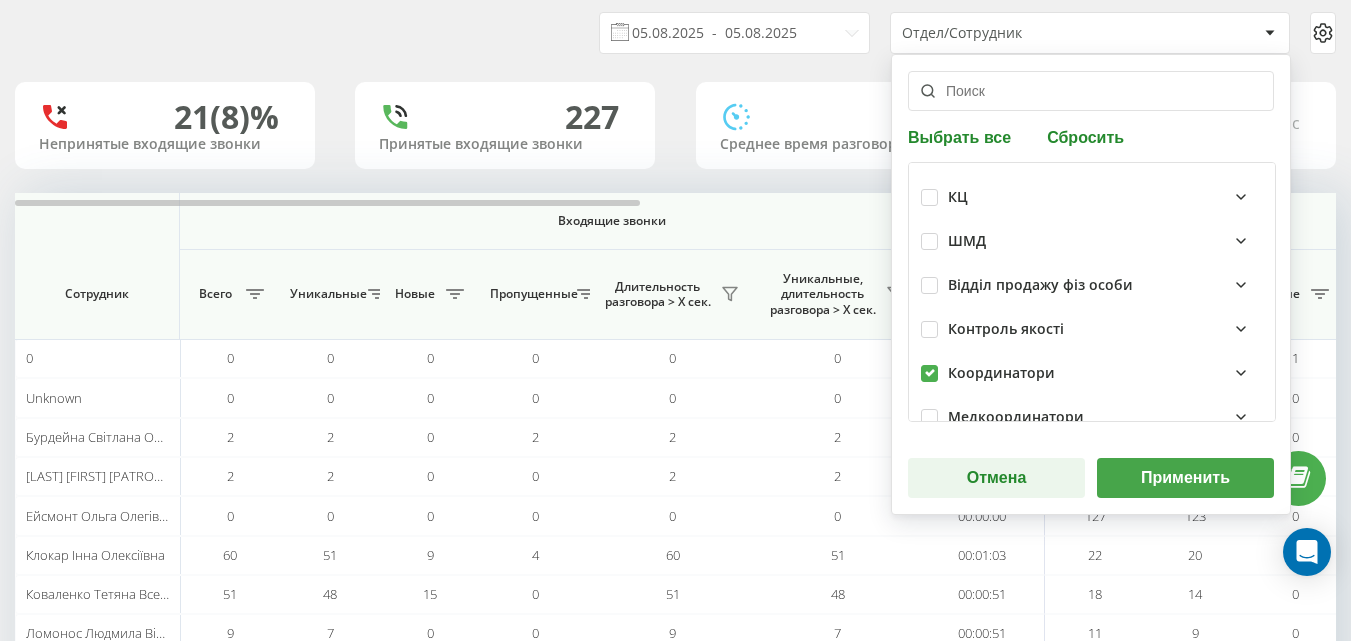 click on "Применить" at bounding box center (1185, 478) 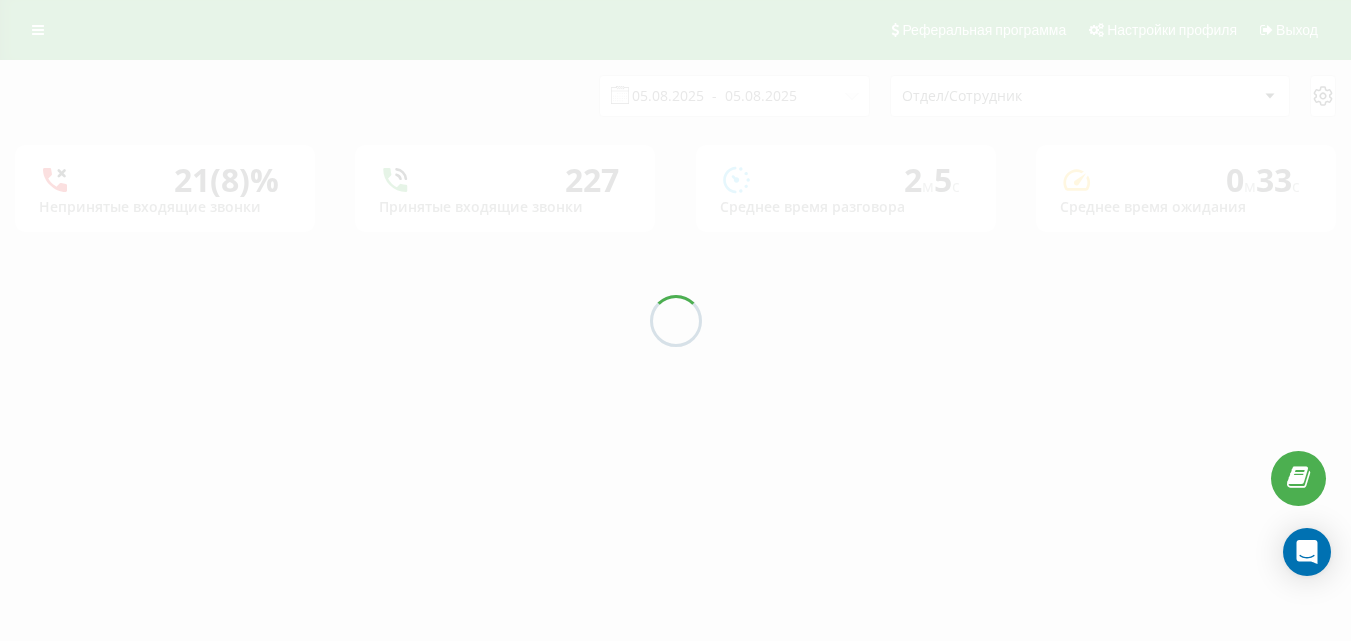 scroll, scrollTop: 0, scrollLeft: 0, axis: both 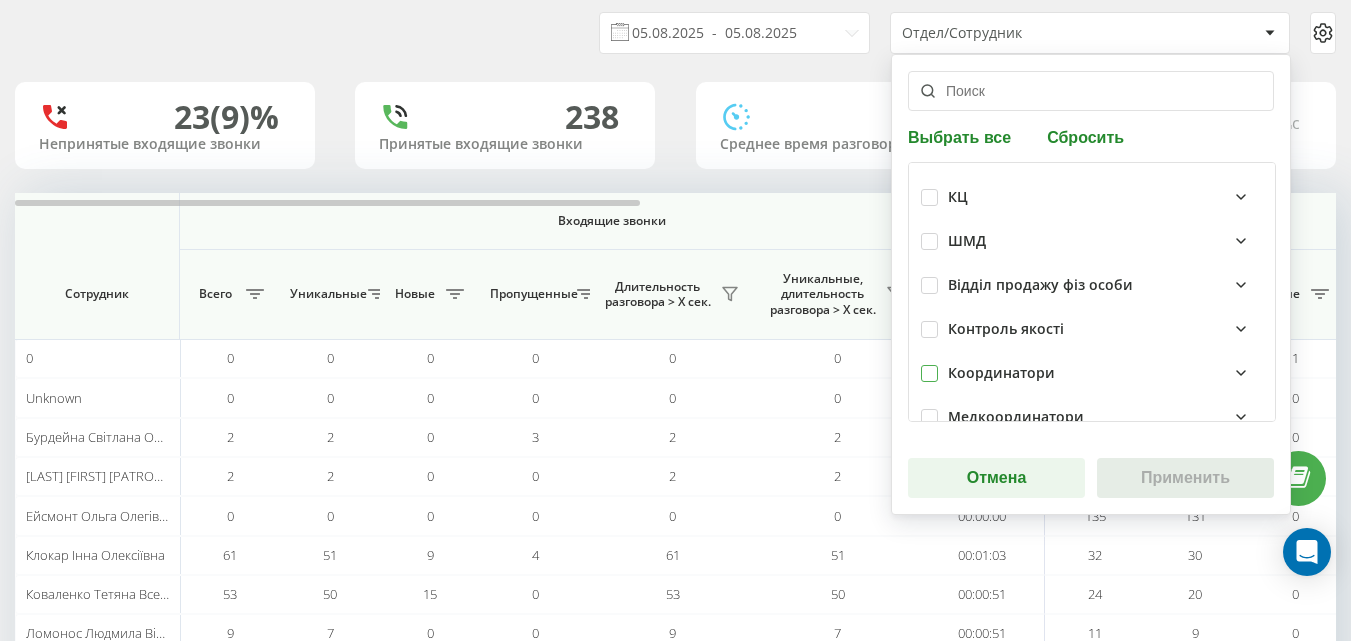 click at bounding box center [929, 365] 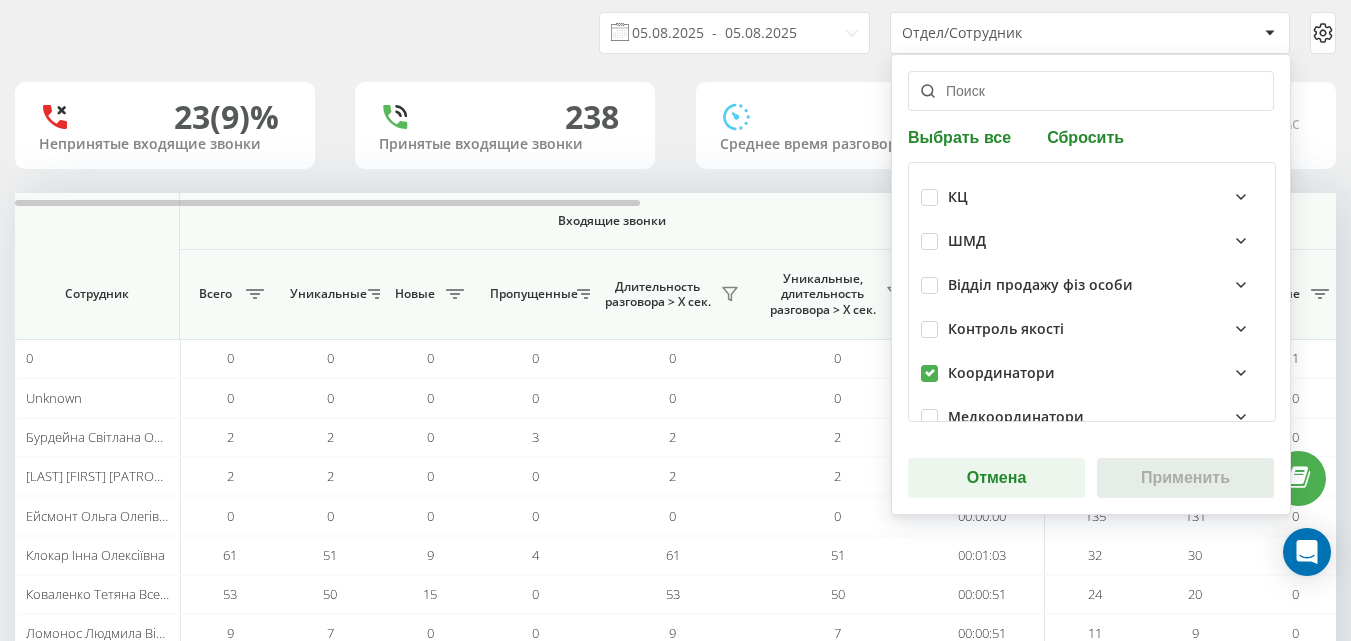 checkbox on "true" 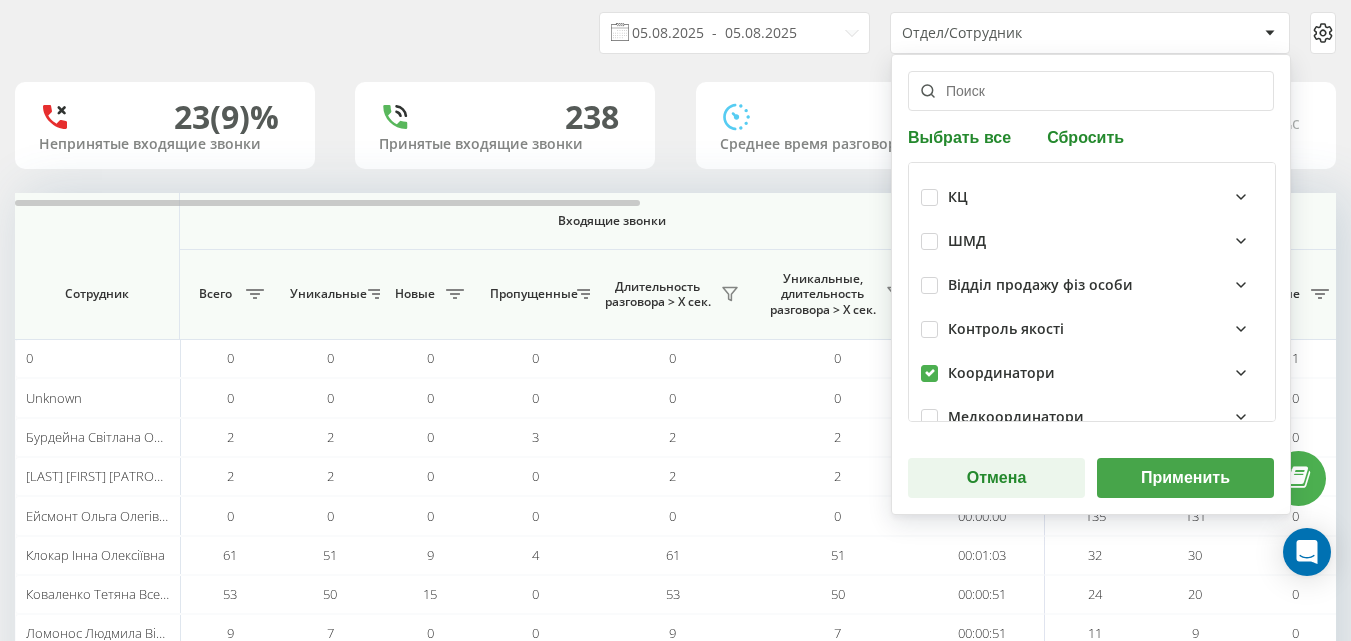 click on "Применить" at bounding box center [1185, 478] 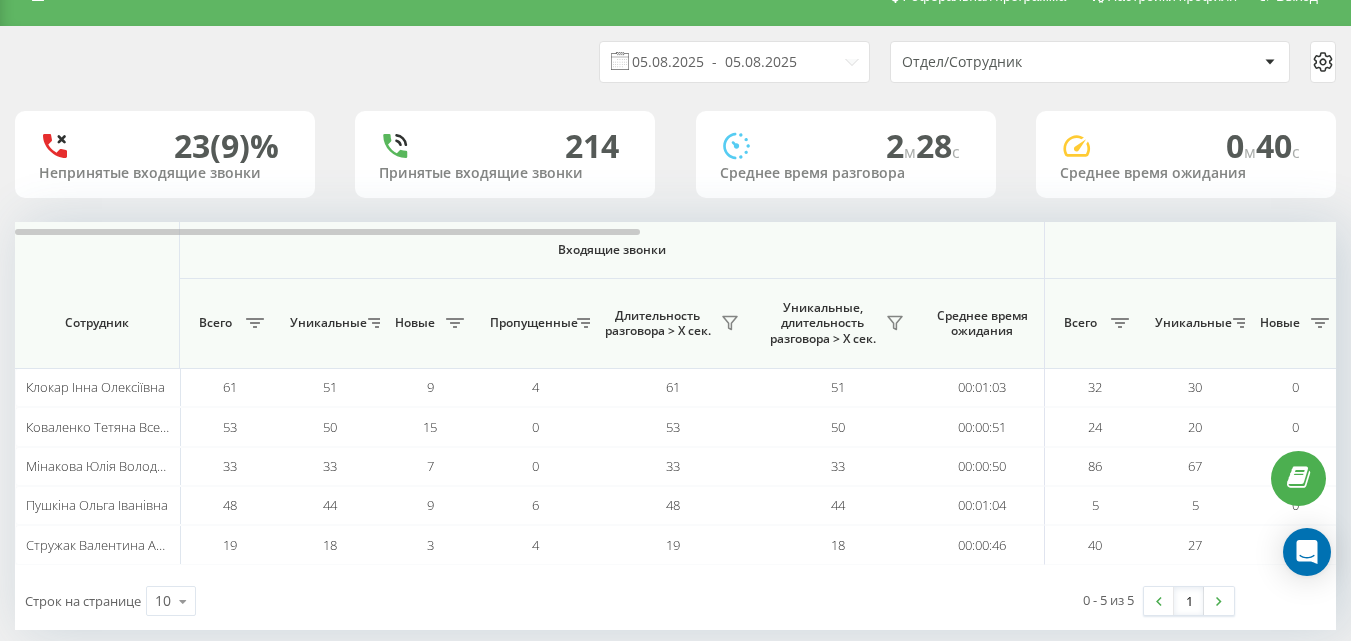 scroll, scrollTop: 63, scrollLeft: 0, axis: vertical 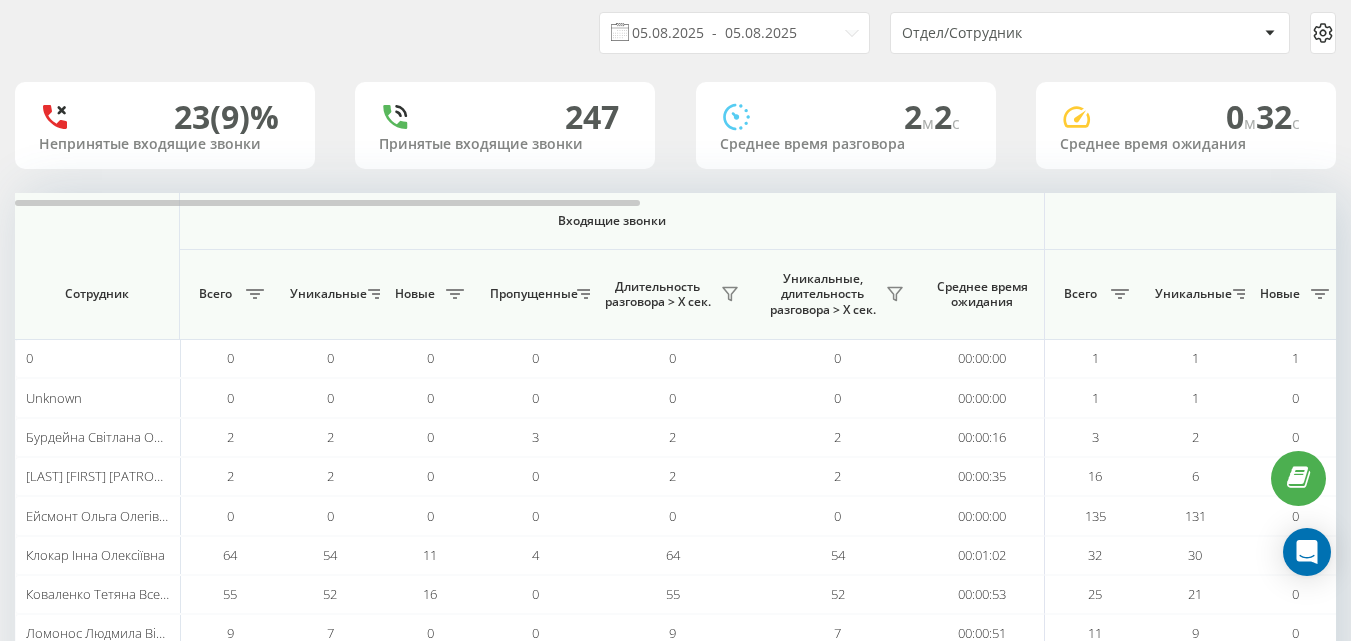 click on "Отдел/Сотрудник" at bounding box center [1021, 33] 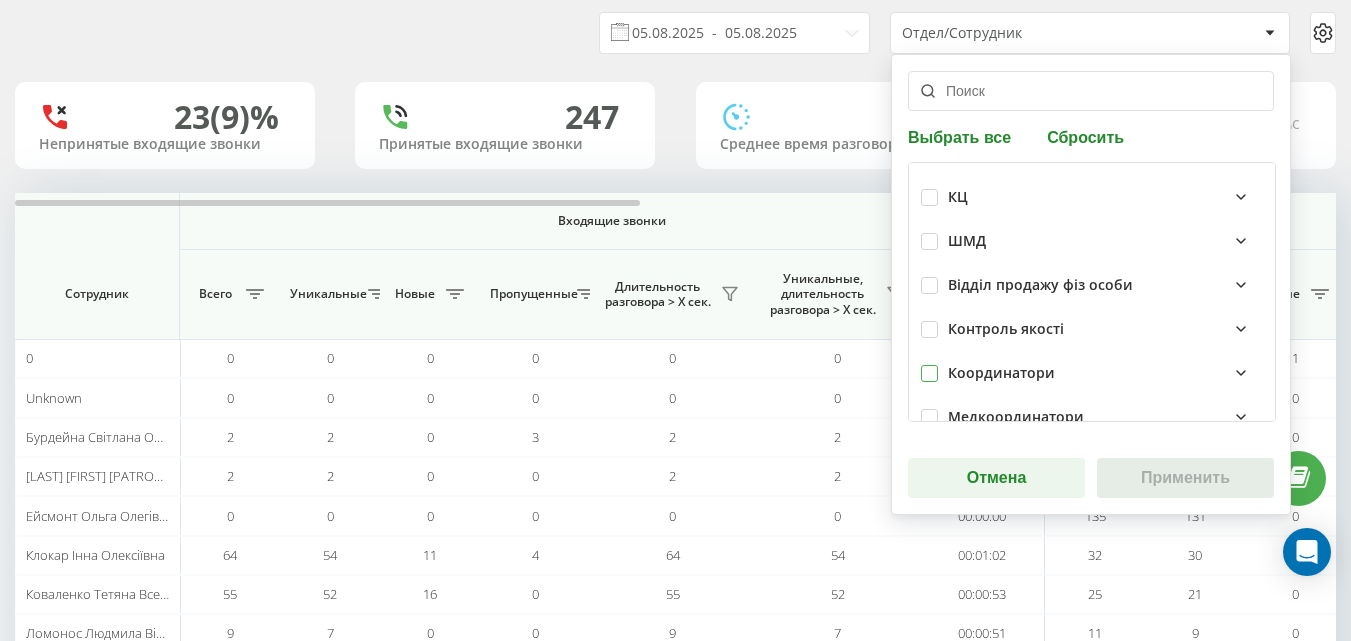 click at bounding box center [929, 365] 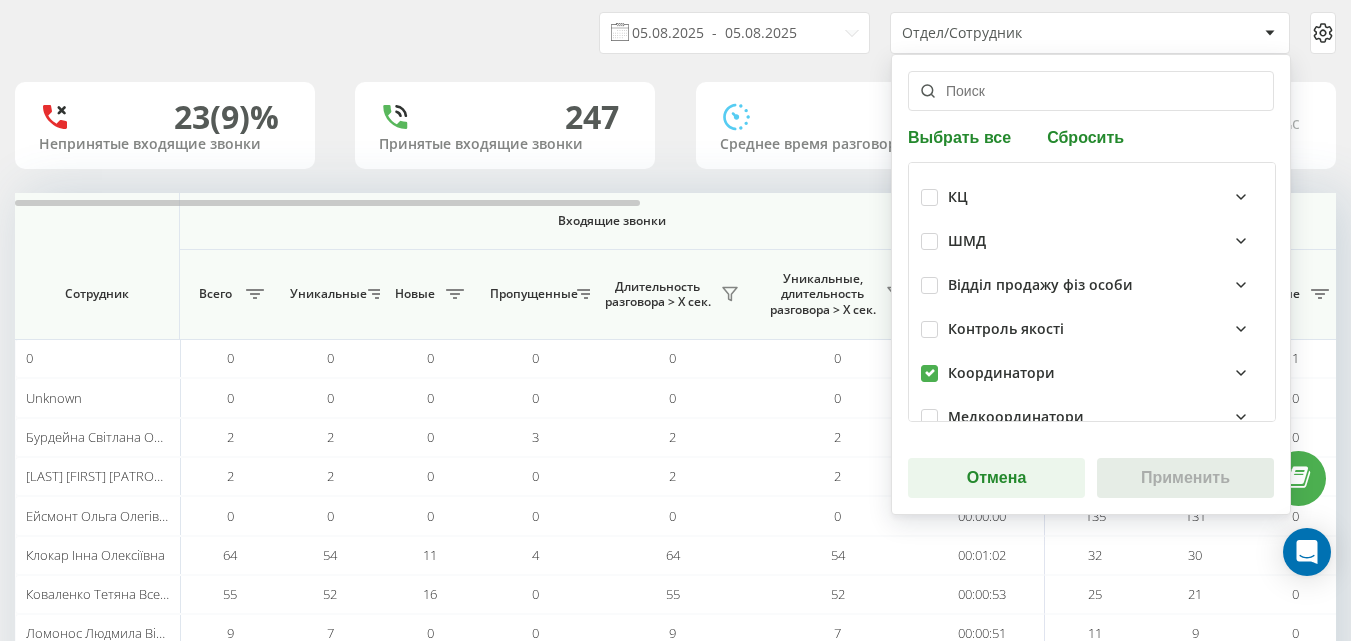 checkbox on "true" 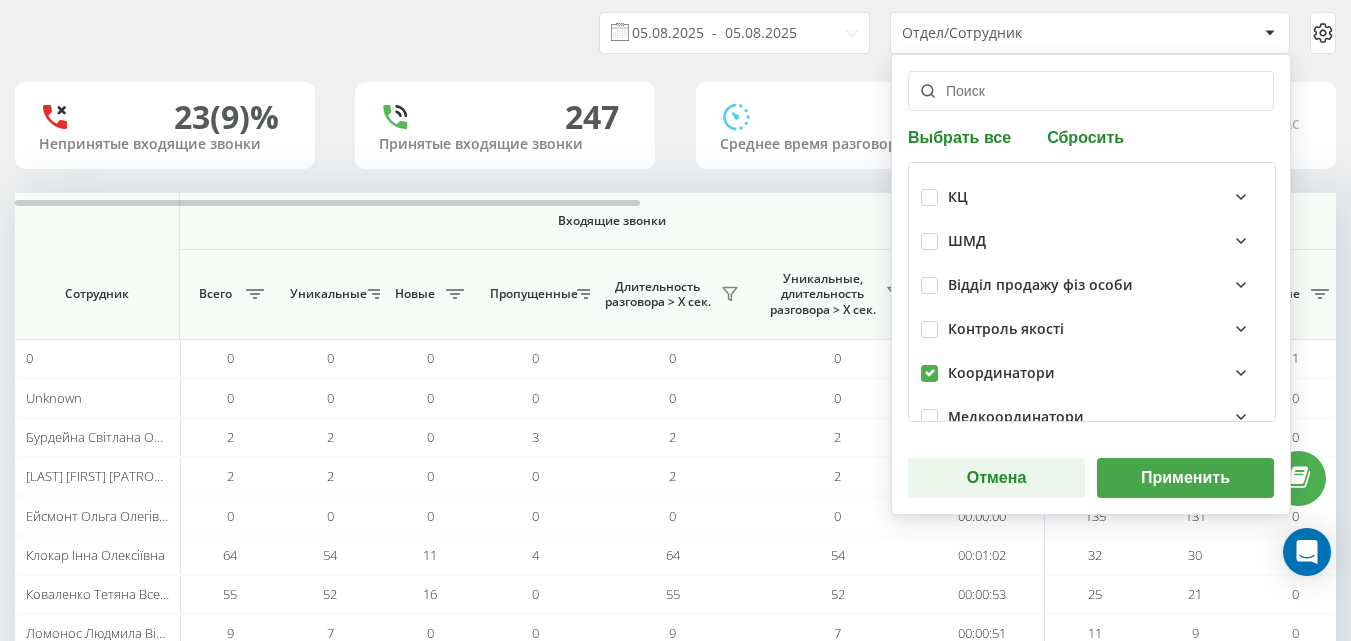 click on "Применить" at bounding box center [1185, 478] 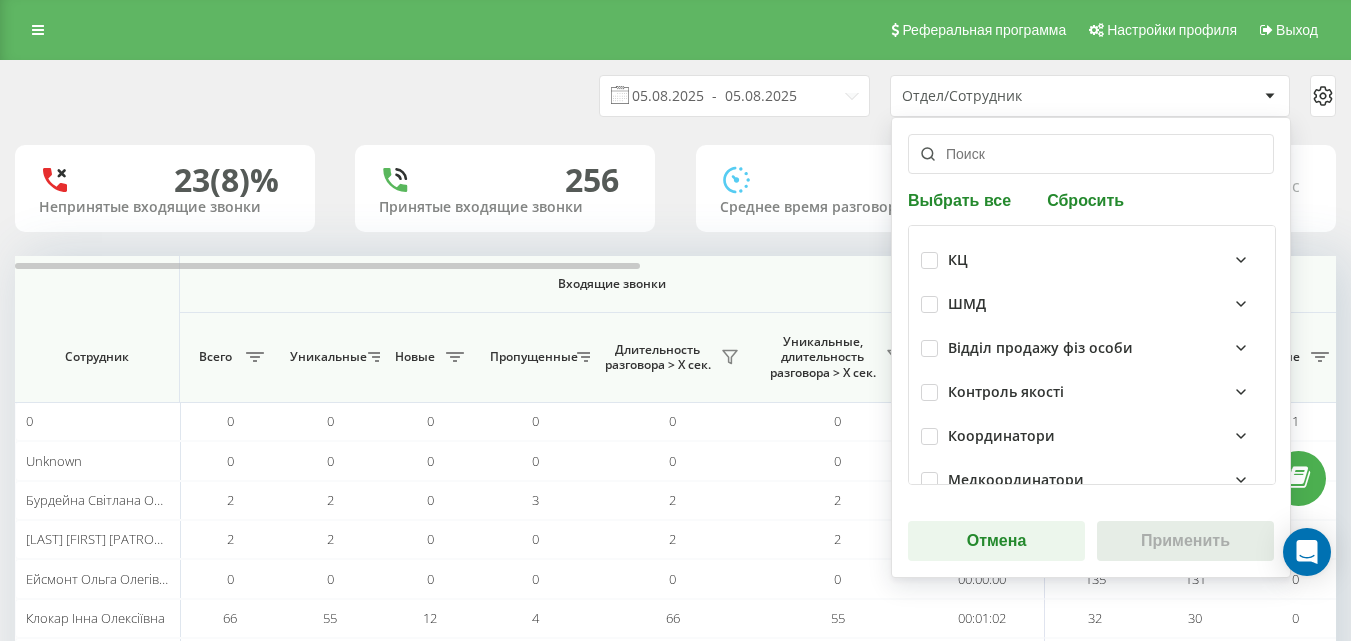 scroll, scrollTop: 0, scrollLeft: 0, axis: both 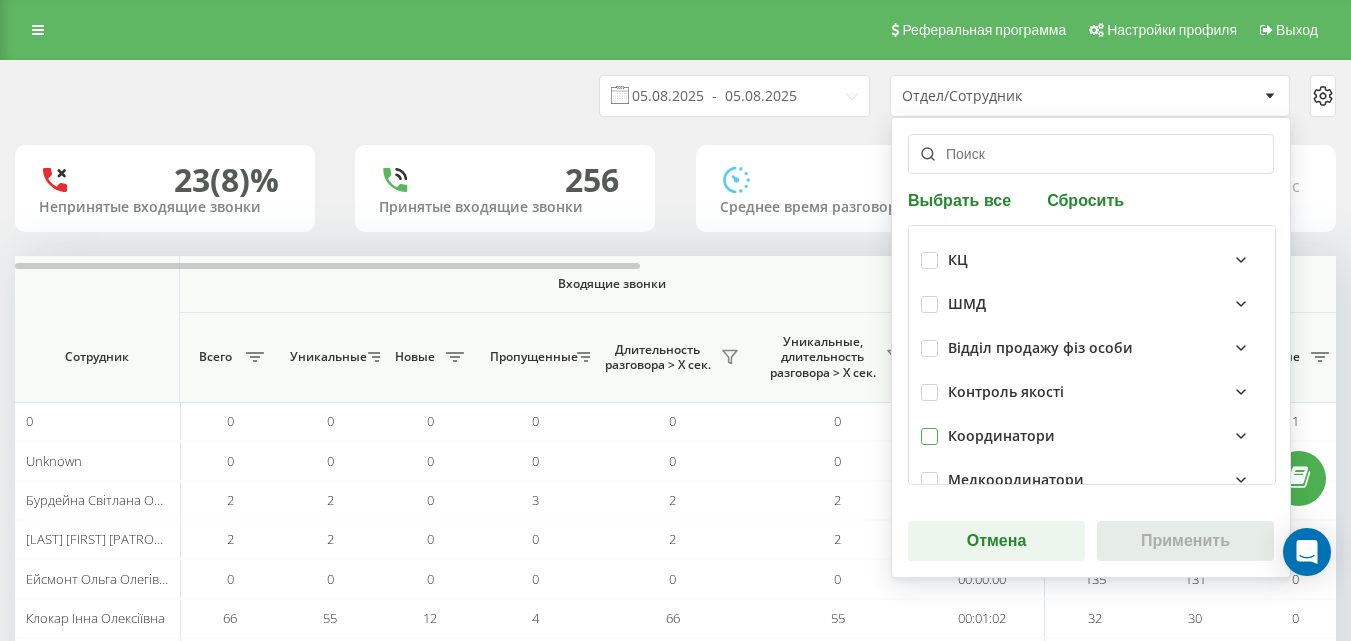click at bounding box center [929, 428] 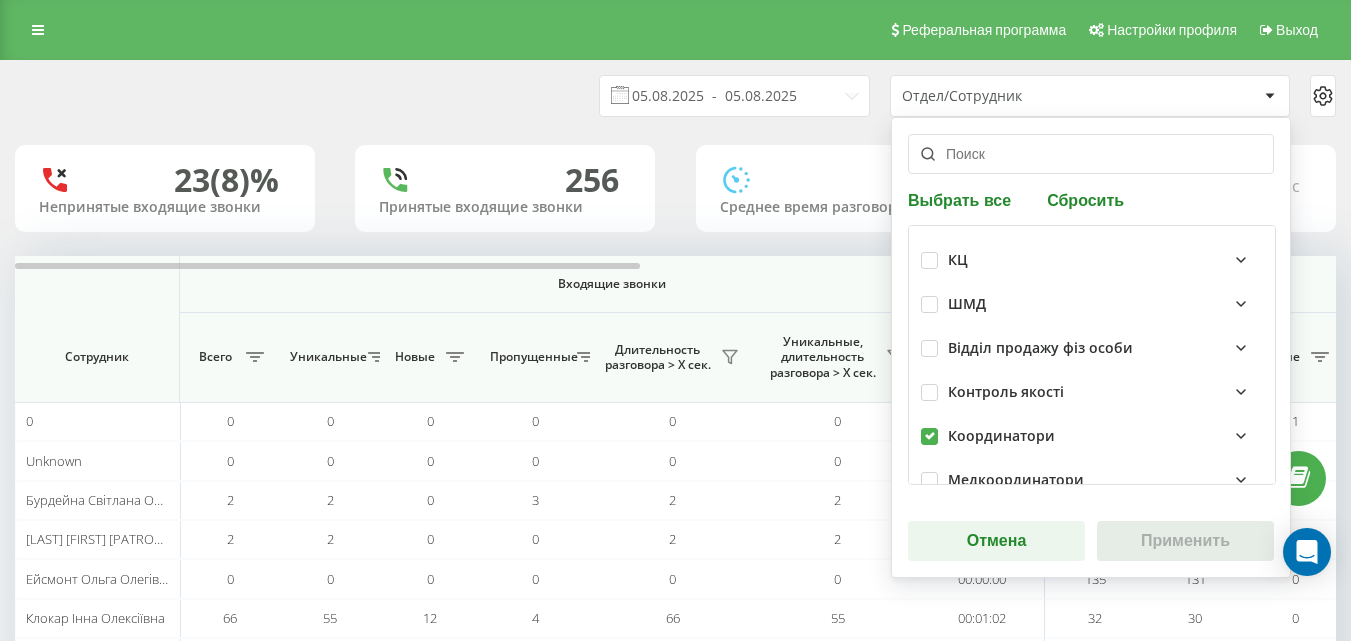 checkbox on "true" 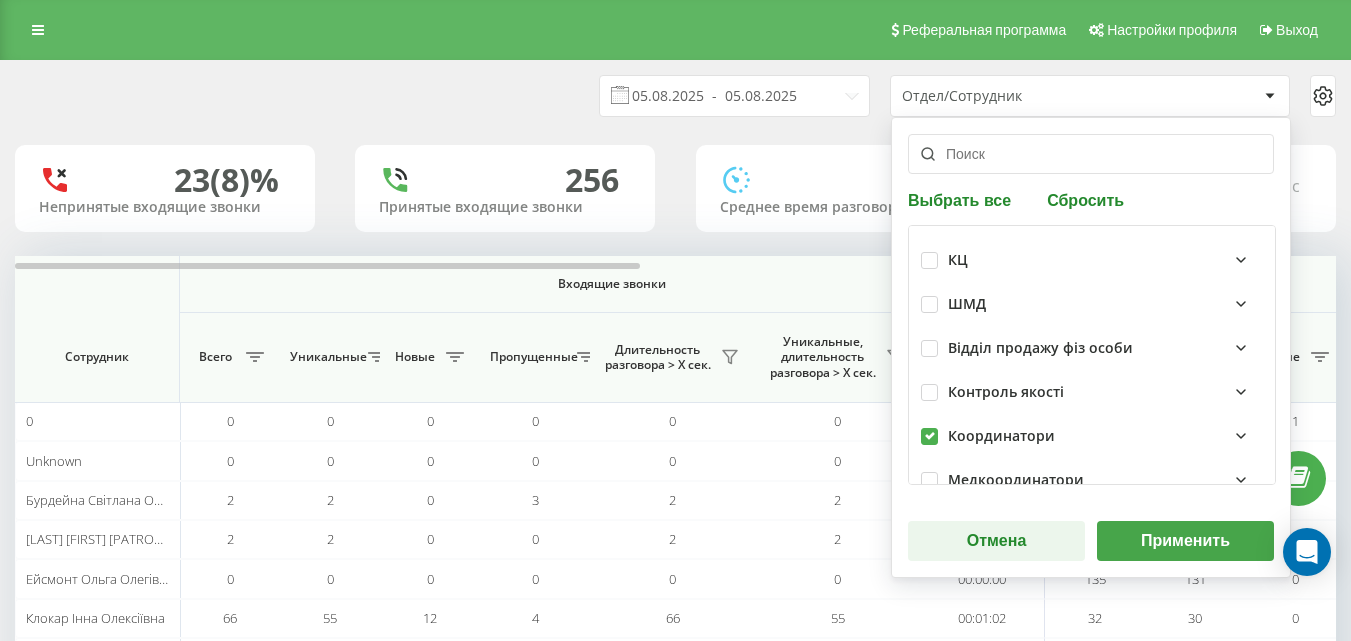 click on "Применить" at bounding box center (1185, 541) 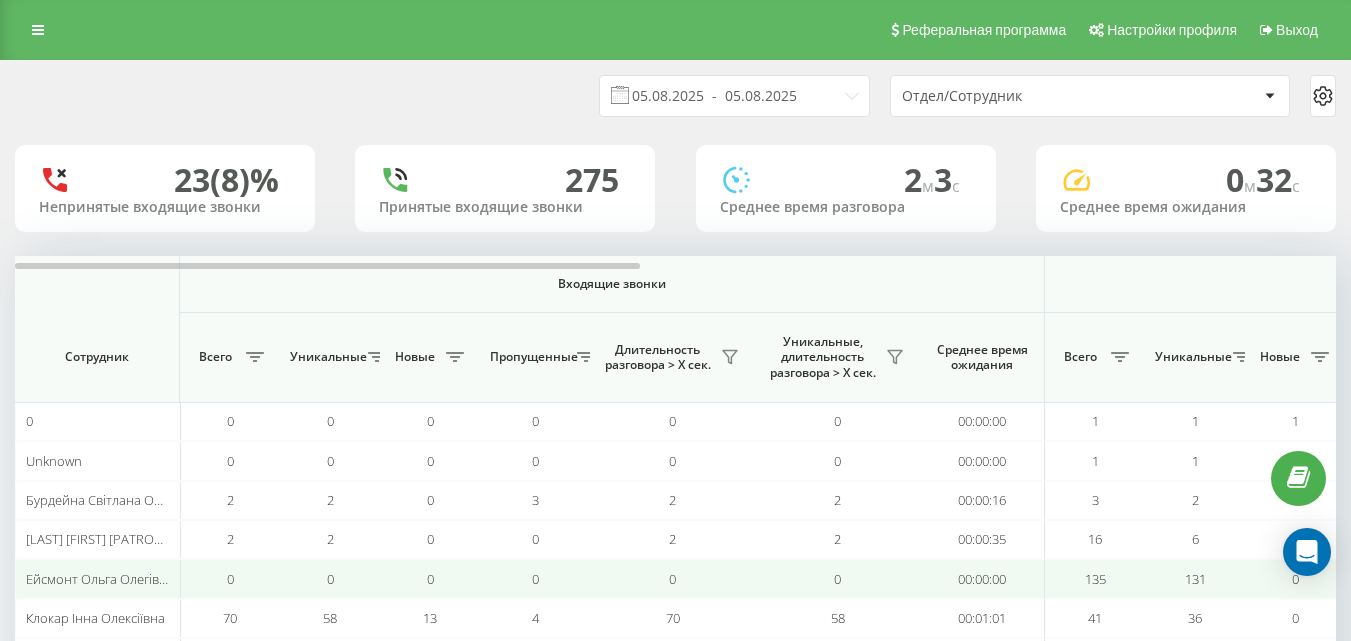 scroll, scrollTop: 0, scrollLeft: 0, axis: both 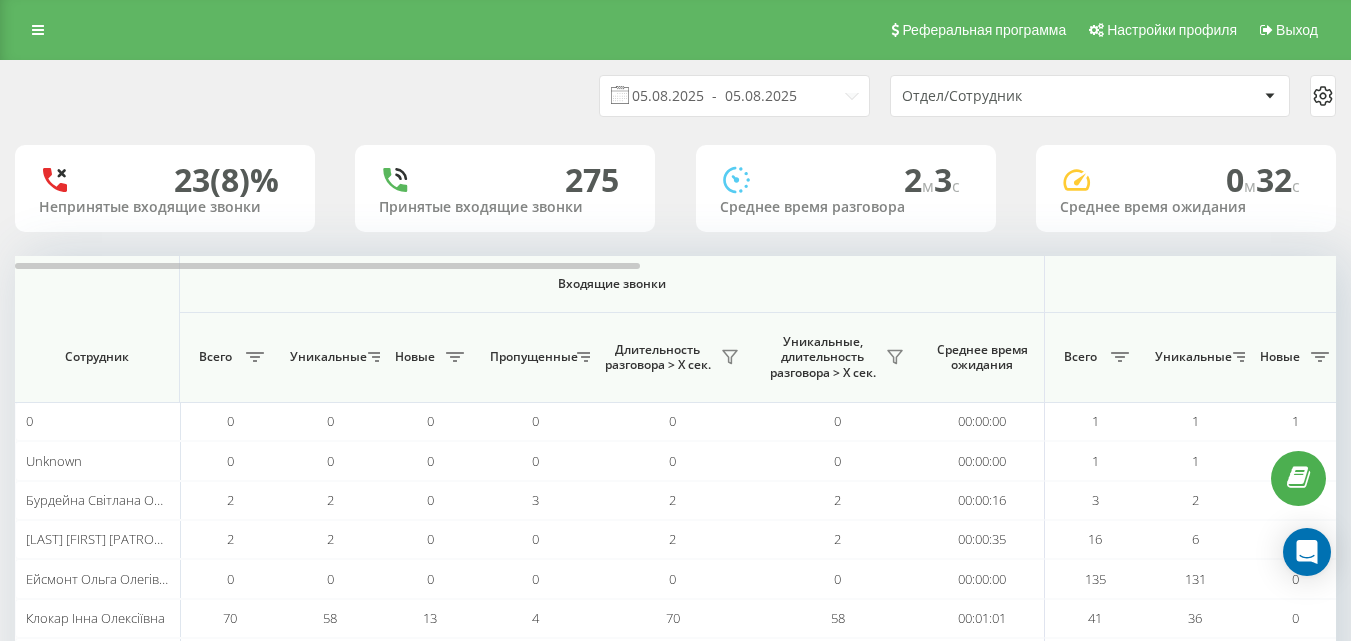 click on "Отдел/Сотрудник" at bounding box center (1021, 96) 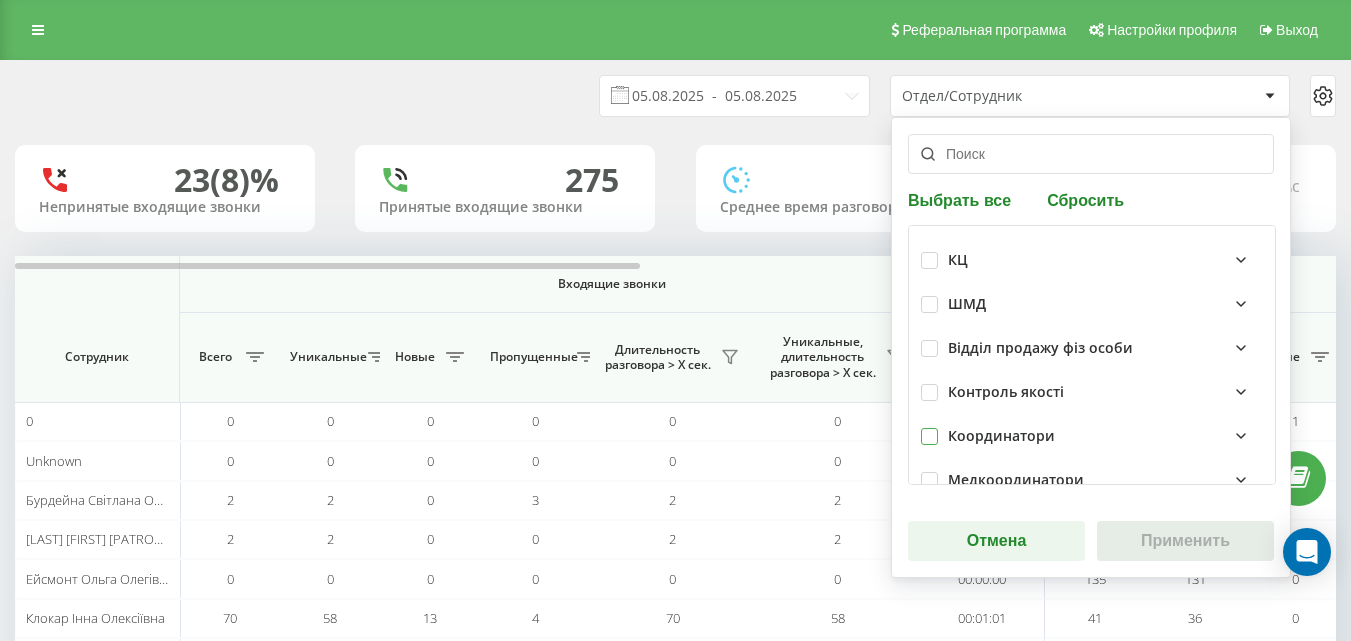 click at bounding box center [929, 428] 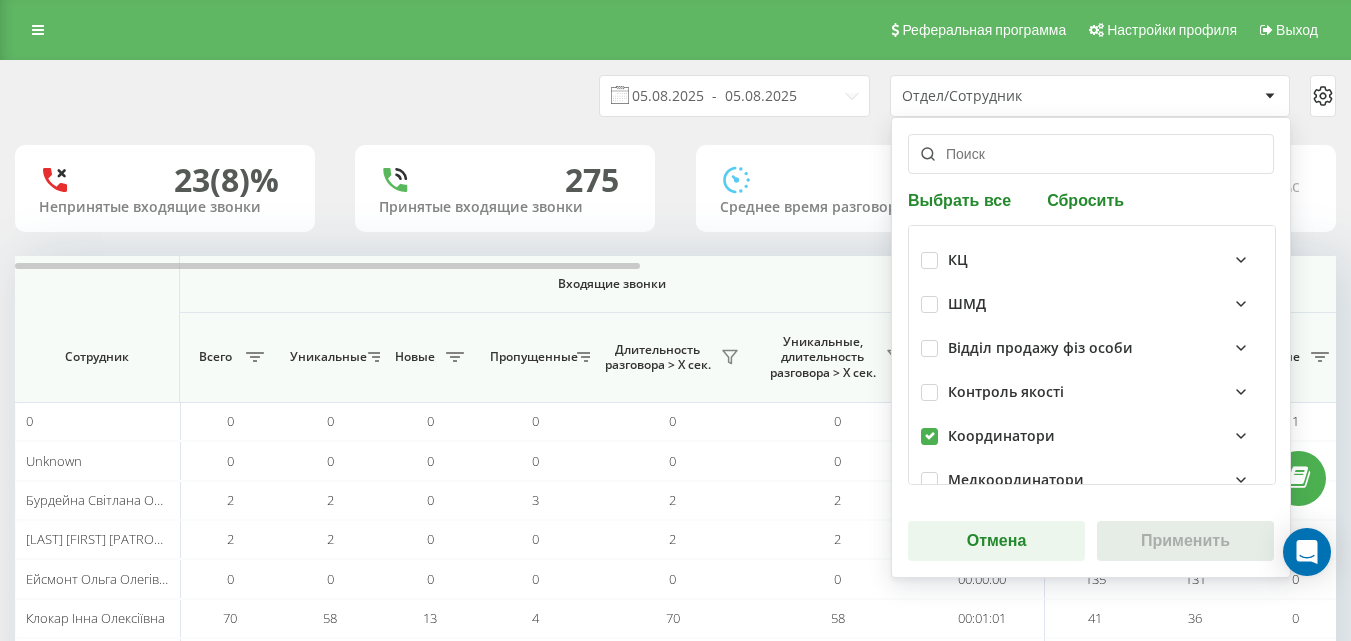 checkbox on "true" 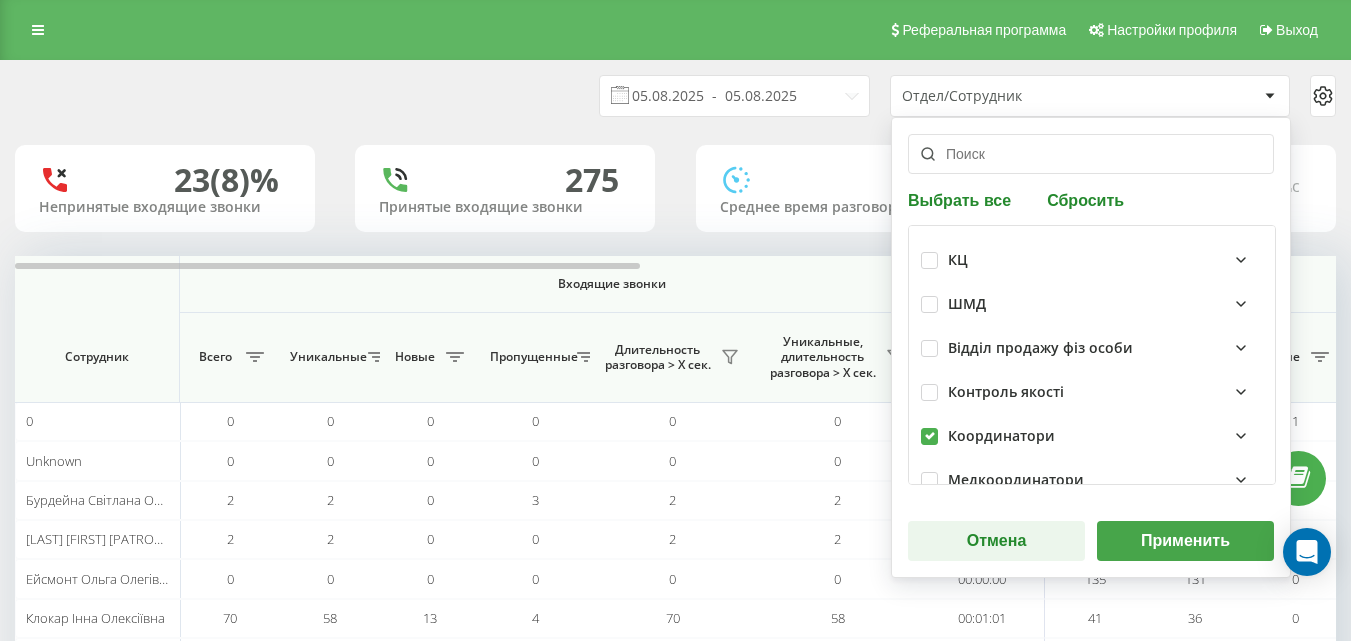 click on "Применить" at bounding box center (1185, 541) 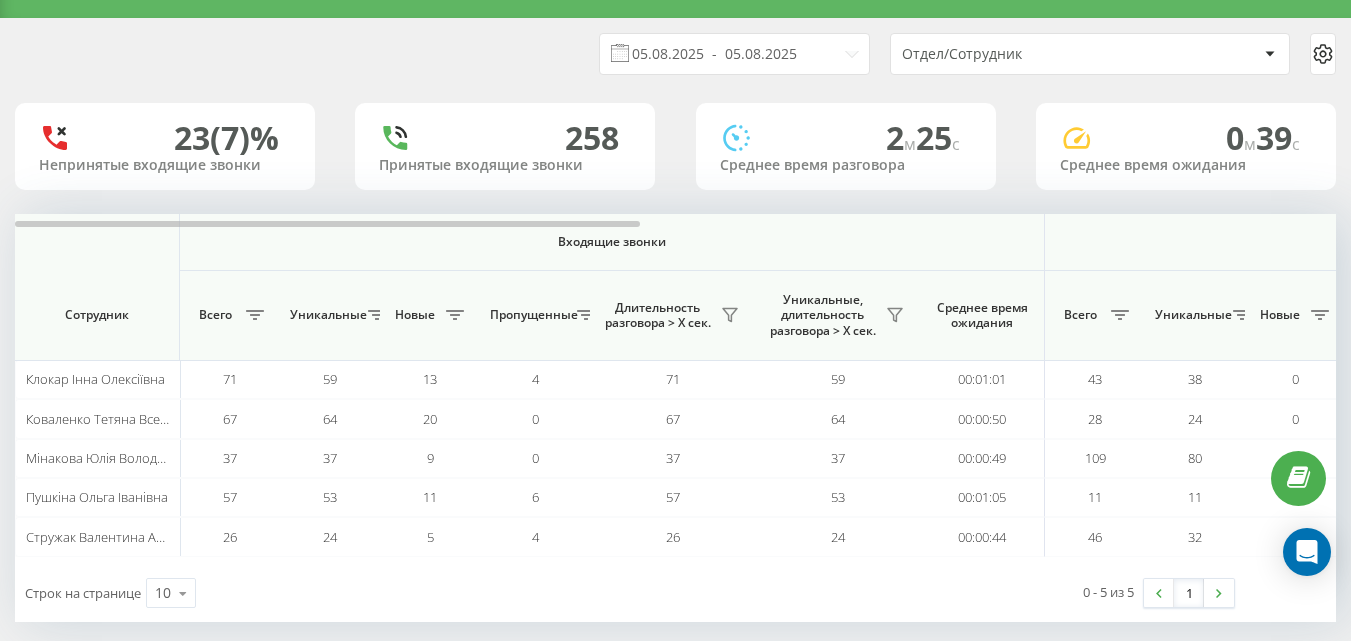 scroll, scrollTop: 63, scrollLeft: 0, axis: vertical 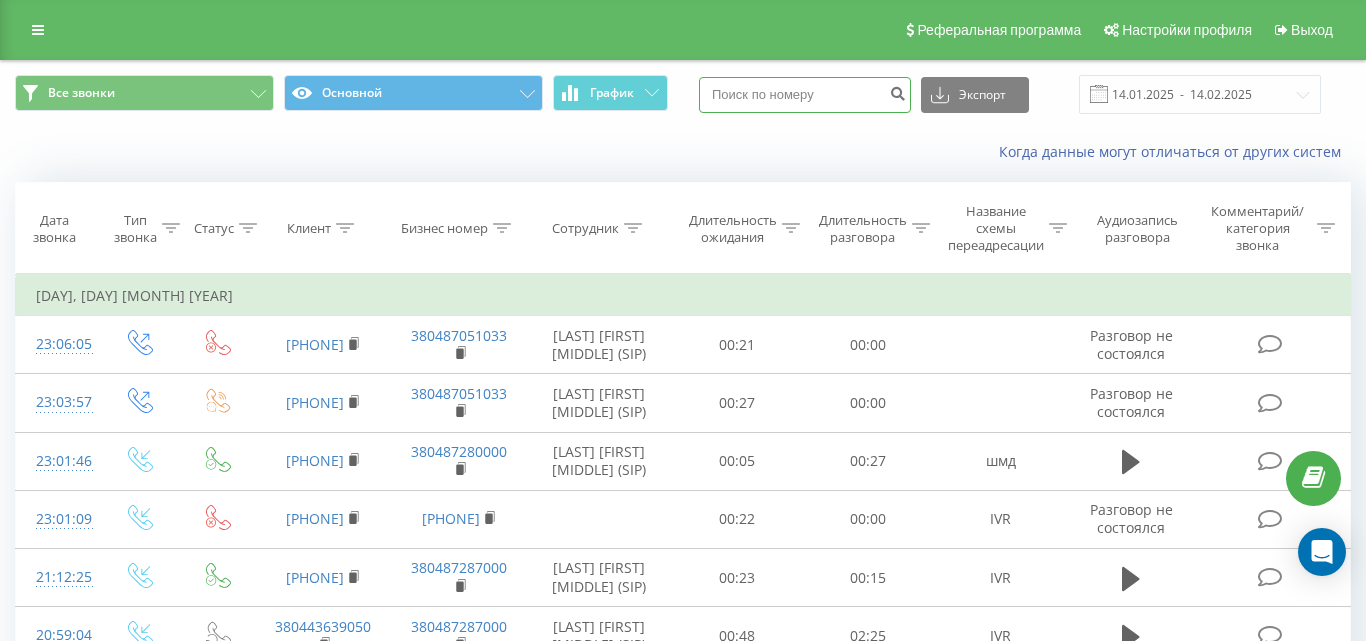 click at bounding box center (805, 95) 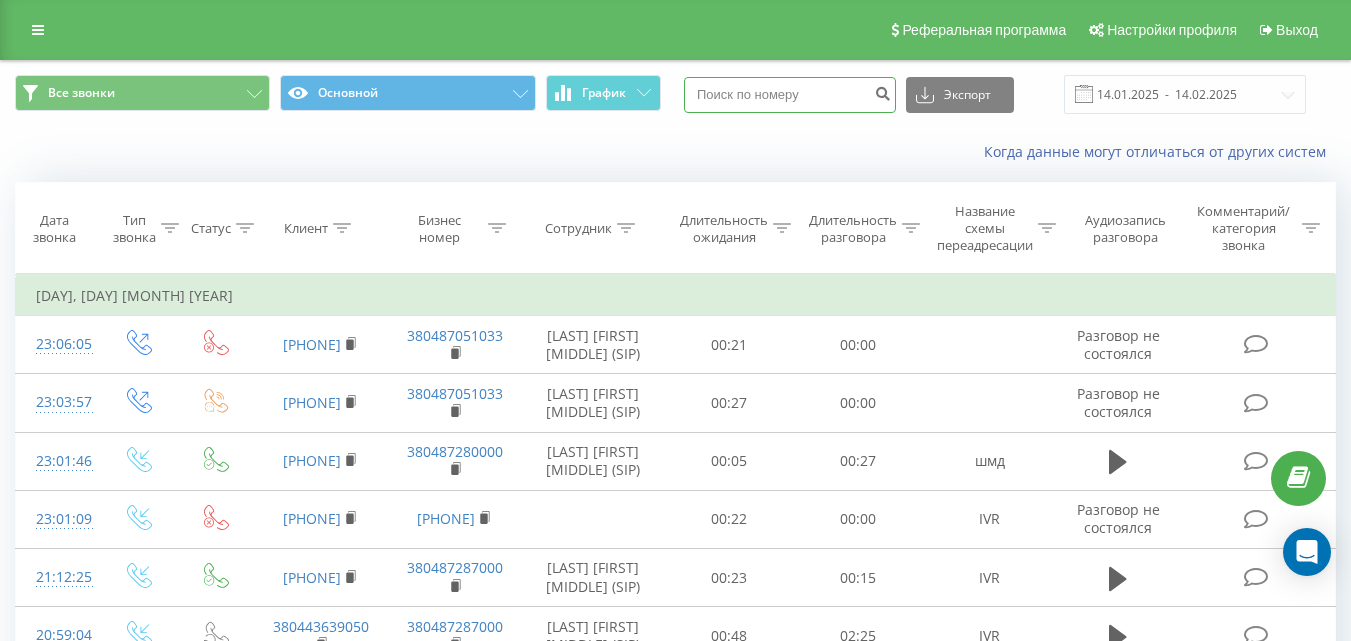 paste on "380661868508" 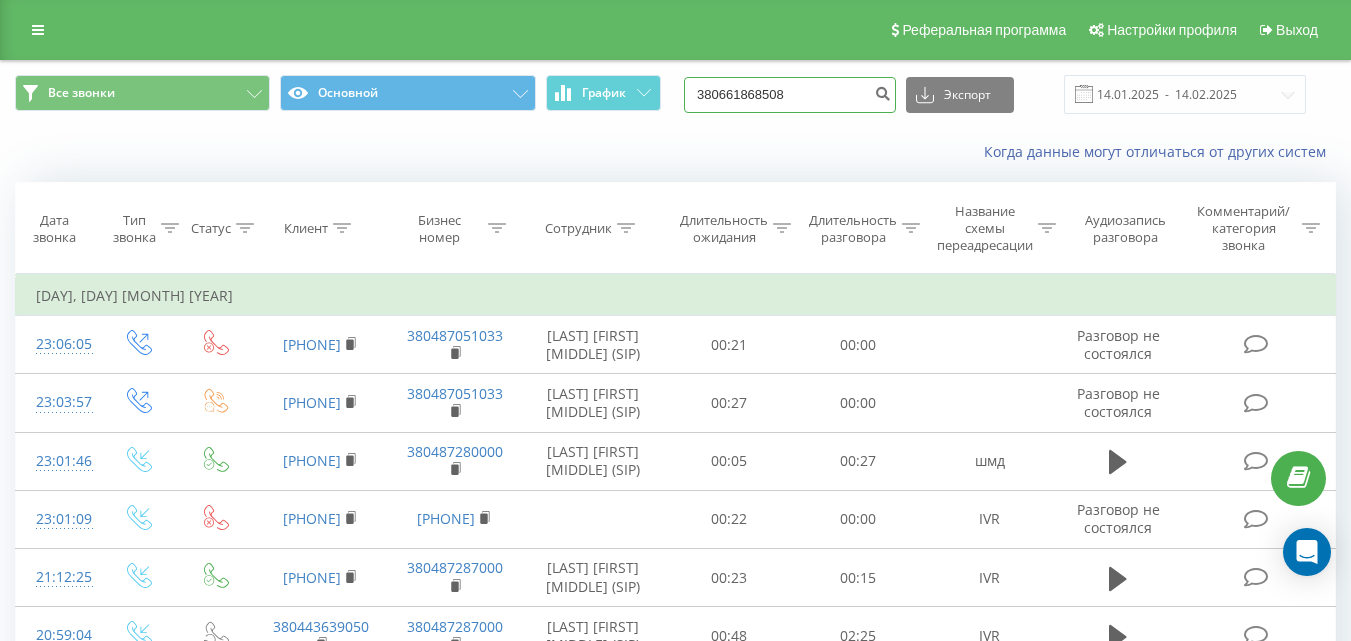 type on "380661868508" 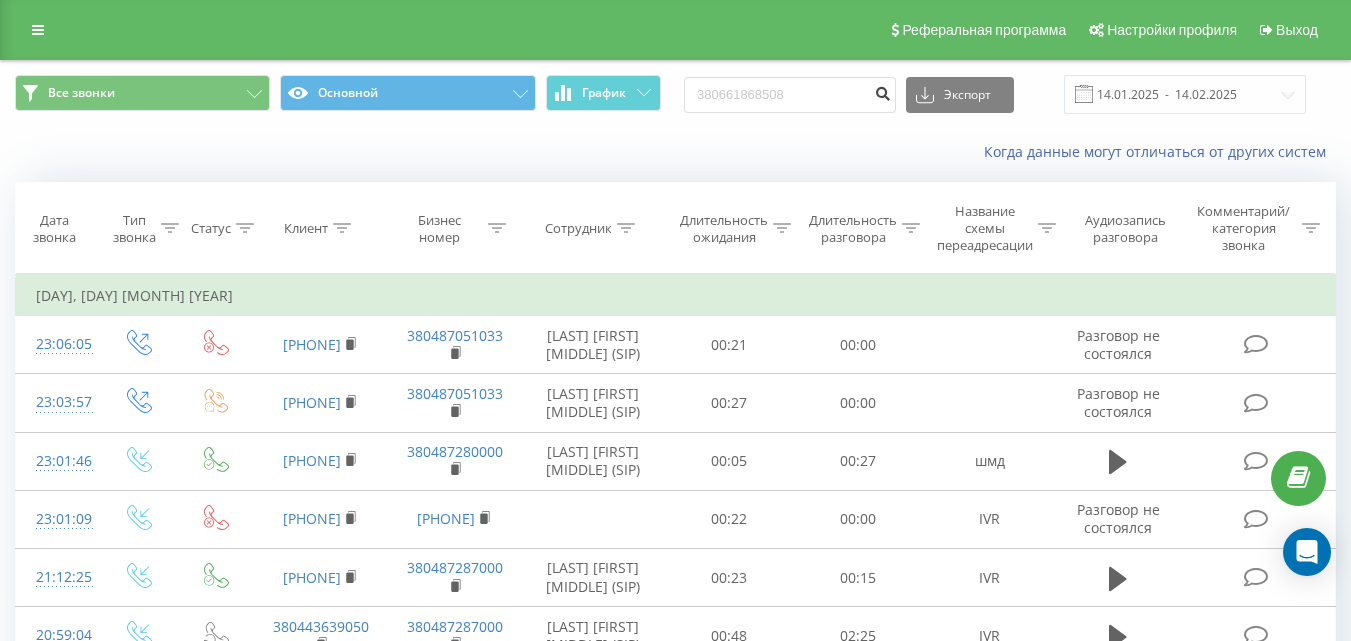 click at bounding box center (882, 91) 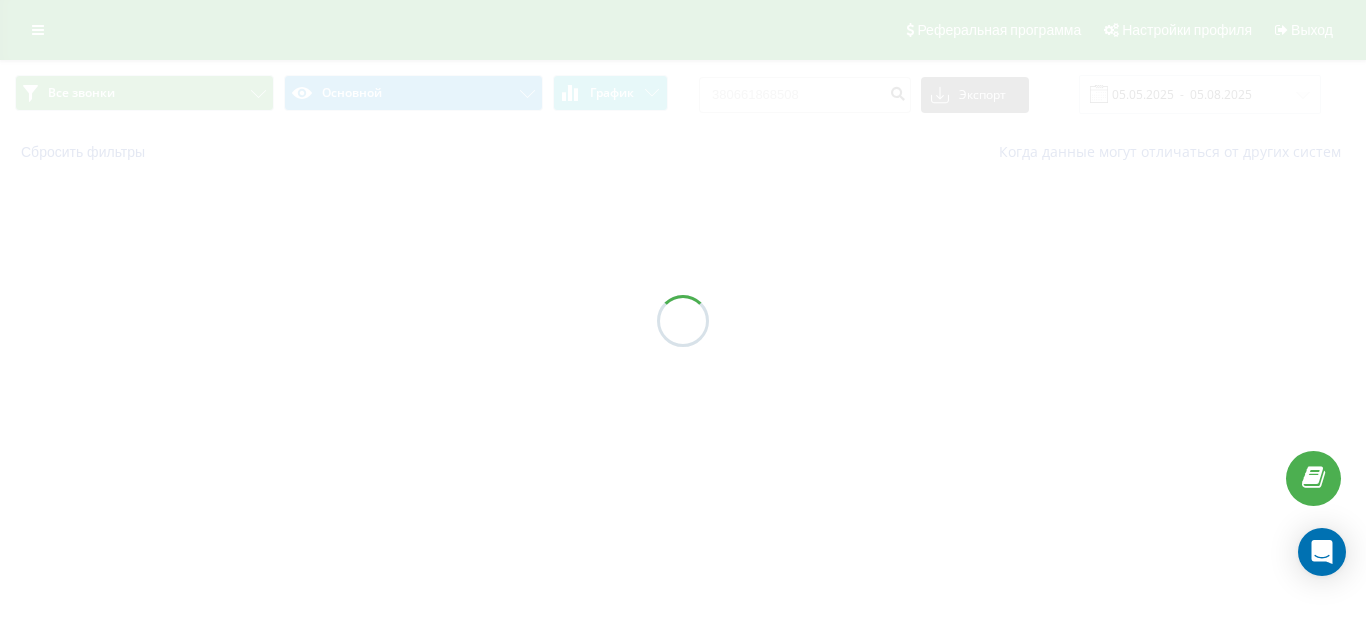 scroll, scrollTop: 0, scrollLeft: 0, axis: both 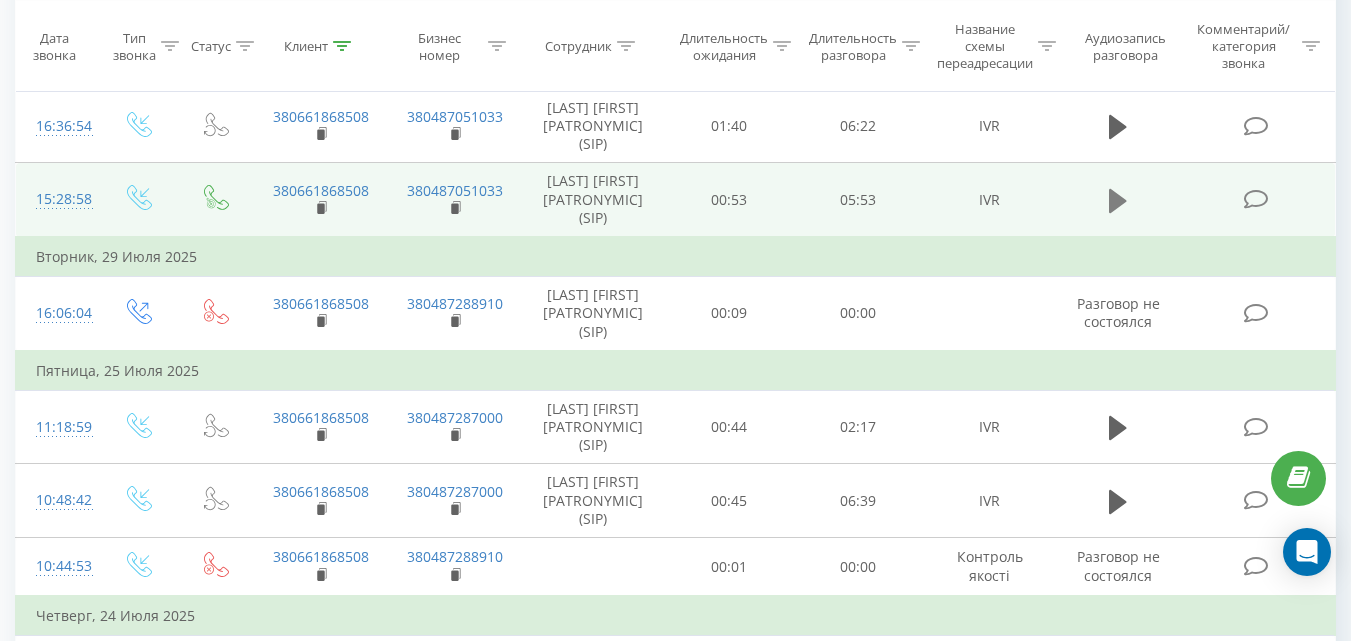 click 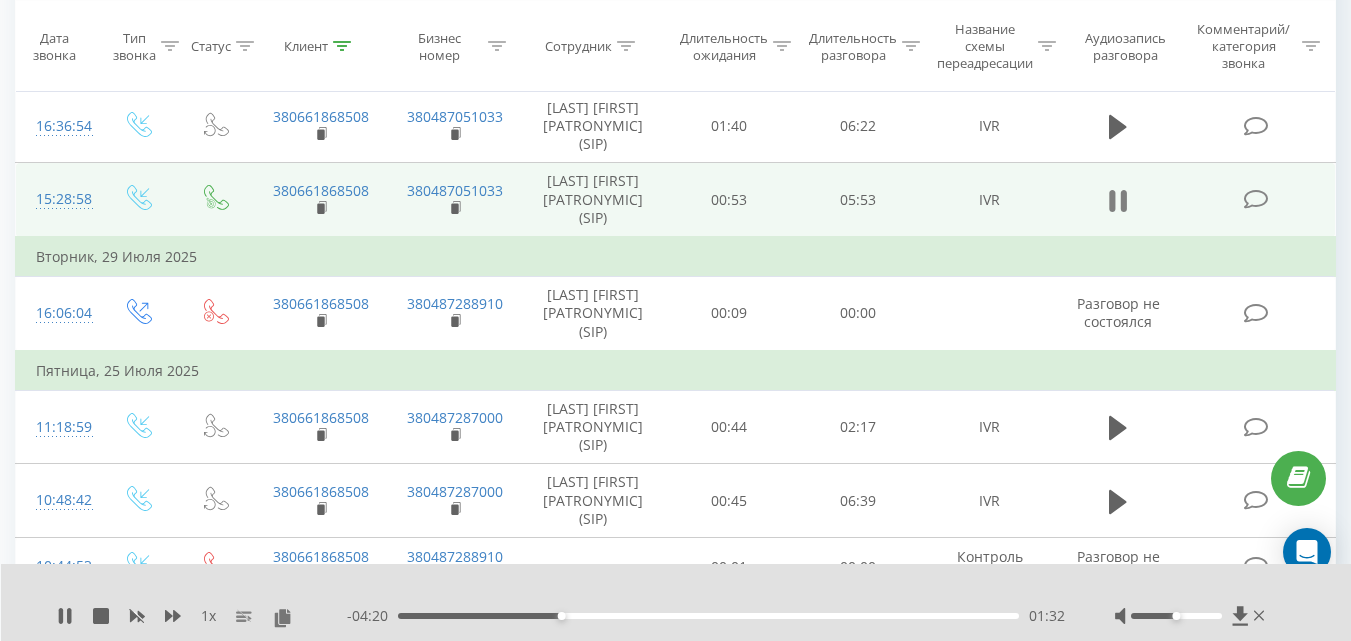 click 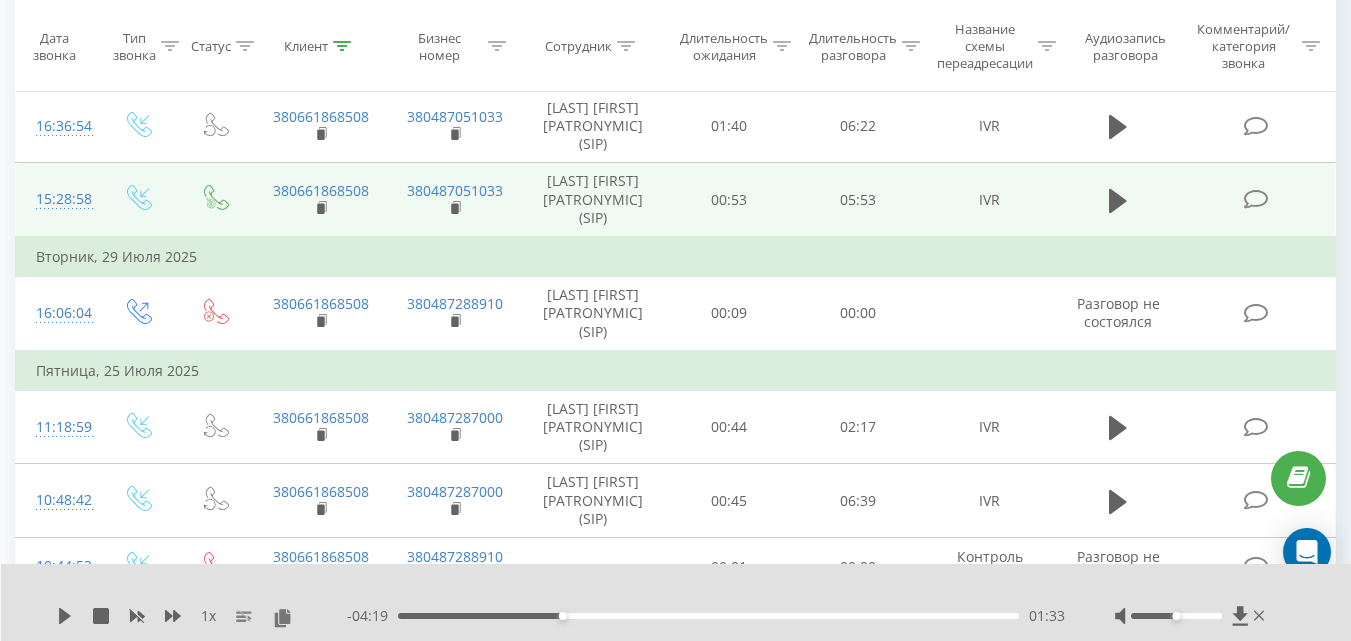 click on "1 x" at bounding box center (202, 616) 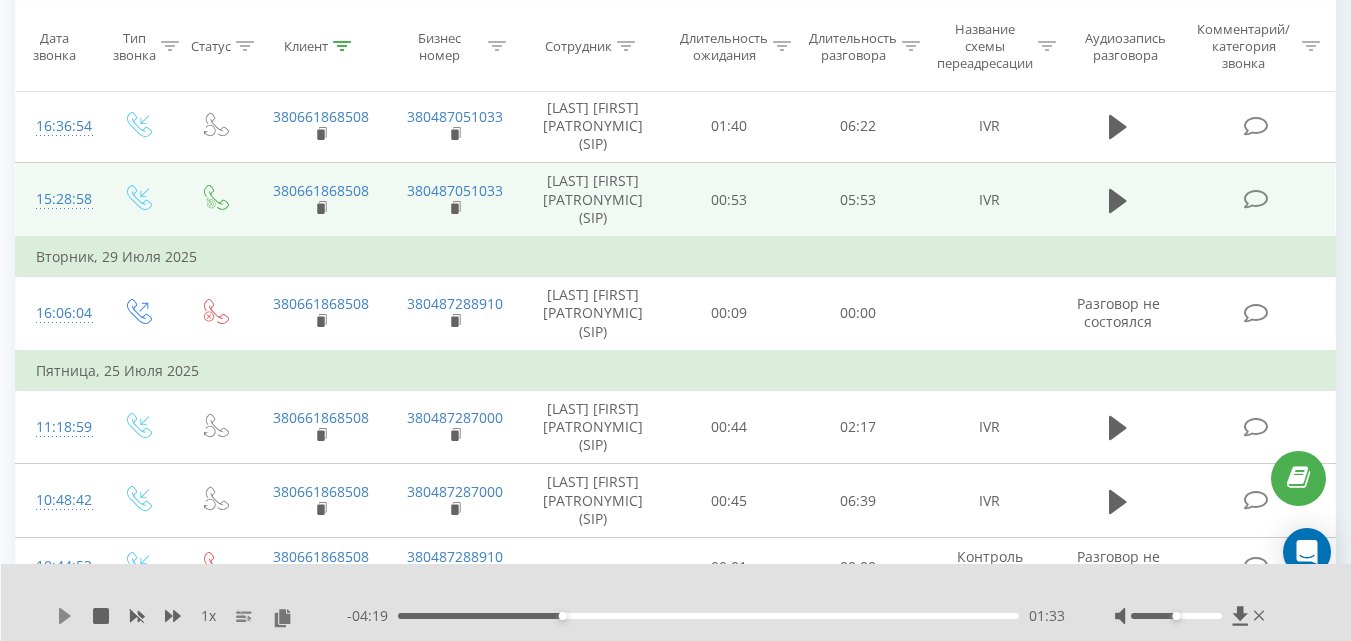 click 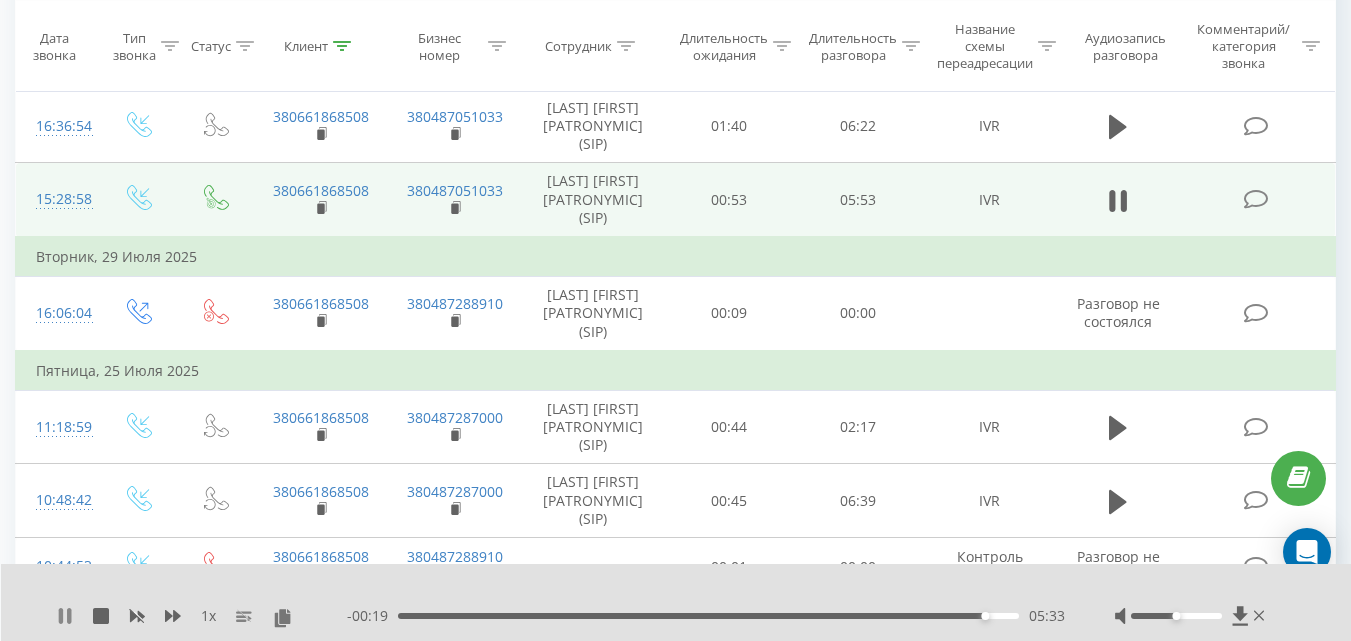 click 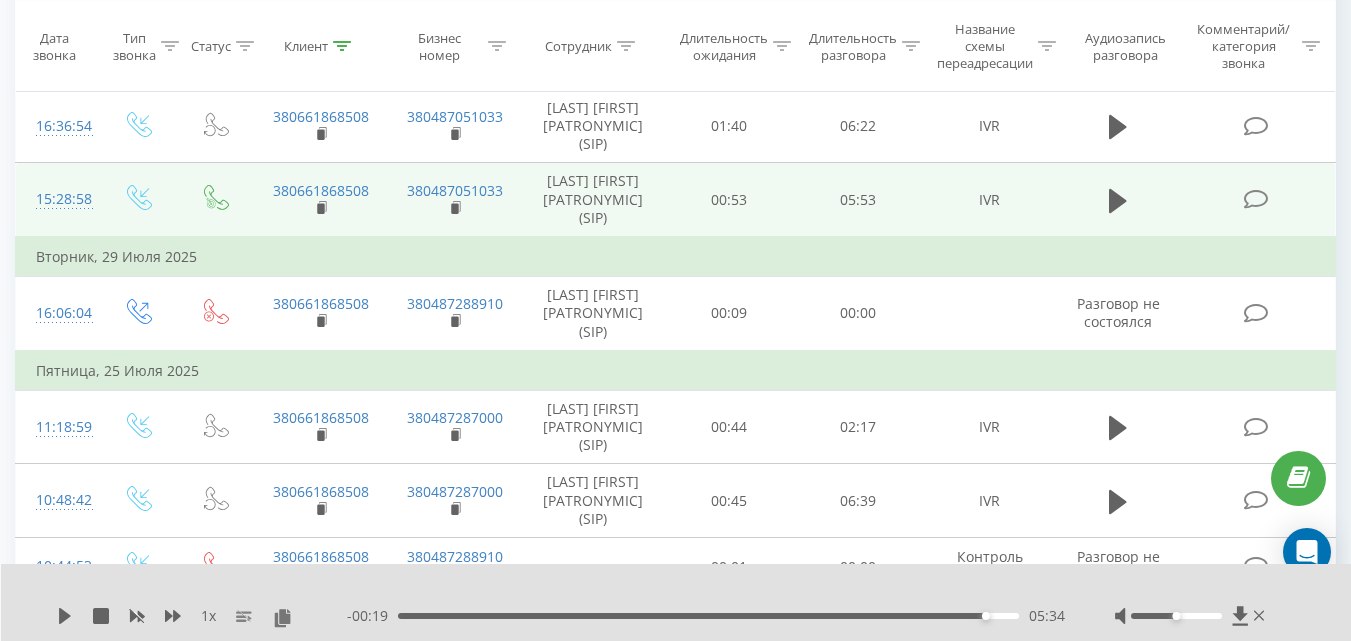 click 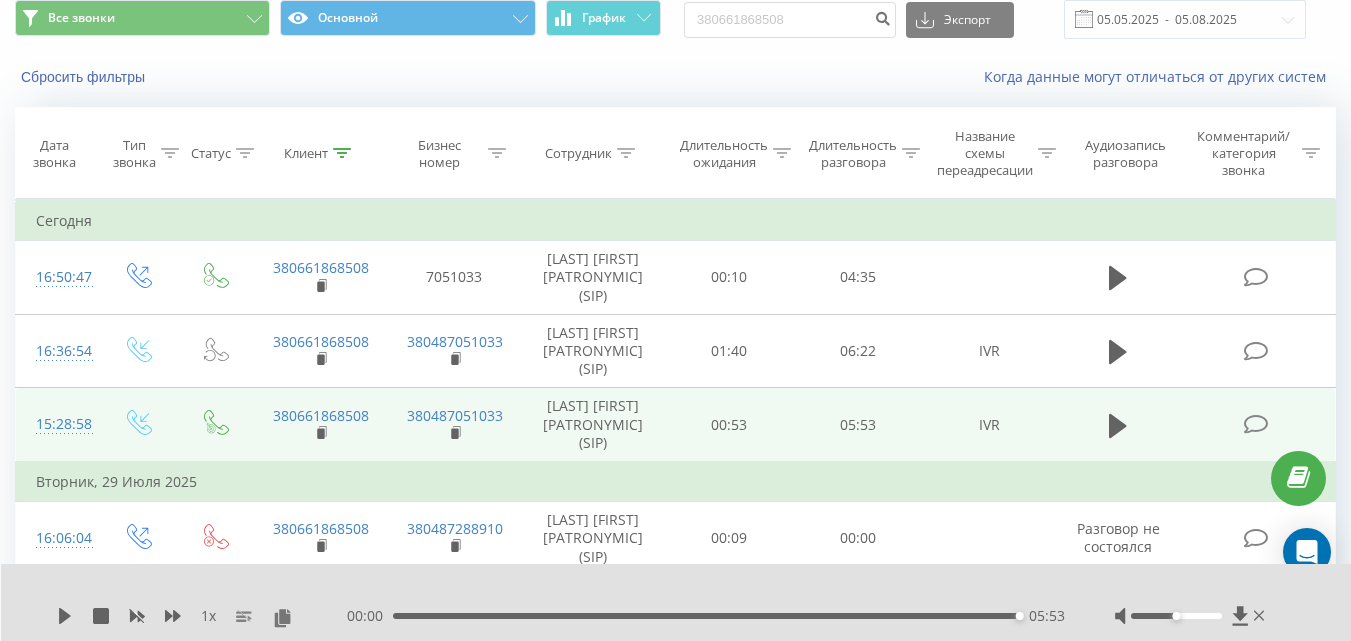 scroll, scrollTop: 0, scrollLeft: 0, axis: both 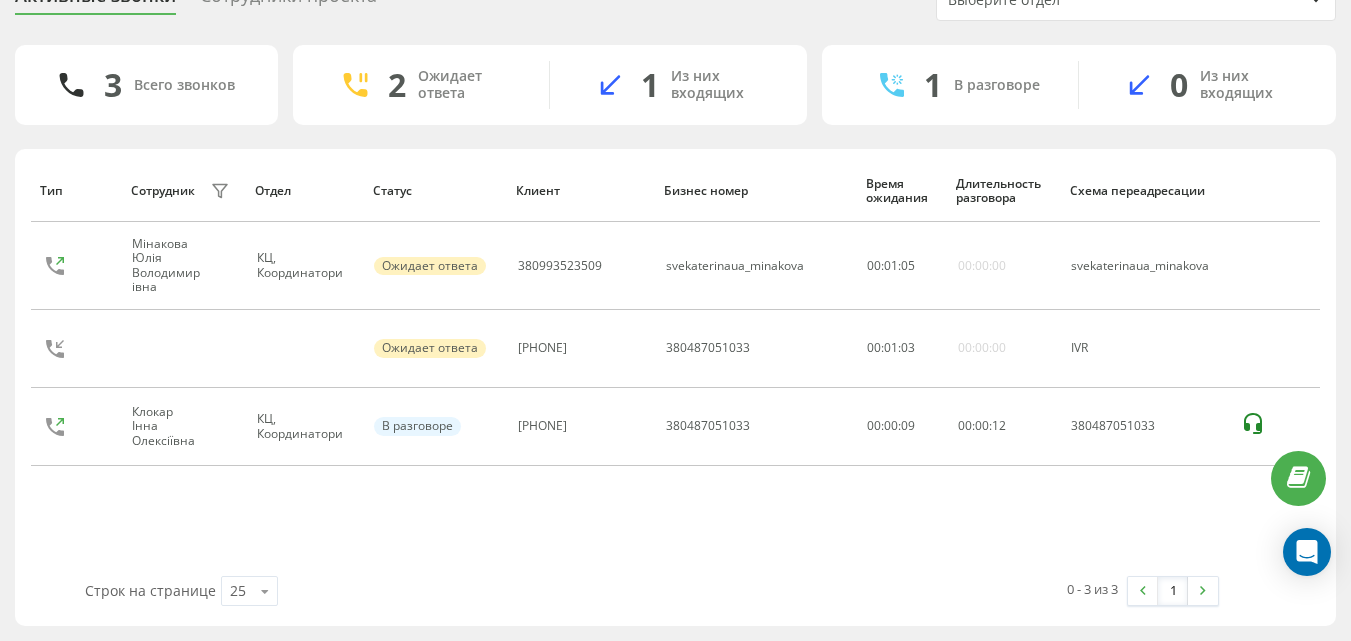 click on "Тип Сотрудник  фильтра  Отдел Статус Клиент Бизнес номер Время ожидания Длительность разговора Схема переадресации [LAST] [FIRST] [PATRONYMIC] КЦ, Координатори Ожидает ответа [PHONE] [EMAIL] 00 : 01 : 05 00:00:00 [EMAIL] Ожидает ответа [PHONE] [PHONE] 00 : 01 : 03 00:00:00 IVR Клокар Інна Олексіївна КЦ, Координатори В разговоре [PHONE] [PHONE] 00:00:09 00 : 00 : 12 [PHONE]" at bounding box center (675, 367) 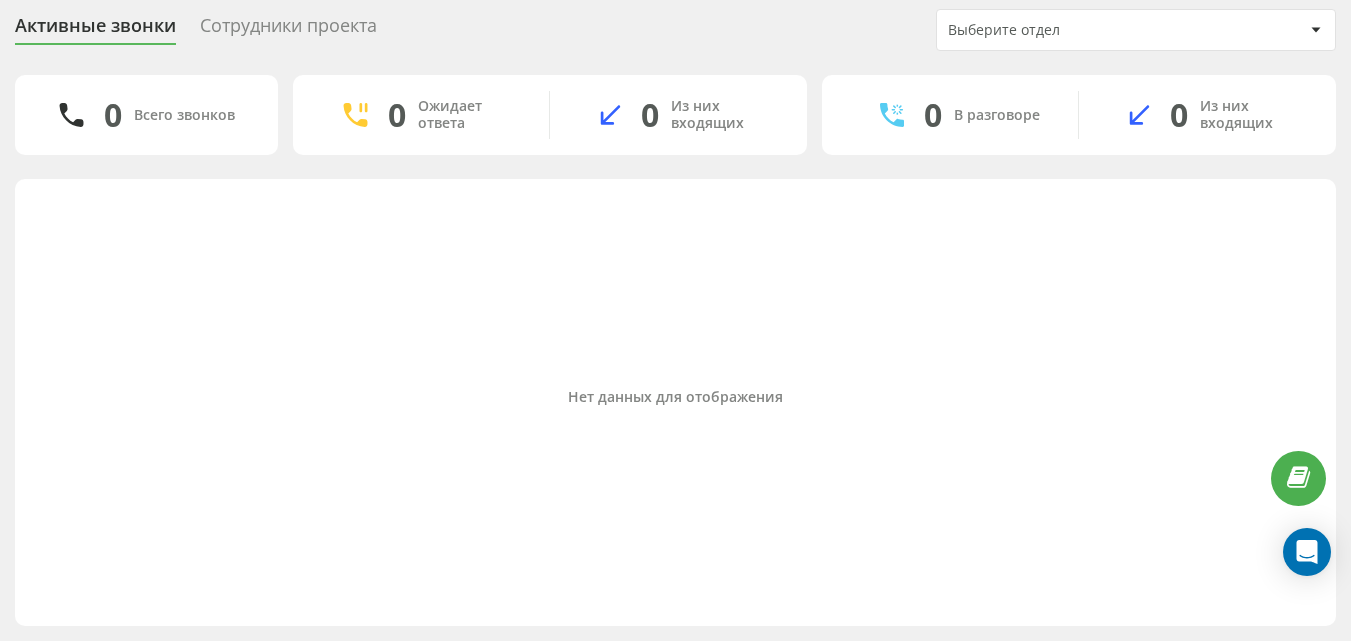 scroll, scrollTop: 66, scrollLeft: 0, axis: vertical 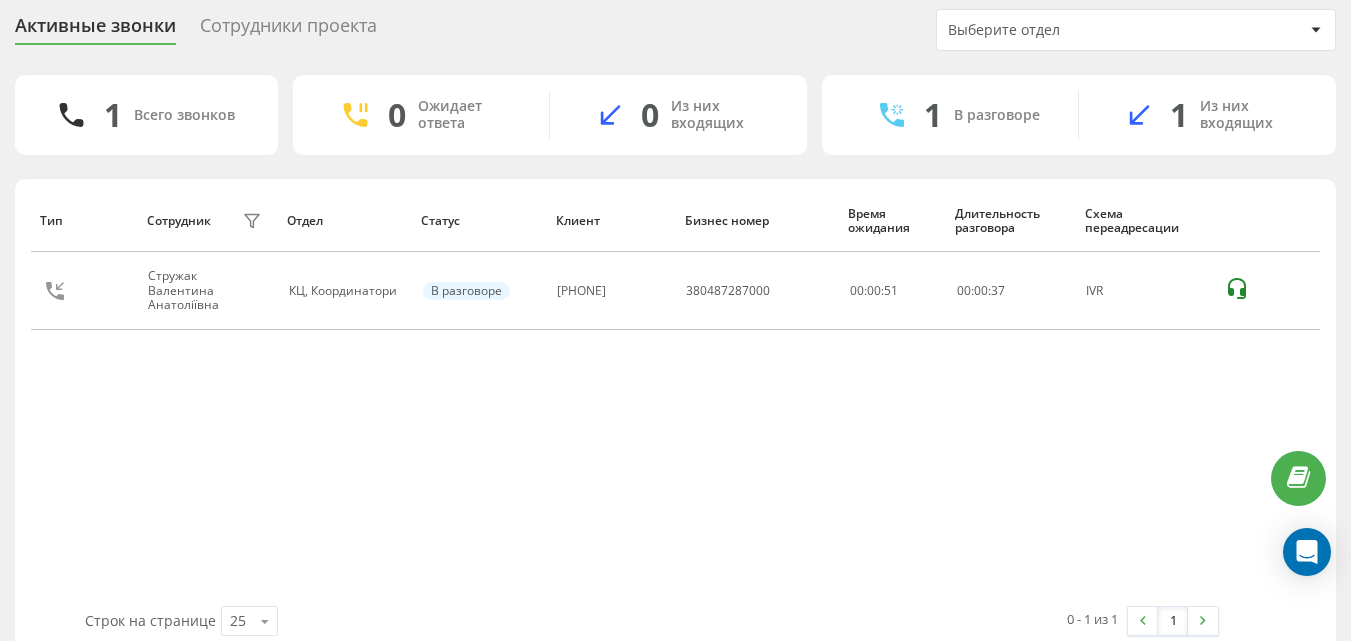 drag, startPoint x: 113, startPoint y: 532, endPoint x: 378, endPoint y: 352, distance: 320.35138 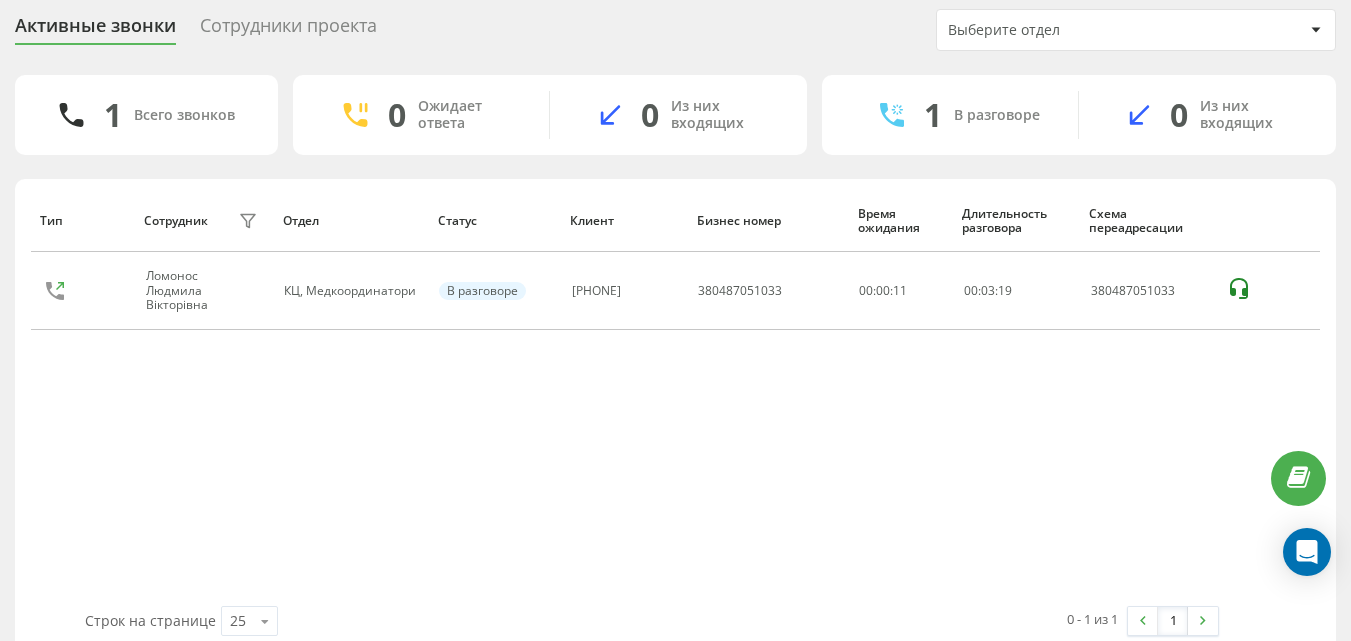 click on "Строк на странице 25 10 25 50 100" at bounding box center (361, 621) 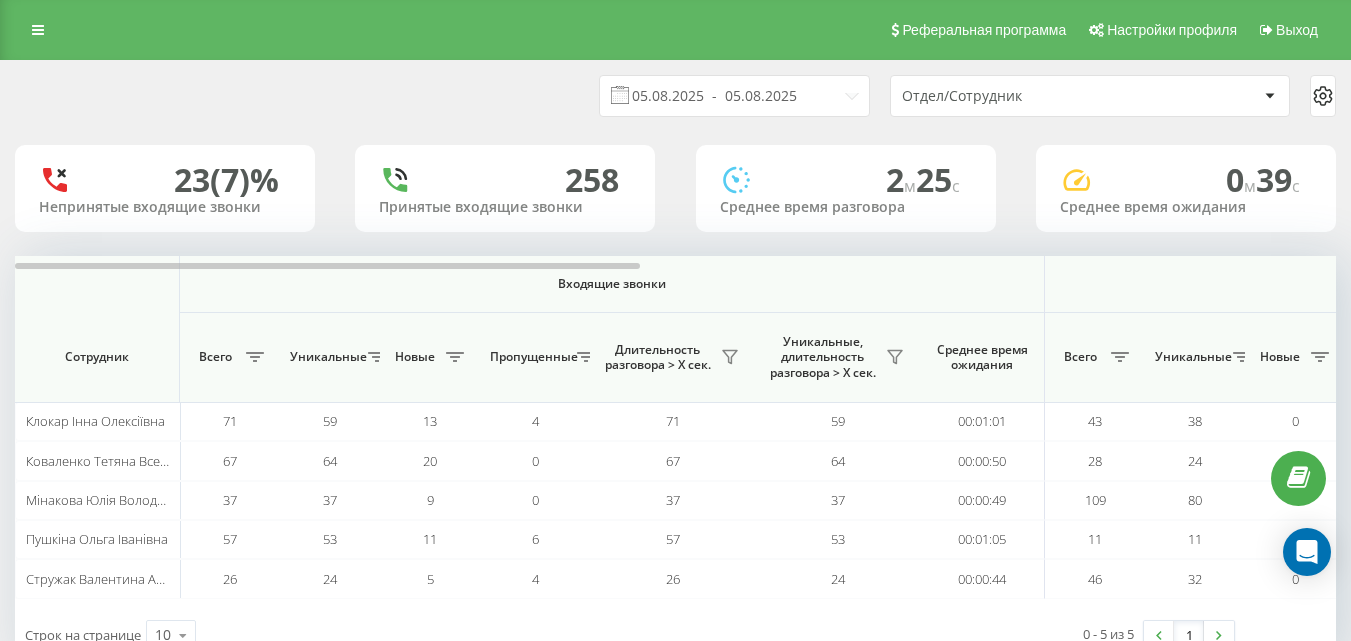 click on "Отдел/Сотрудник" at bounding box center [1090, 96] 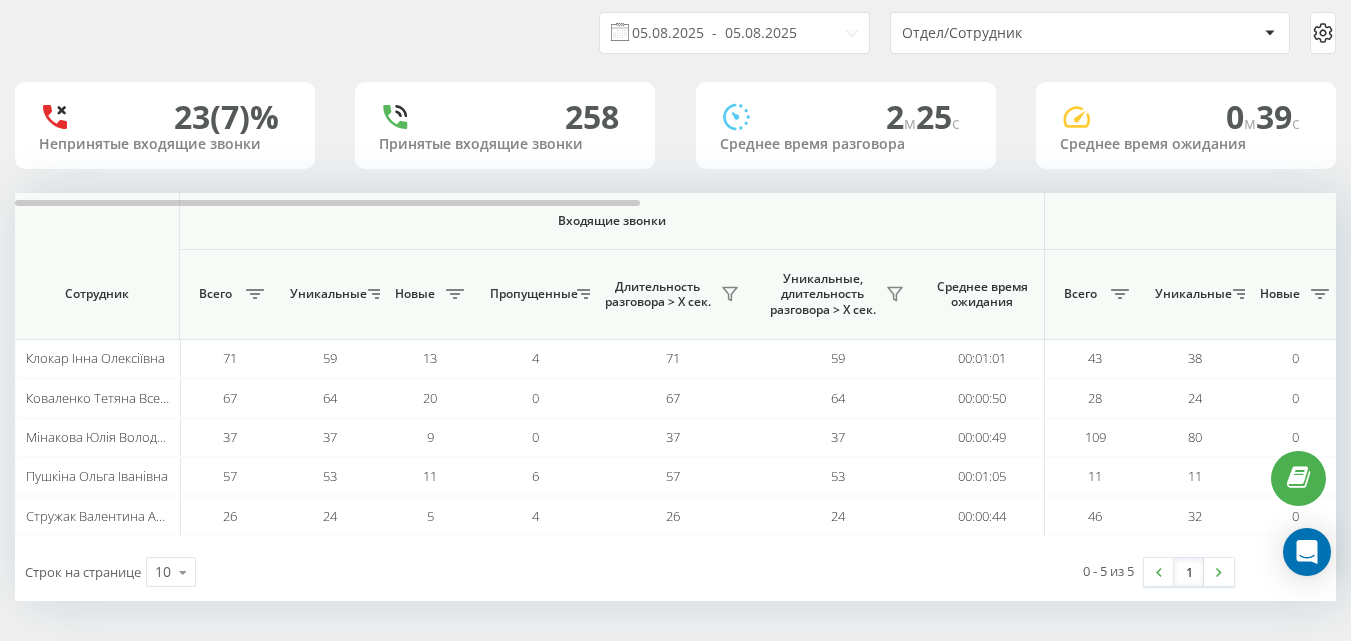 scroll, scrollTop: 0, scrollLeft: 0, axis: both 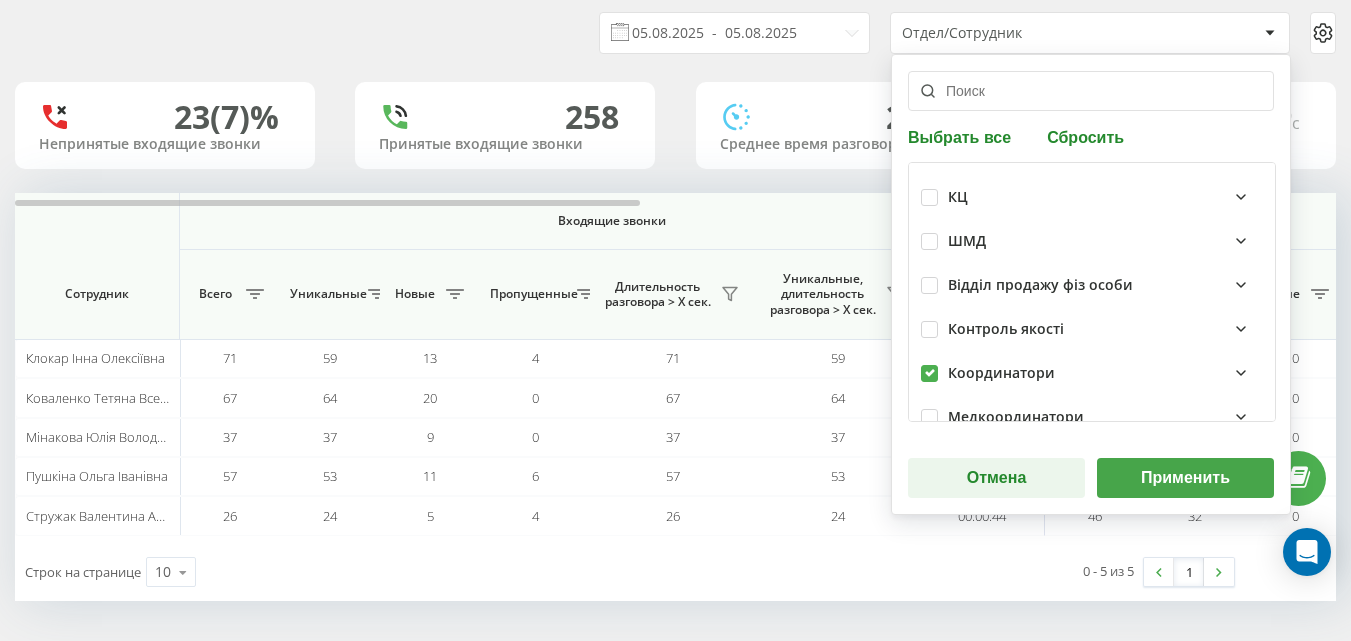drag, startPoint x: 515, startPoint y: 23, endPoint x: 366, endPoint y: 0, distance: 150.76472 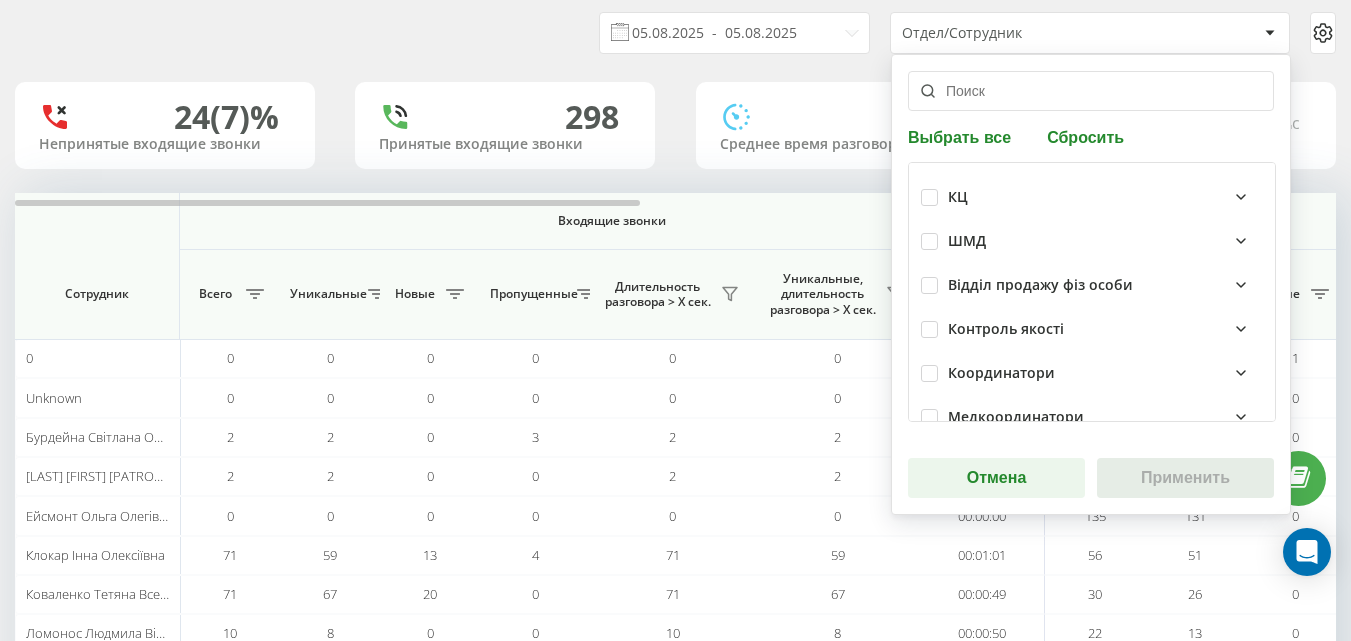 scroll, scrollTop: 63, scrollLeft: 0, axis: vertical 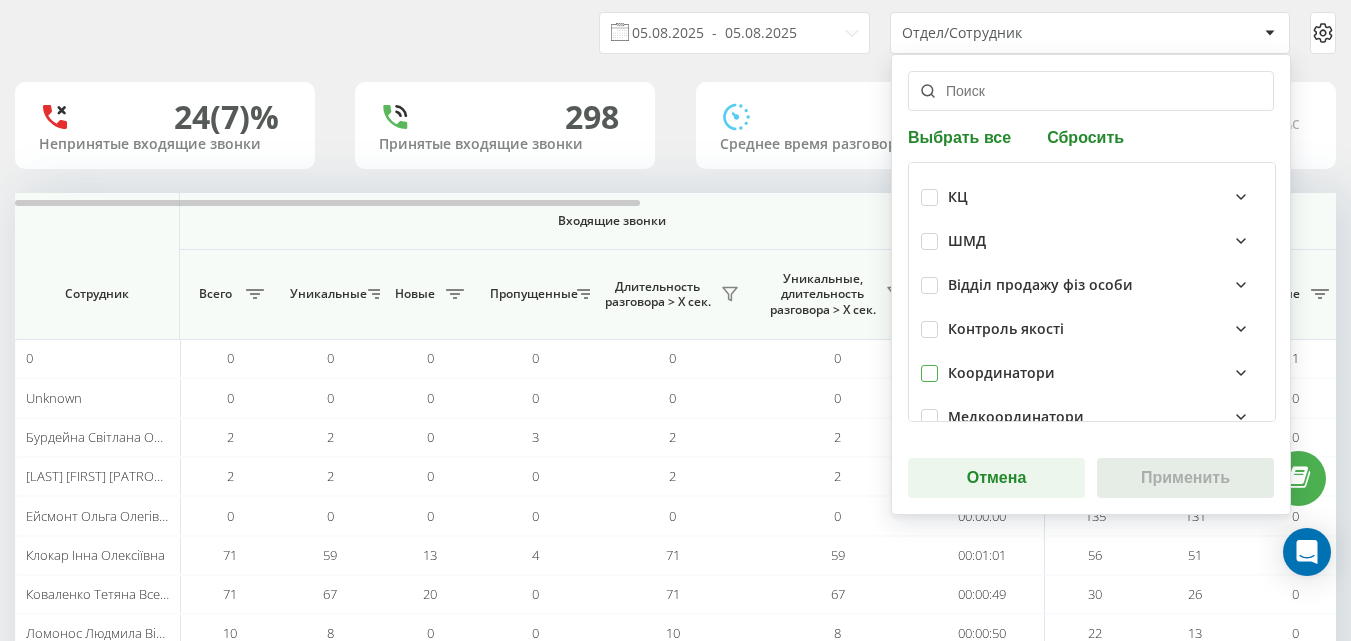 click at bounding box center (929, 365) 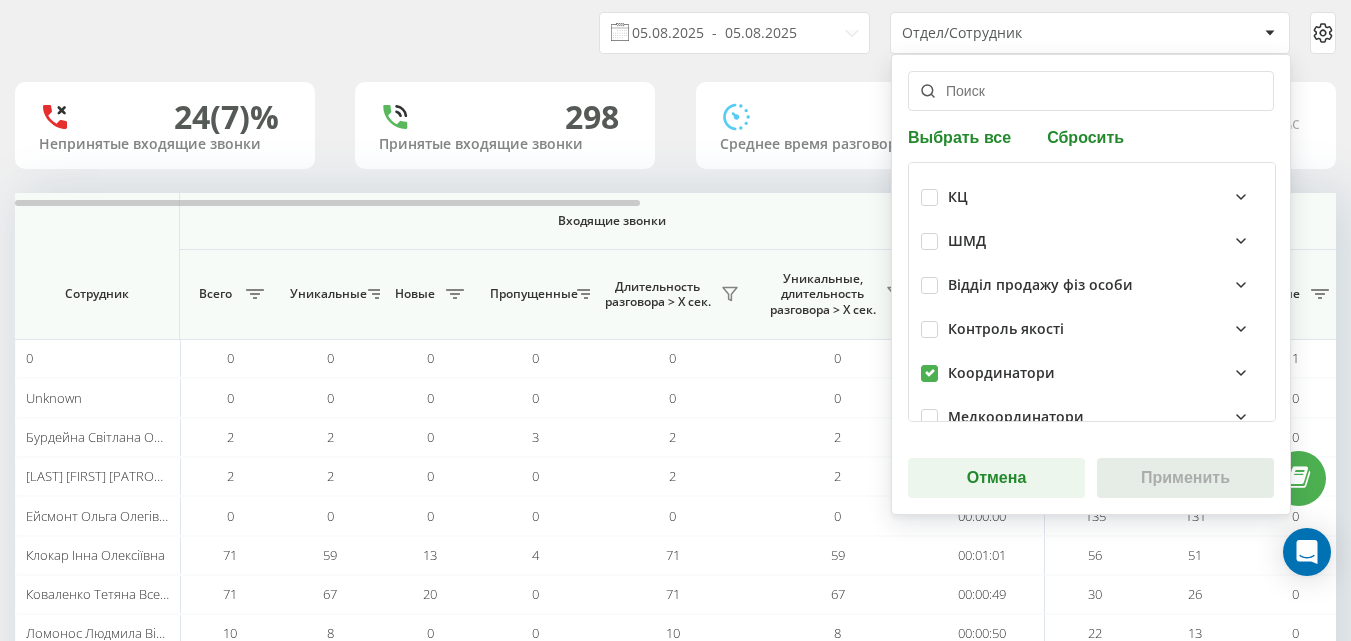 checkbox on "true" 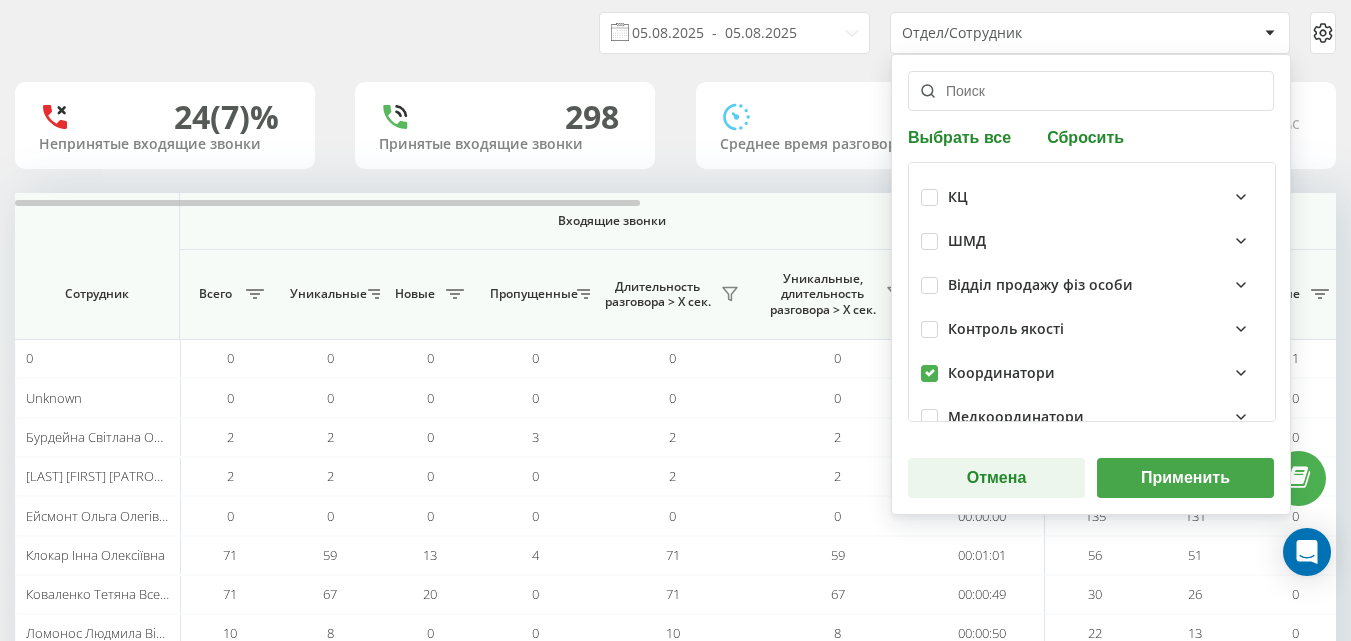click on "Выбрать все Сбросить КЦ ШМД Відділ продажу фіз особи Контроль якості Координатори Медкоординатори Диспетчер Ст Лікар Менеджер Відділ продажу Юр особи Без отдела Отмена Применить" at bounding box center (1091, 284) 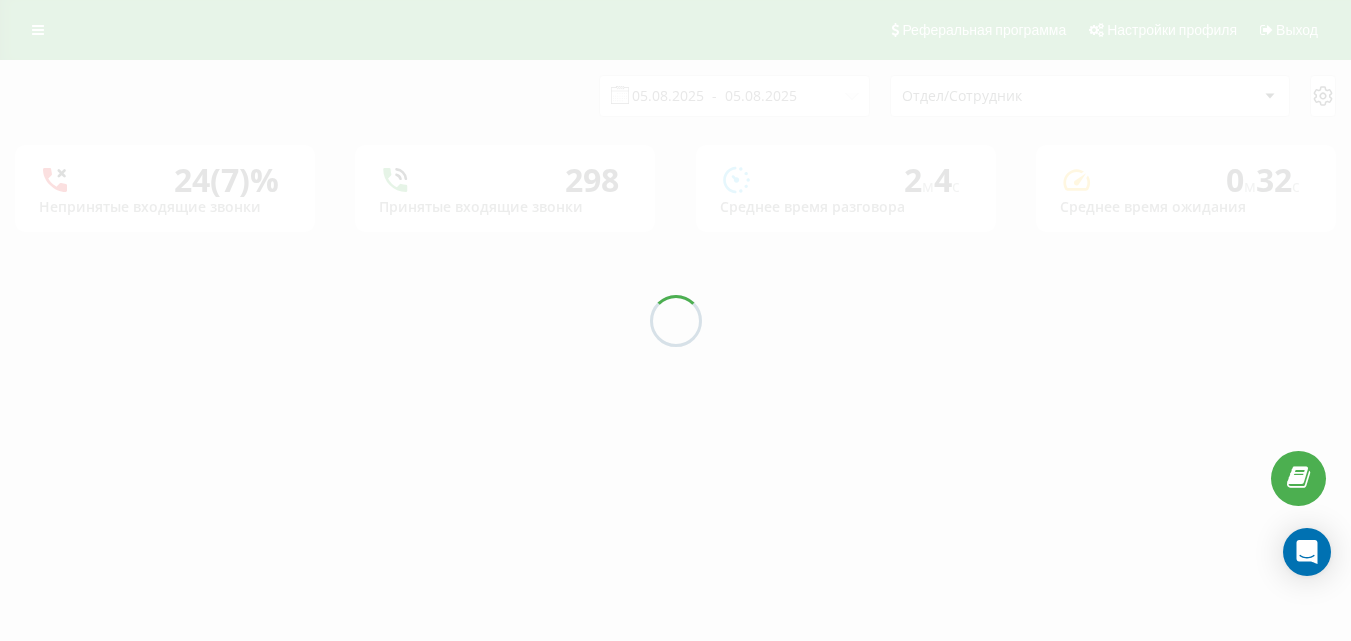 scroll, scrollTop: 0, scrollLeft: 0, axis: both 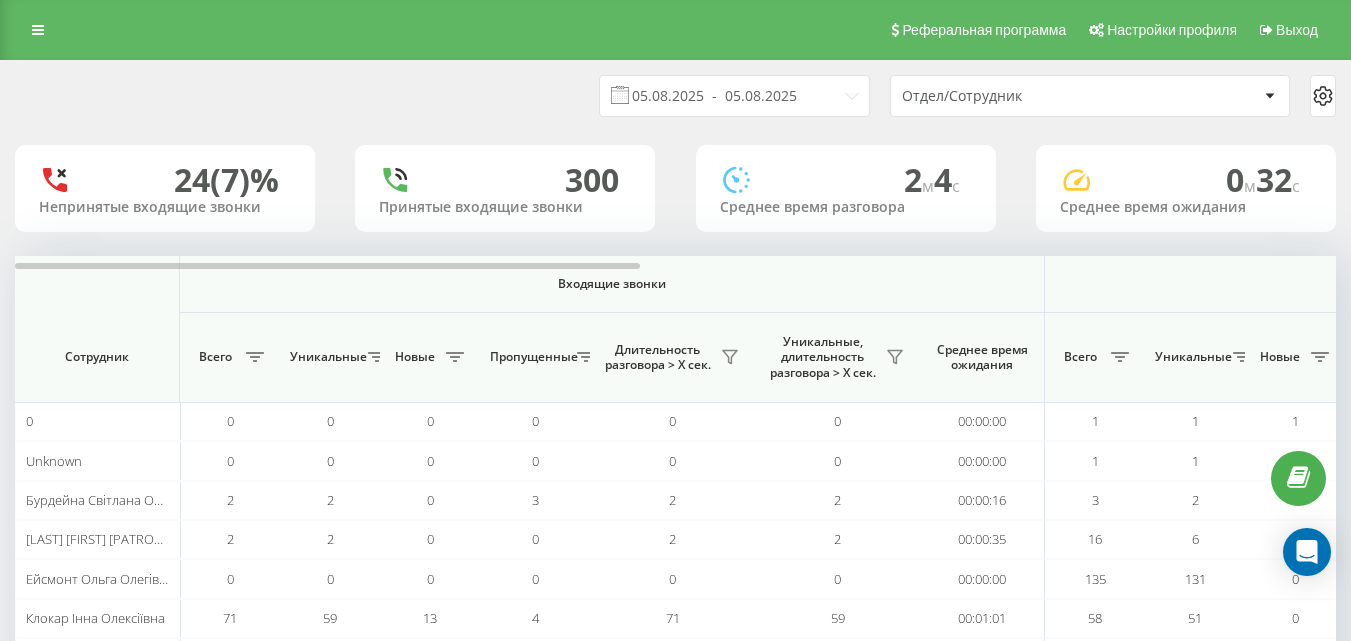 click on "Отдел/Сотрудник" at bounding box center (1090, 96) 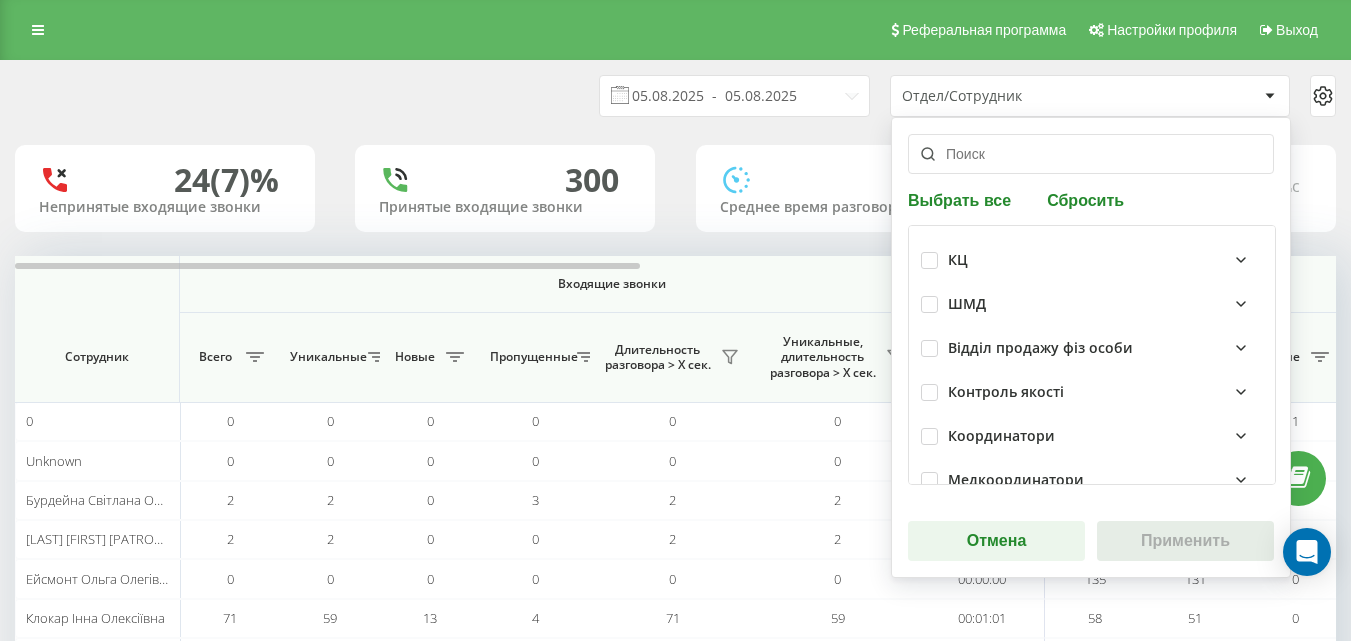 click on "Координатори" at bounding box center (1092, 436) 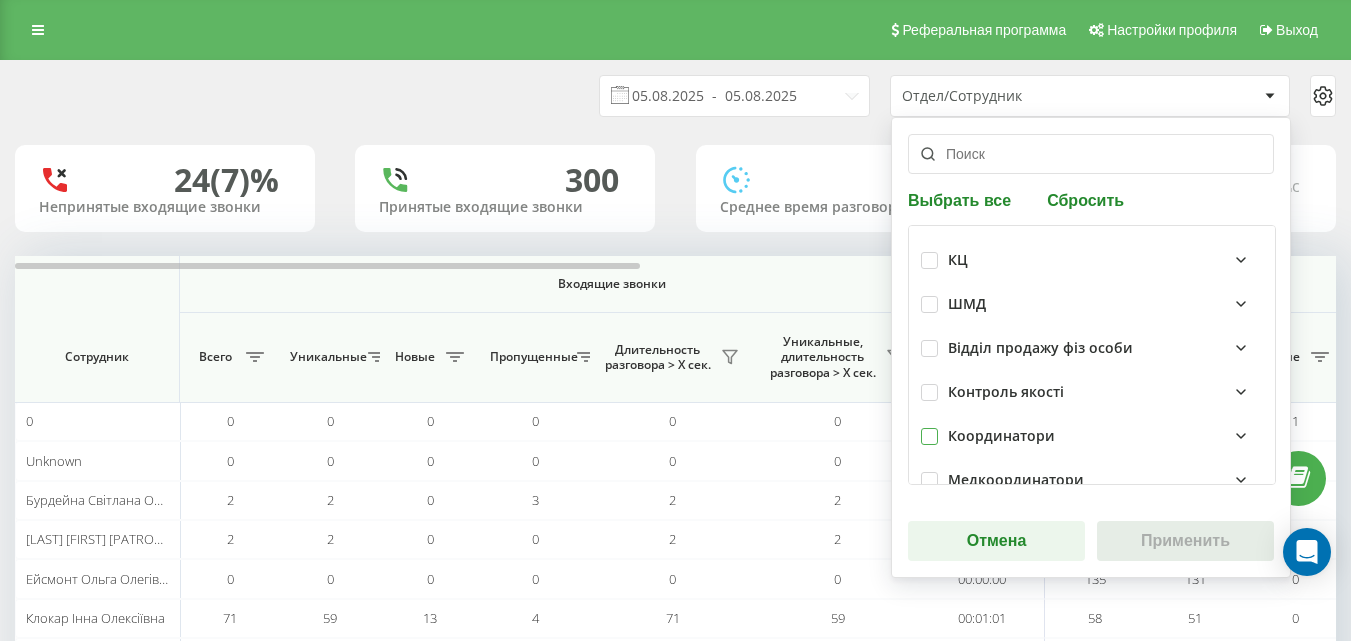 click at bounding box center (929, 428) 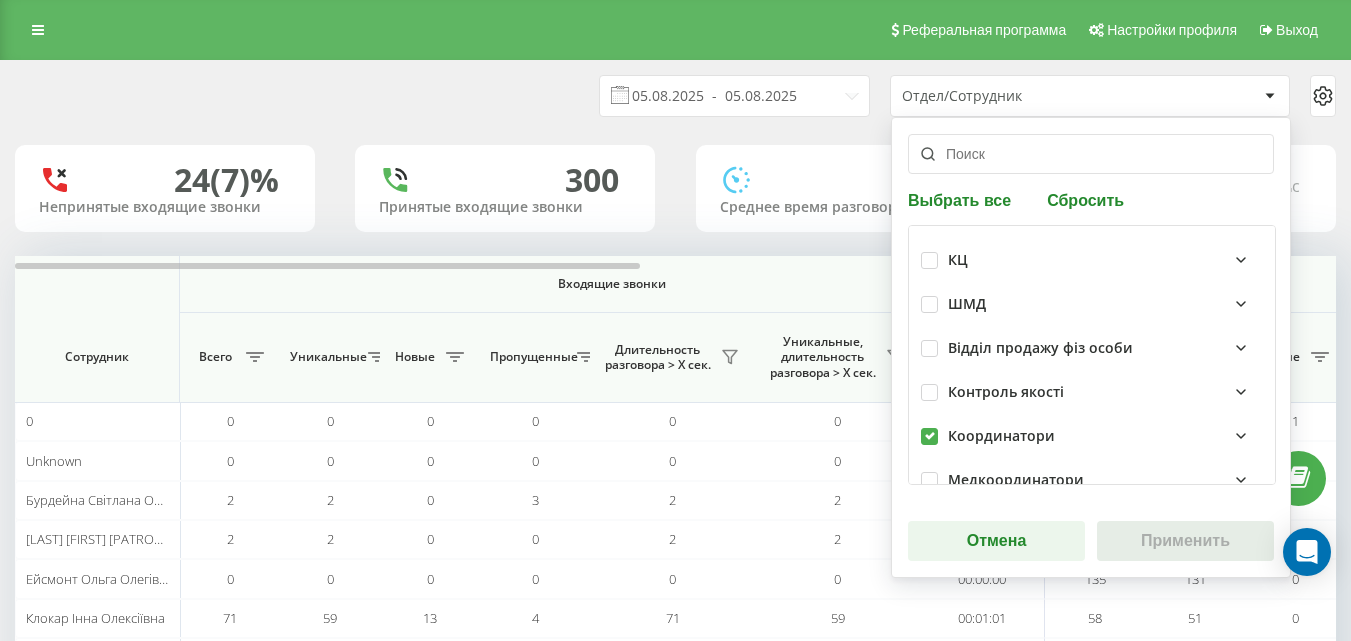 checkbox on "true" 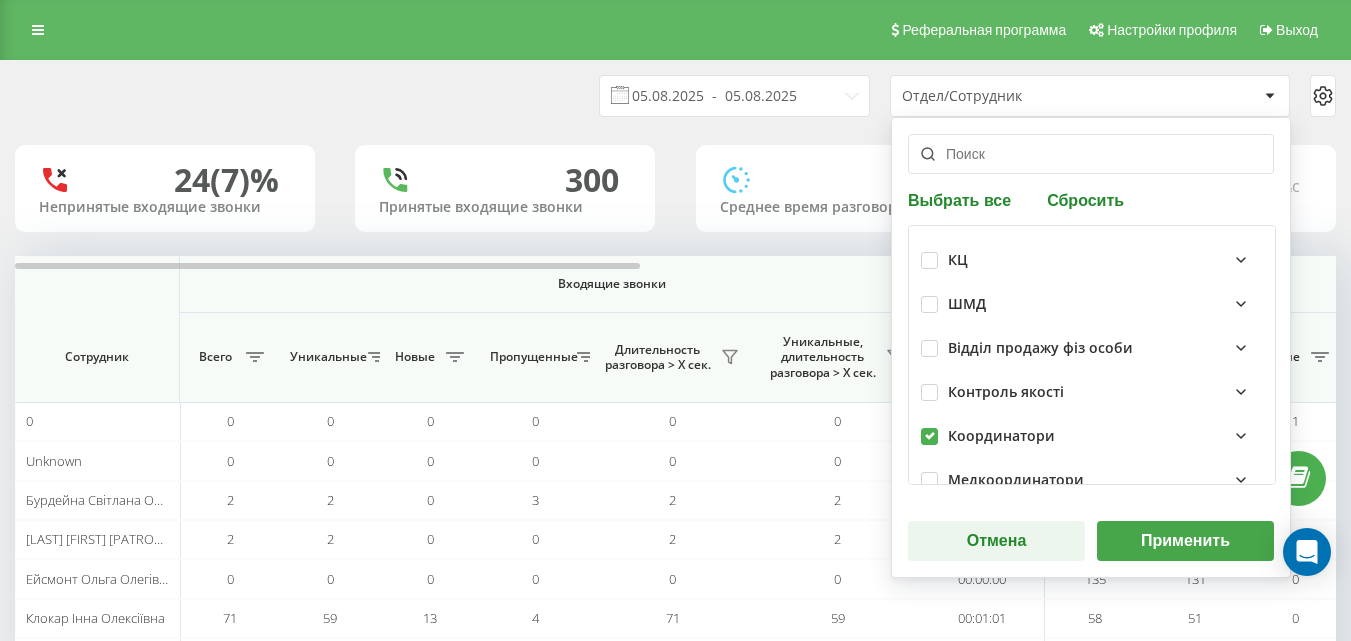 click on "Применить" at bounding box center [1185, 541] 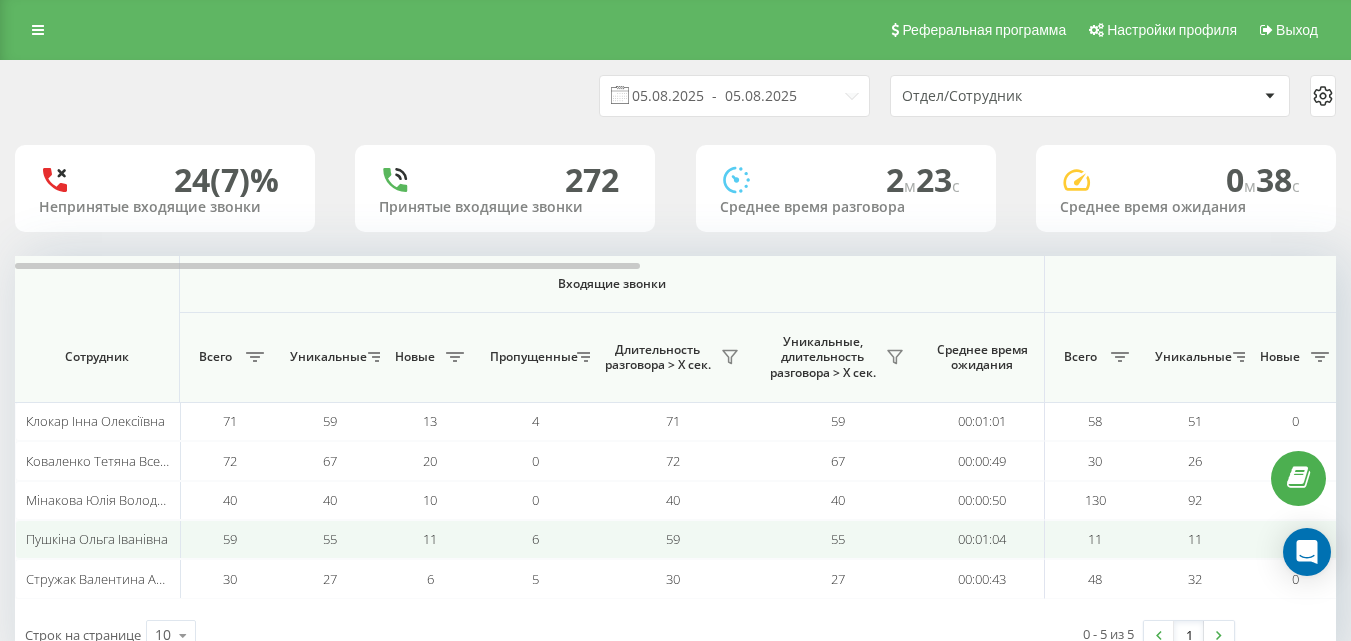 scroll, scrollTop: 63, scrollLeft: 0, axis: vertical 